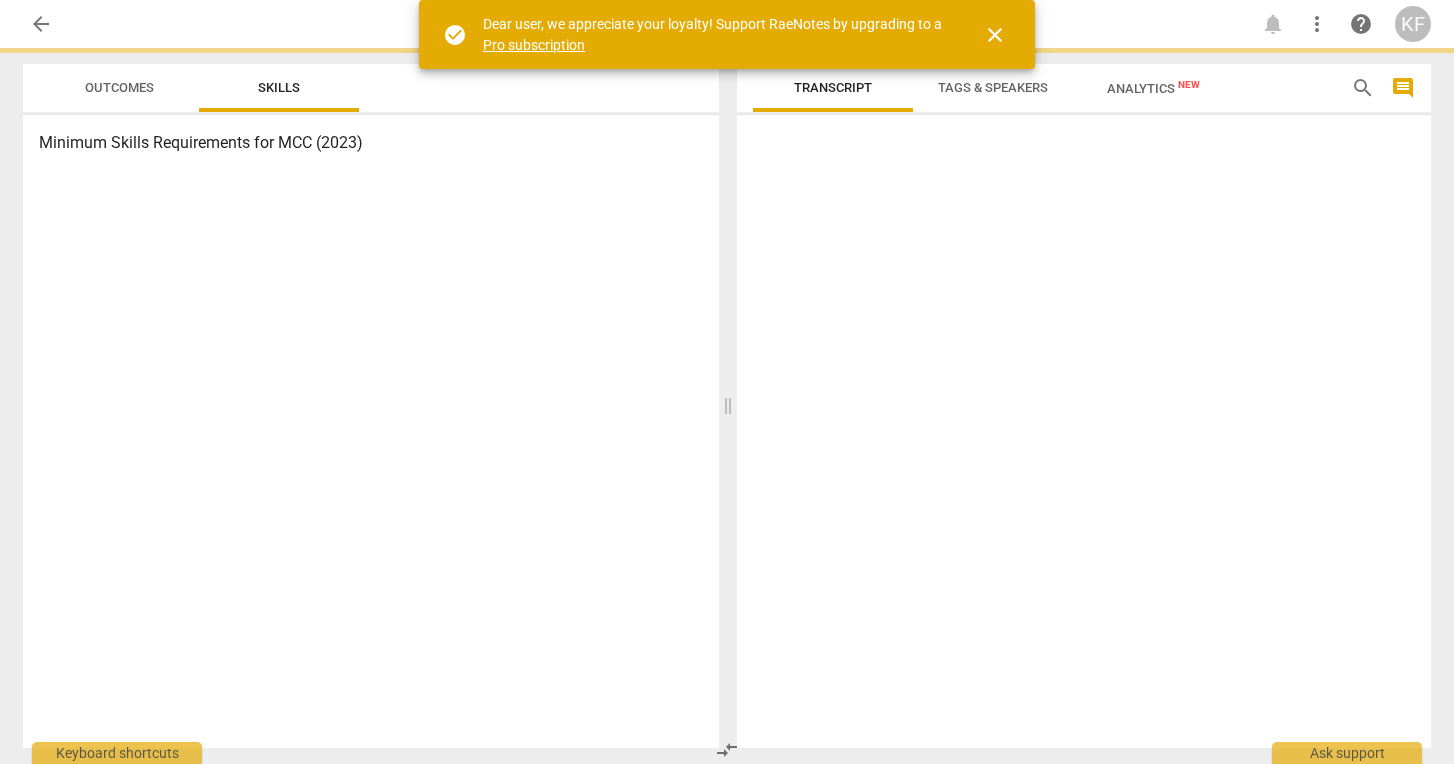 scroll, scrollTop: 0, scrollLeft: 0, axis: both 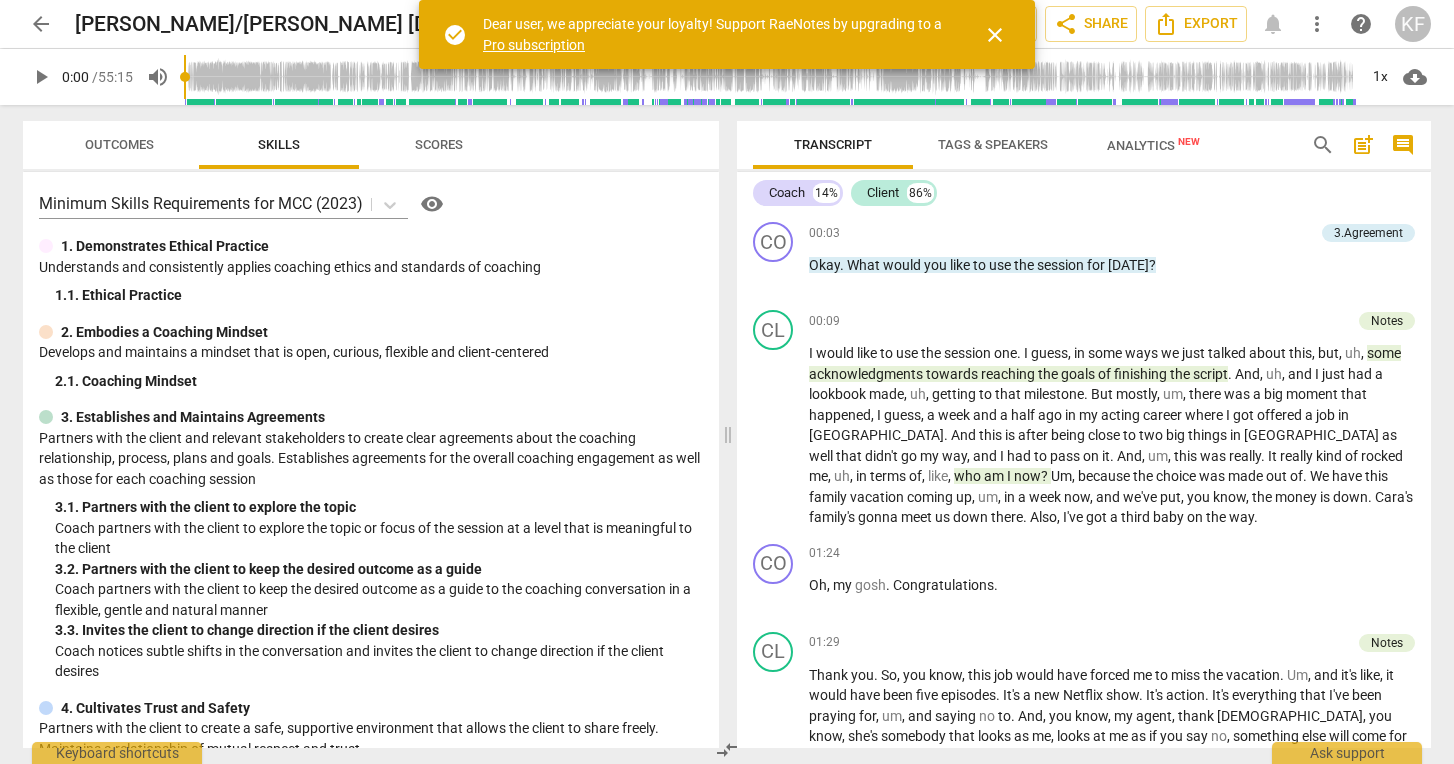 click on "close" at bounding box center (995, 35) 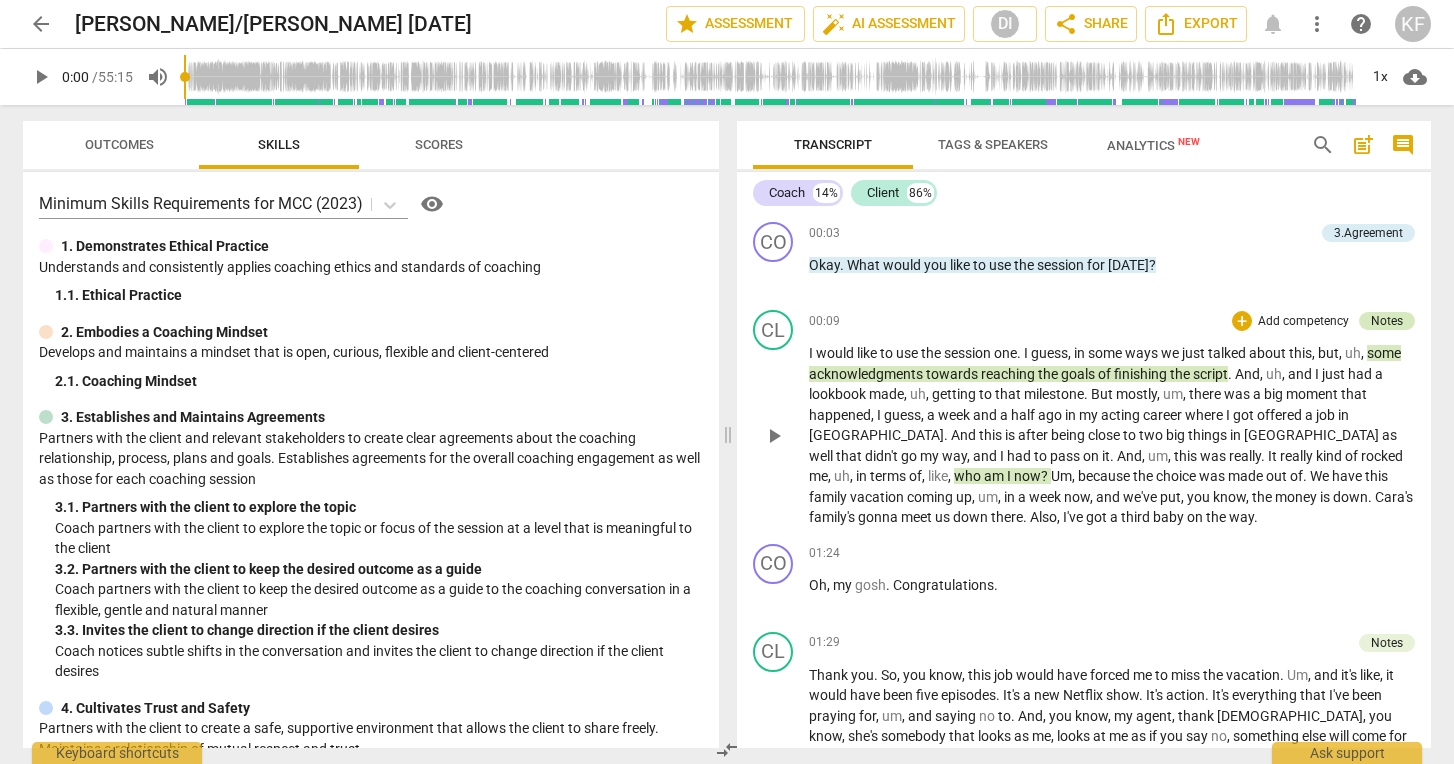 click on "Notes" at bounding box center (1387, 321) 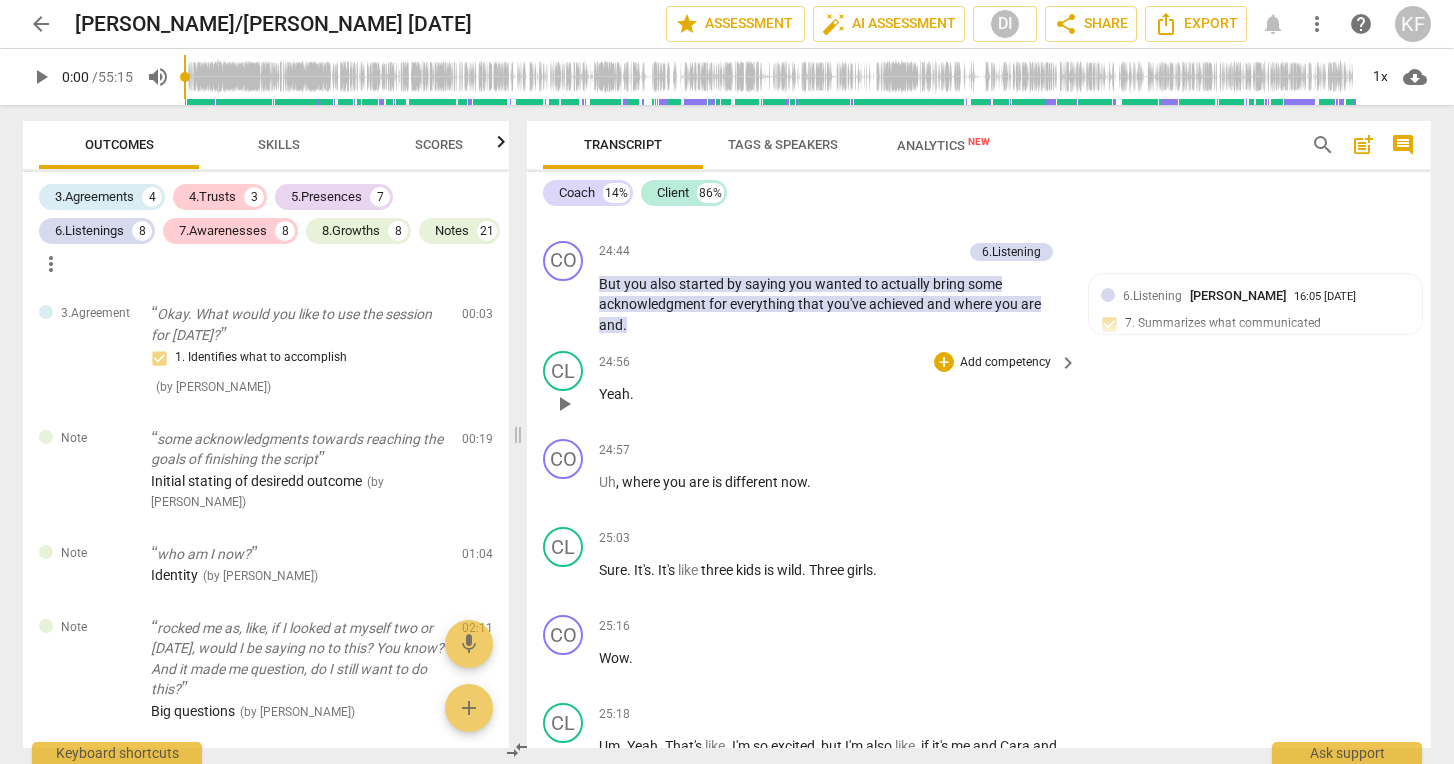 scroll, scrollTop: 7141, scrollLeft: 0, axis: vertical 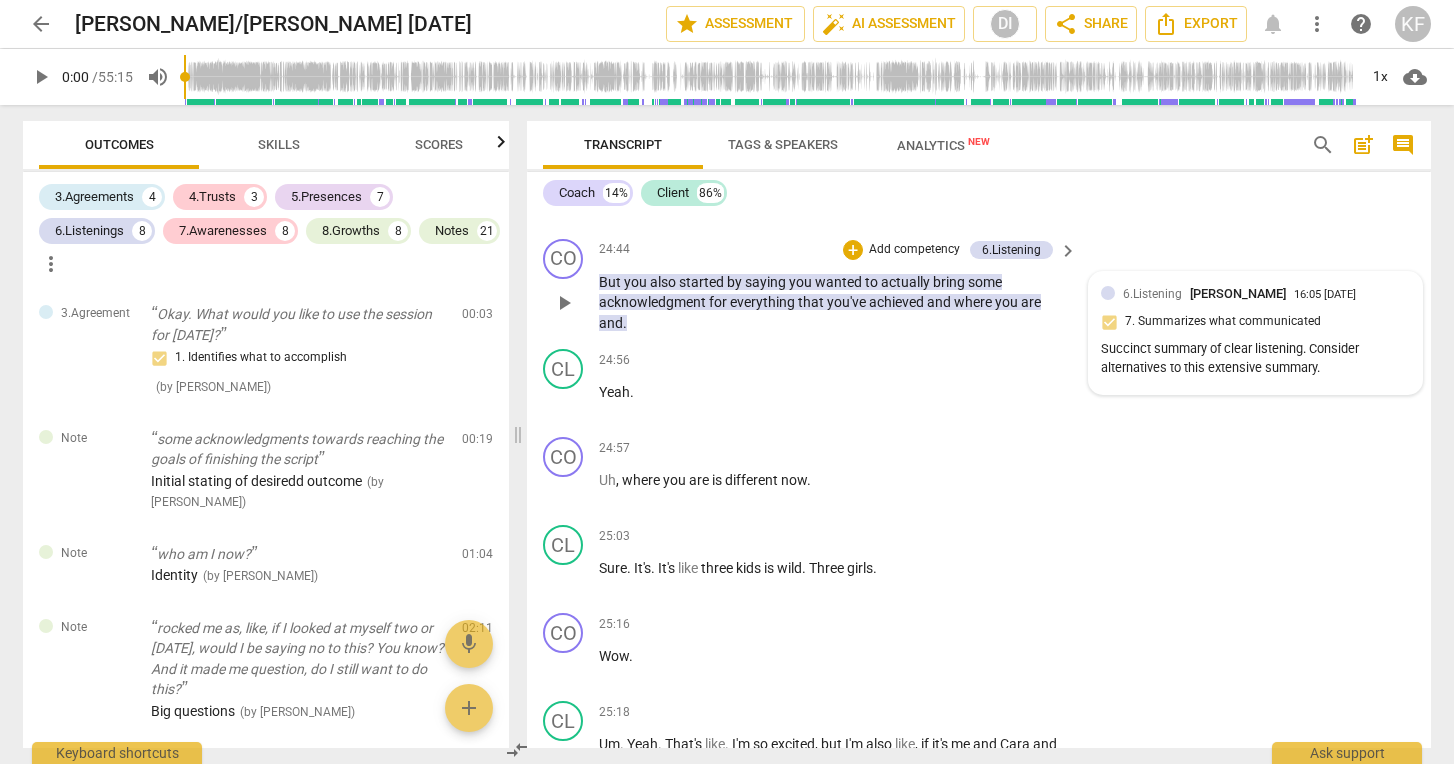 click on "Succinct summary of clear listening.  Consider alternatives to this extensive summary." at bounding box center (1255, 359) 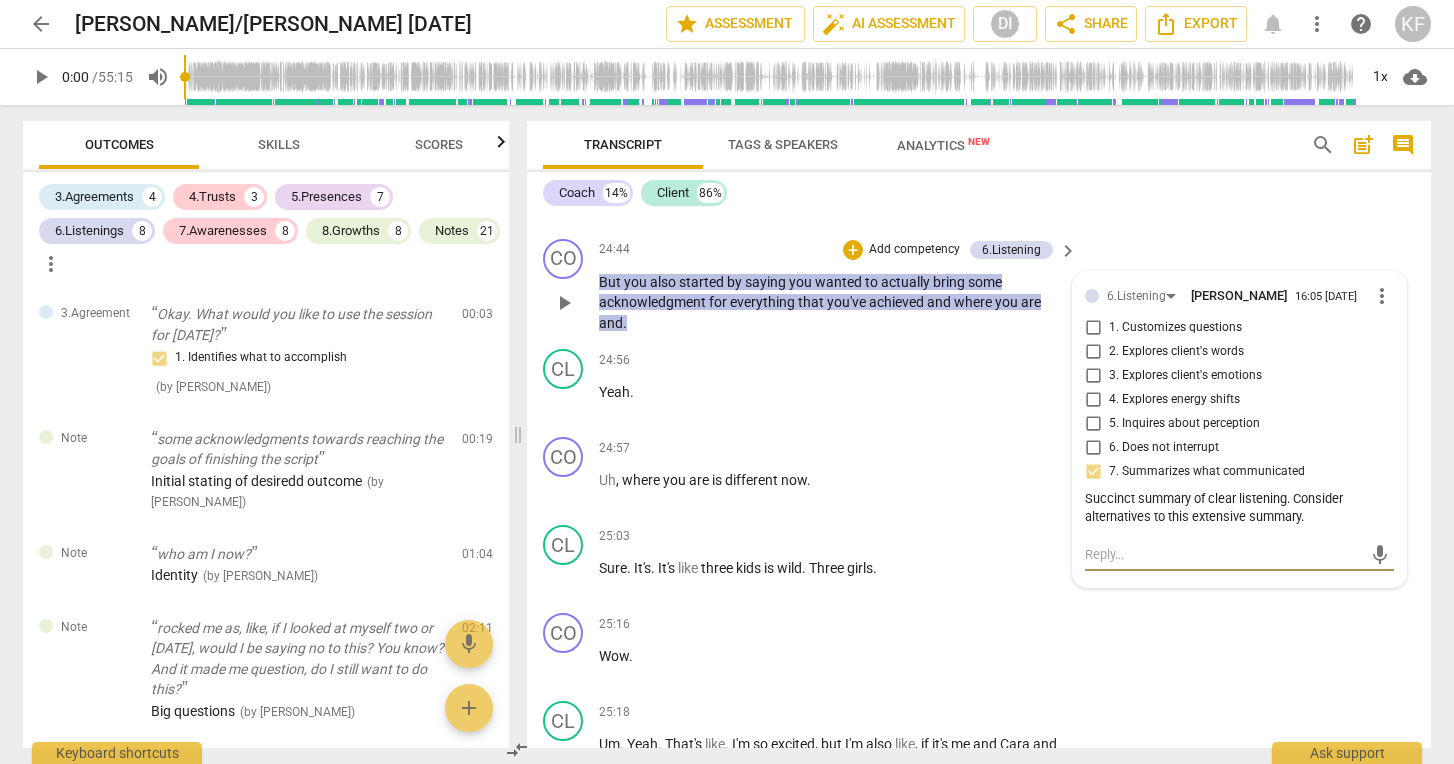 click at bounding box center (1223, 554) 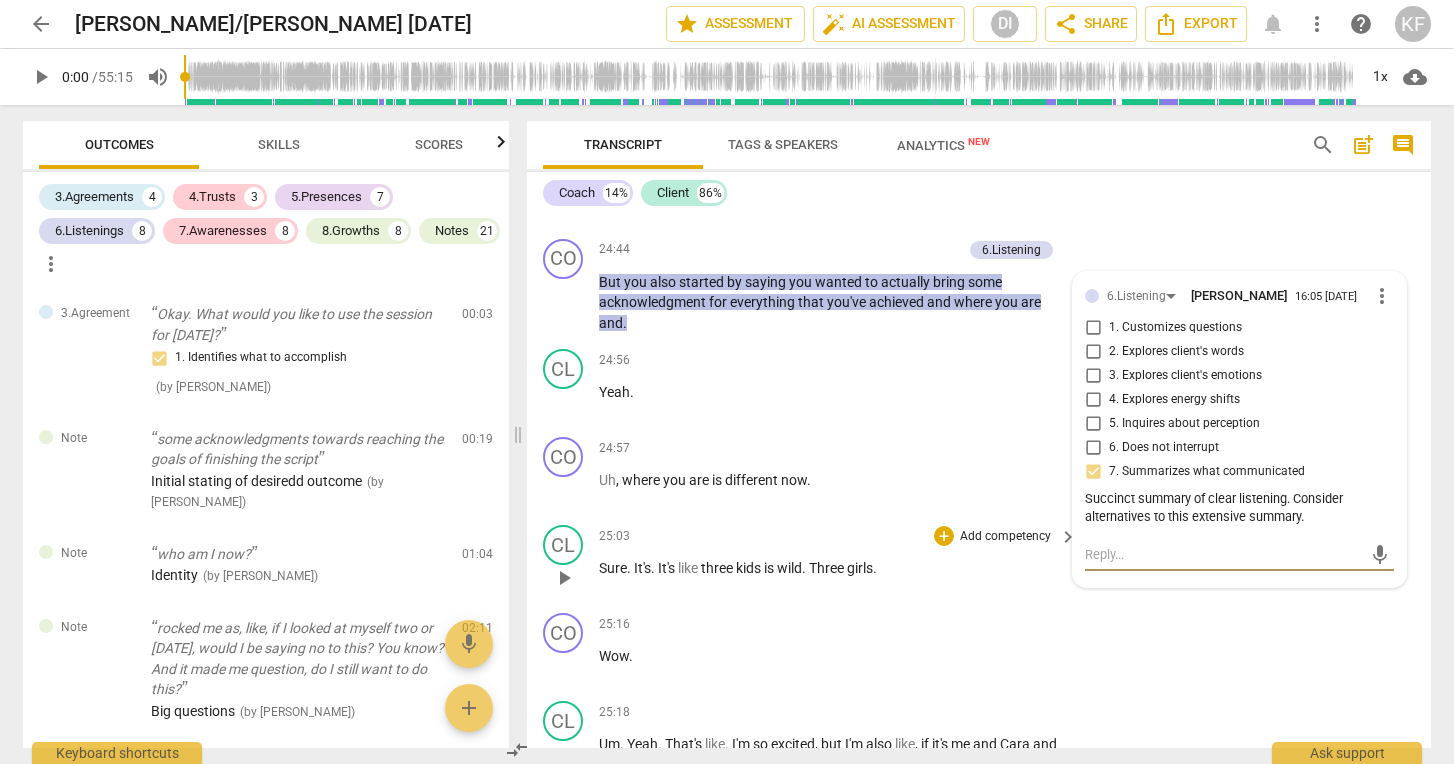type on "L" 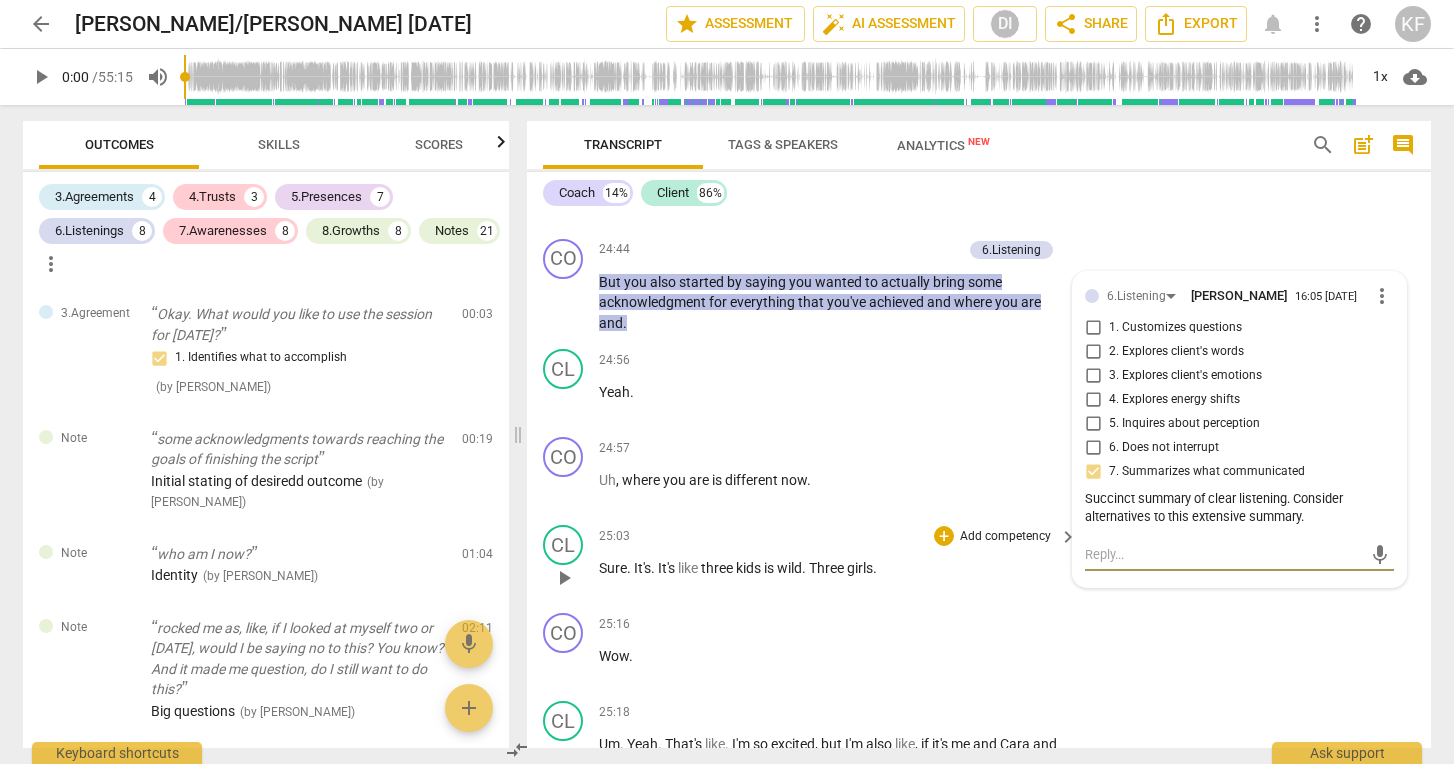 type on "L" 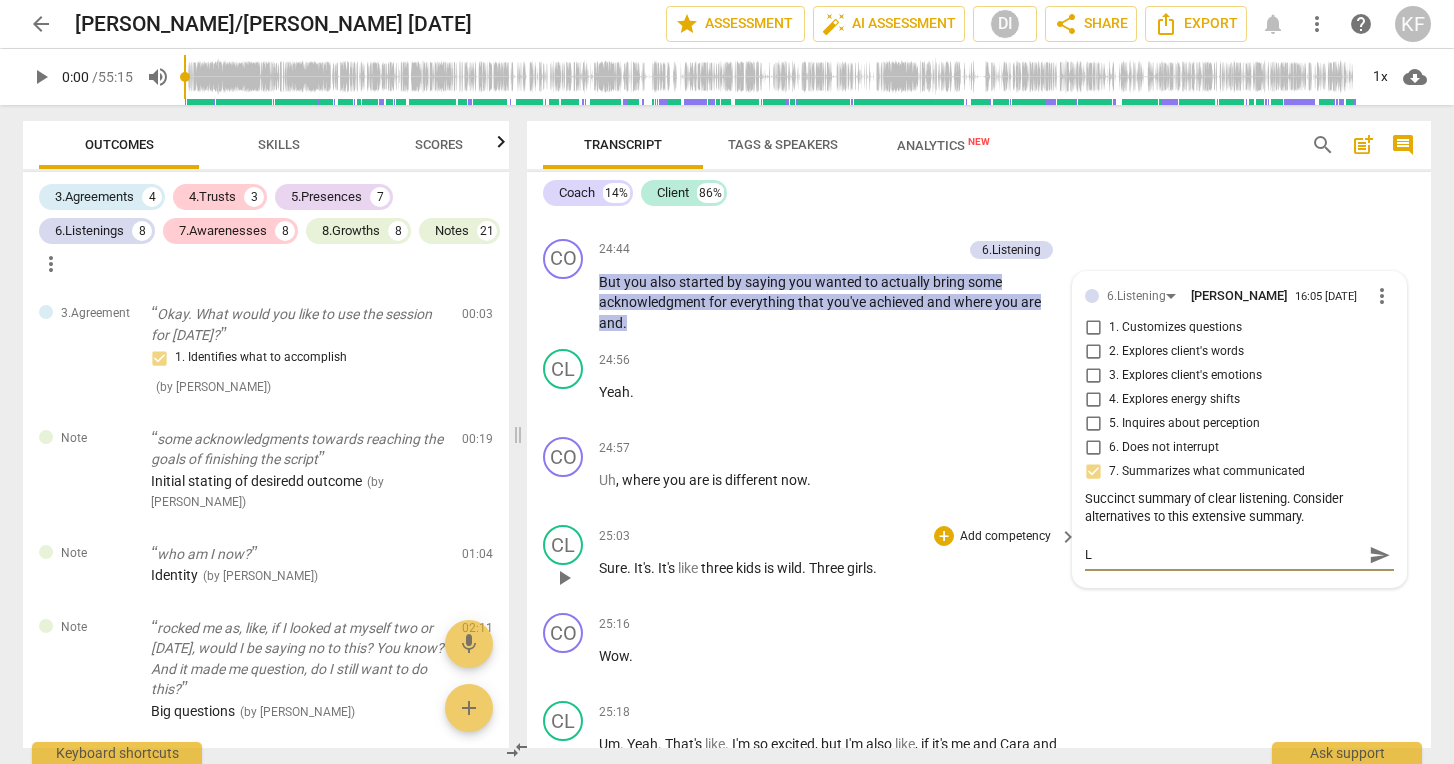 type on "Le" 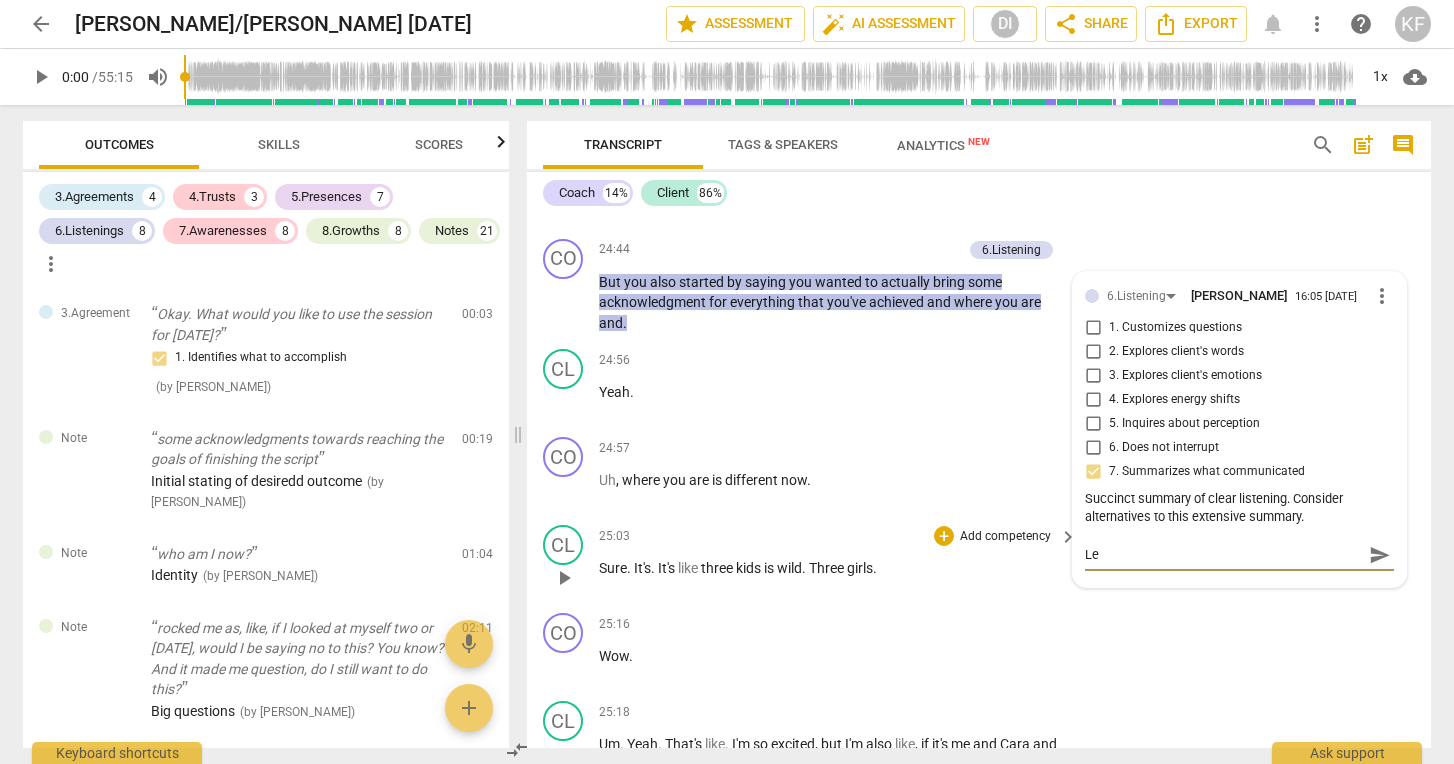 type on "Let" 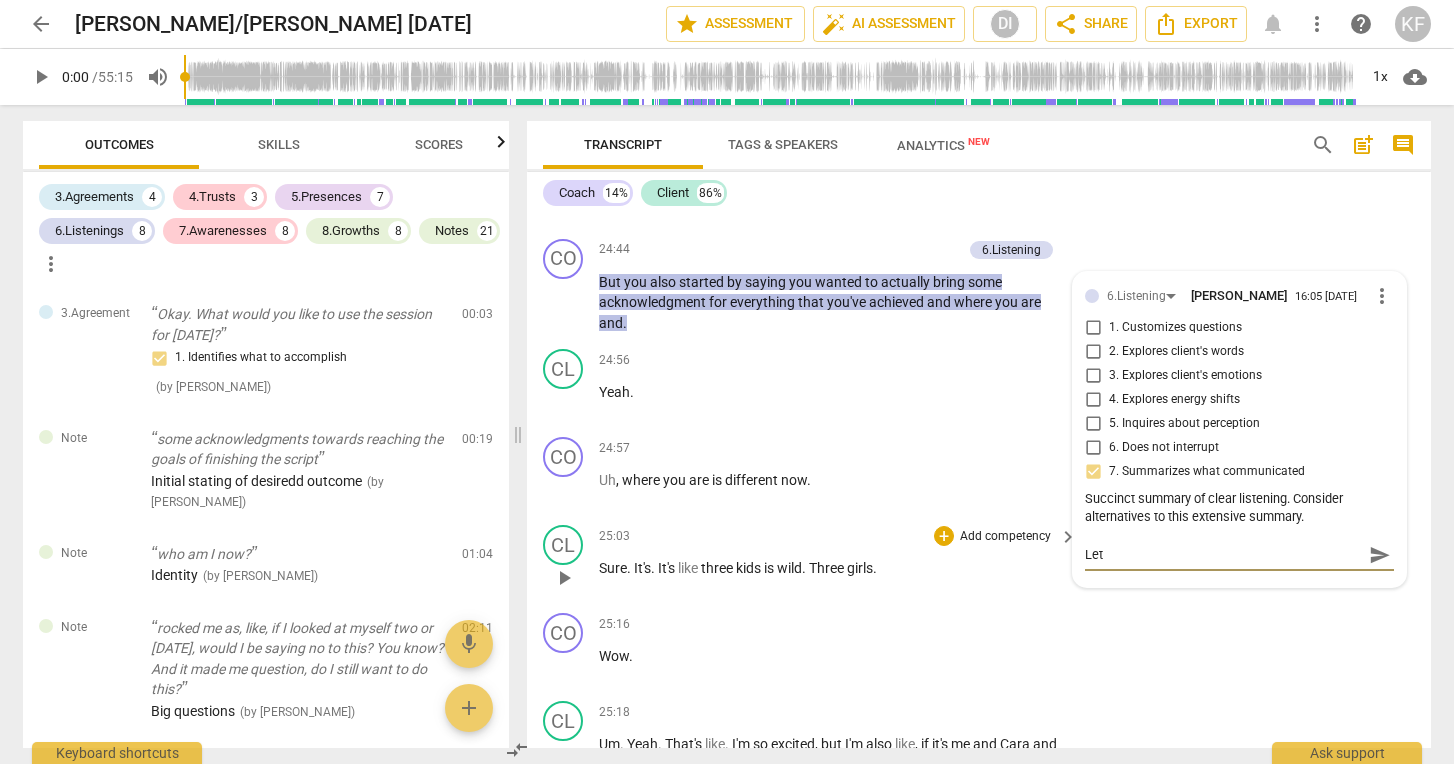 type on "Let'" 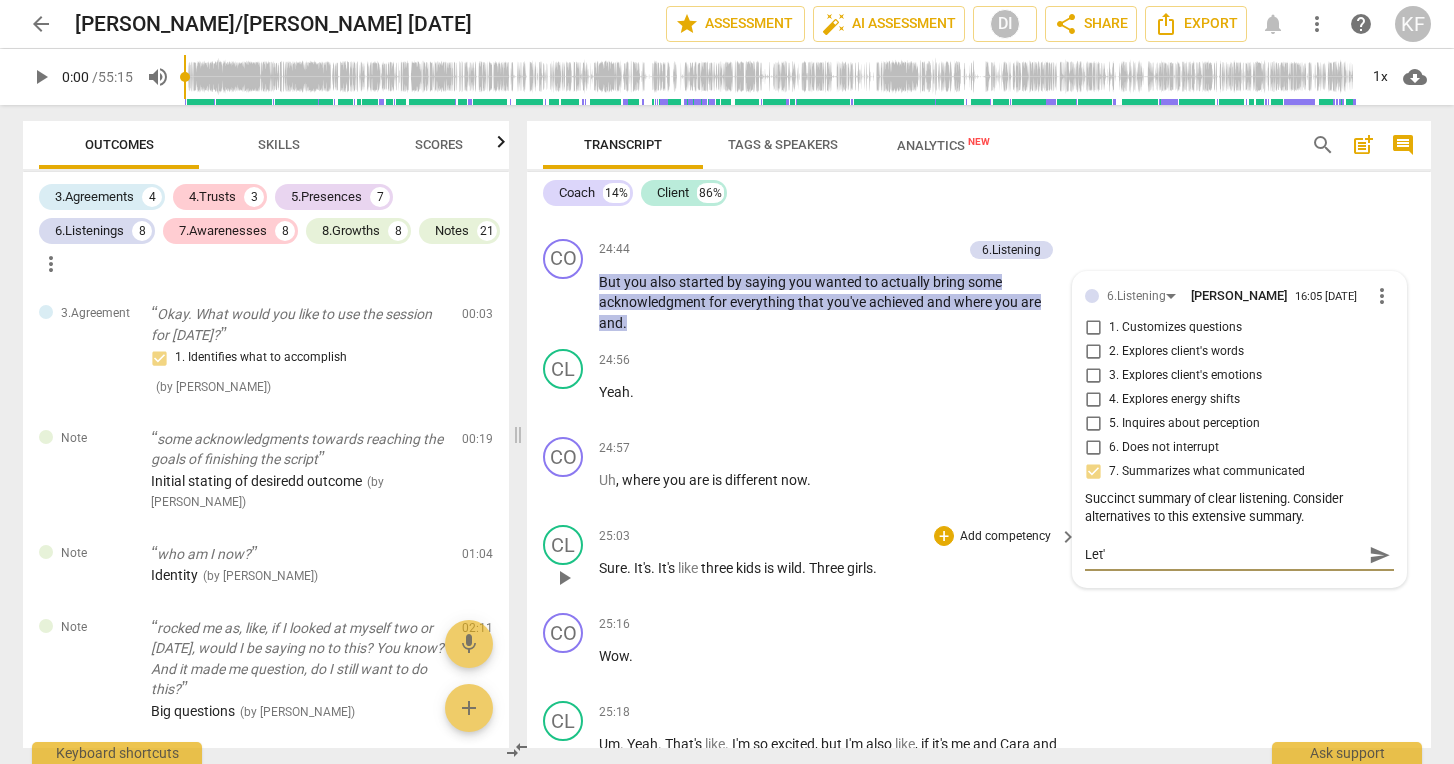 type on "Let's" 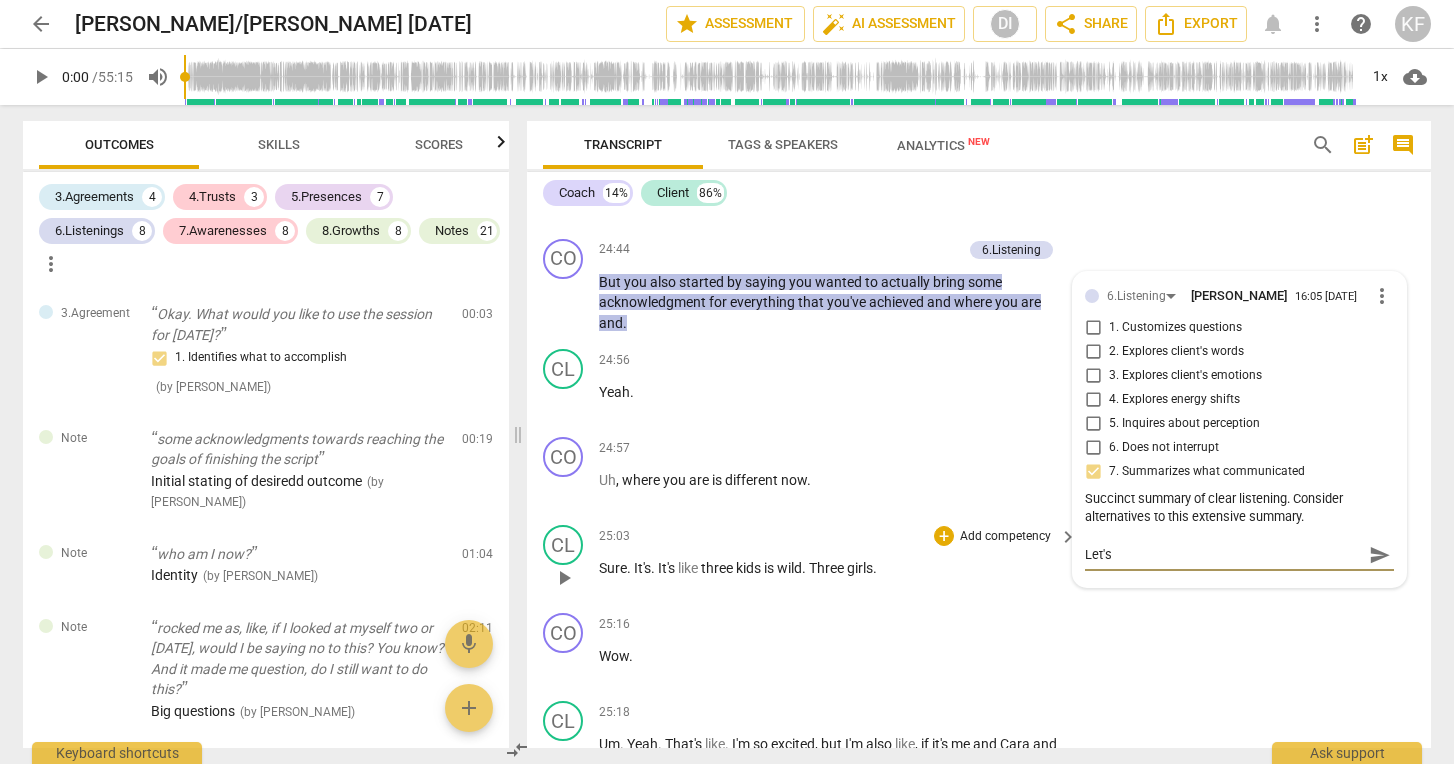 type on "Let's" 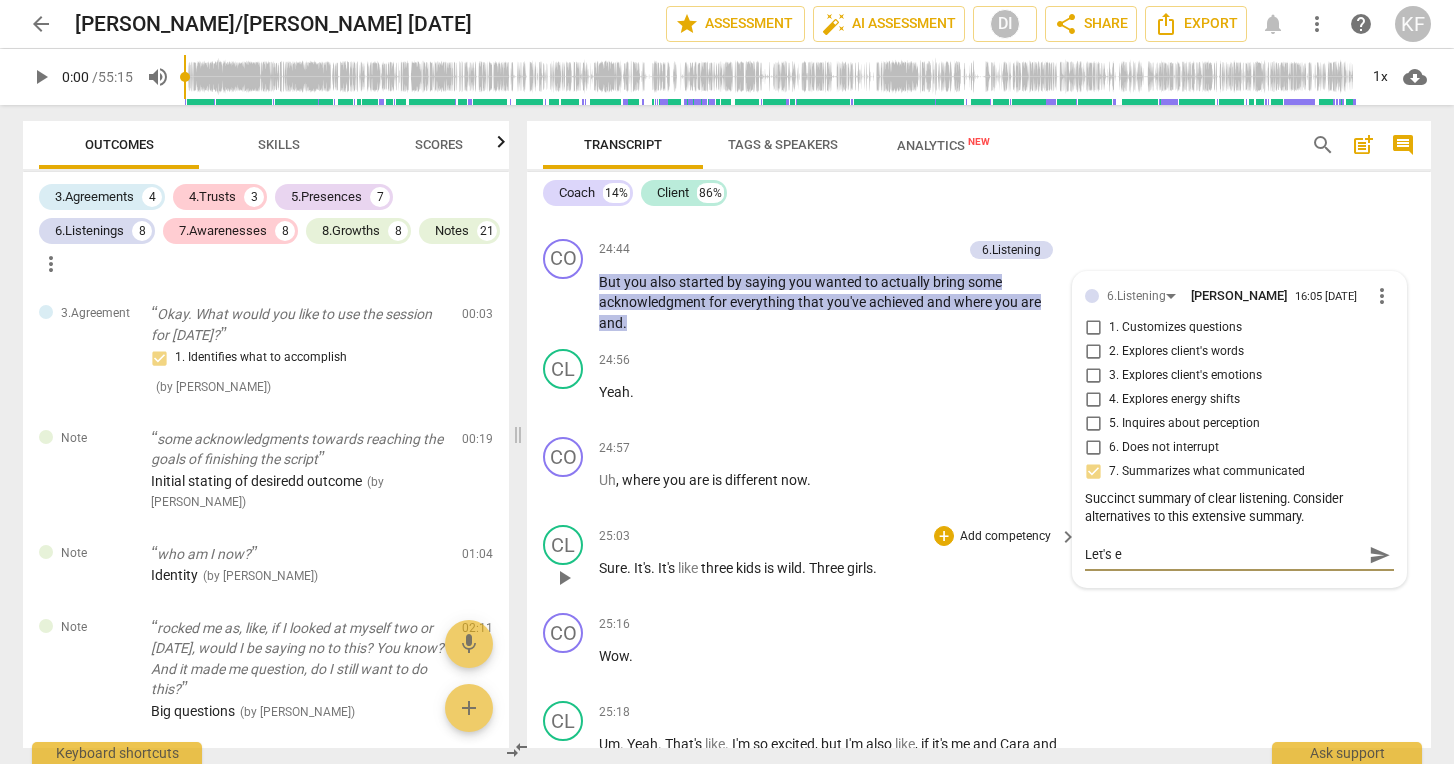 type on "Let's ex" 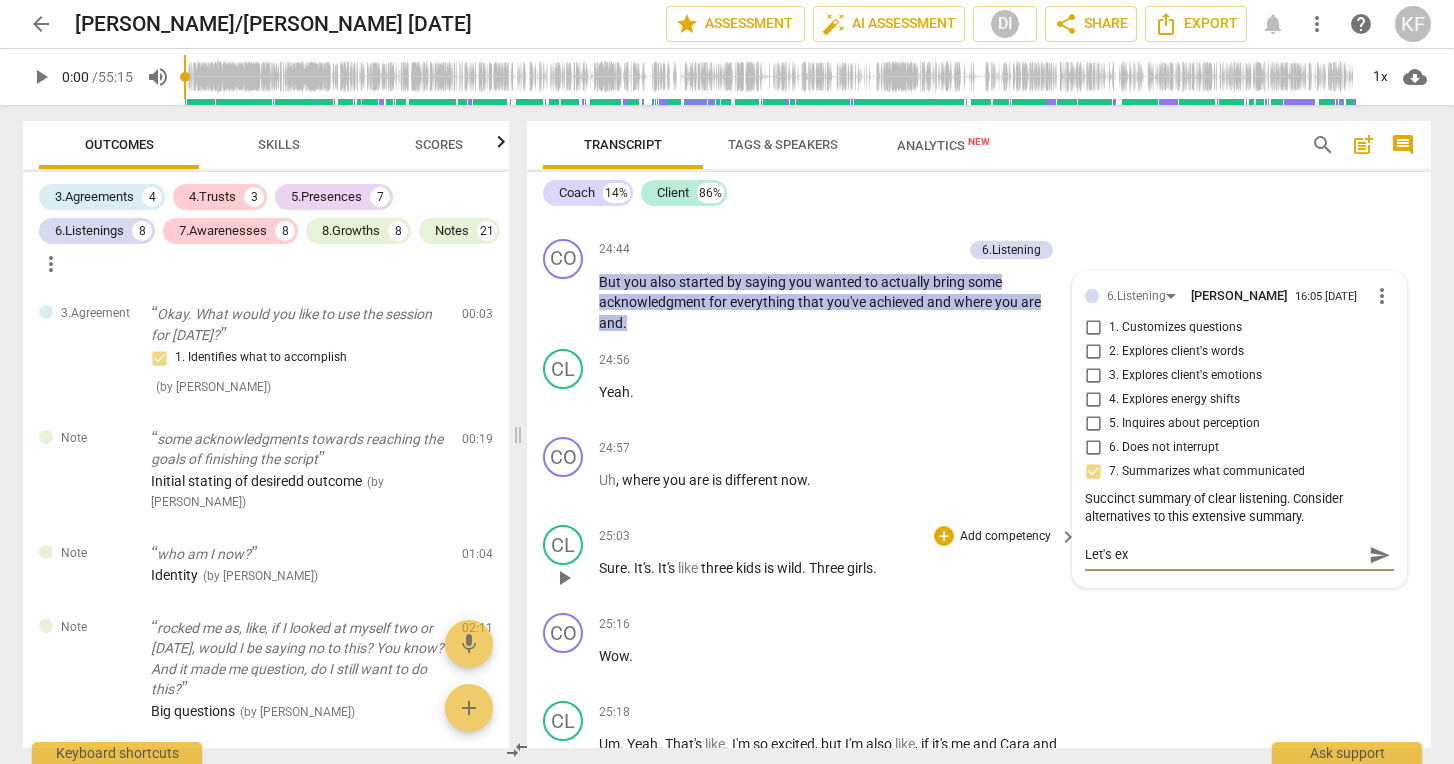 type on "Let's exp" 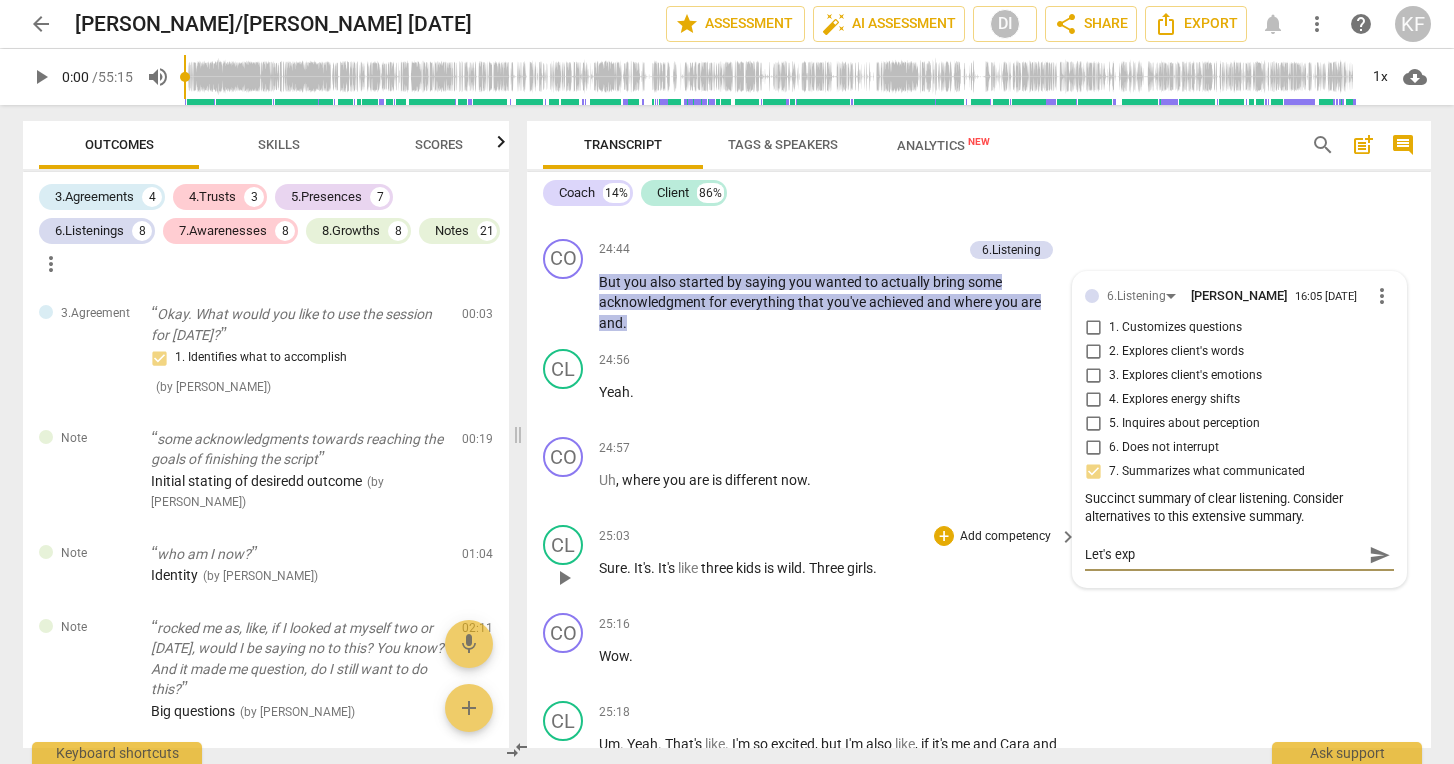 type on "Let's expl" 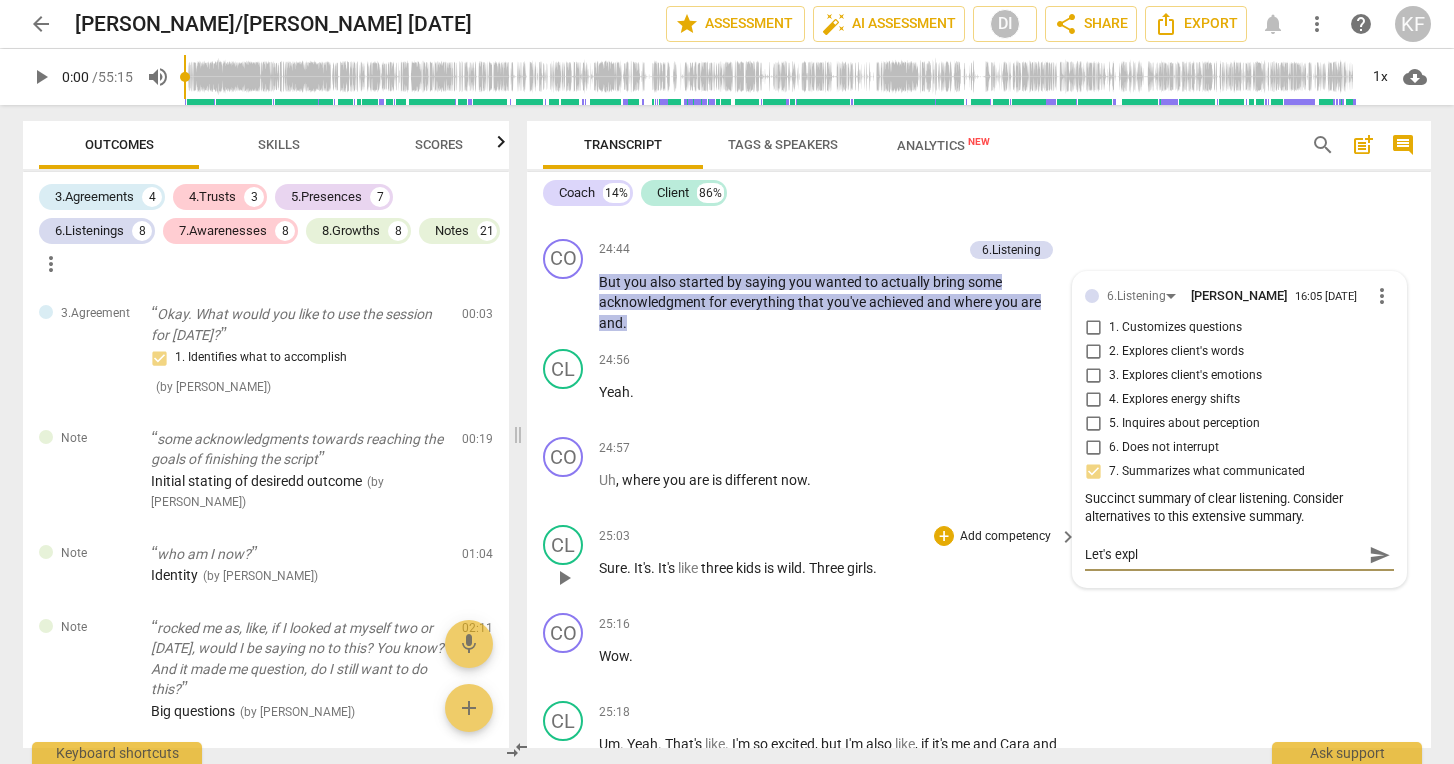 type on "Let's explo" 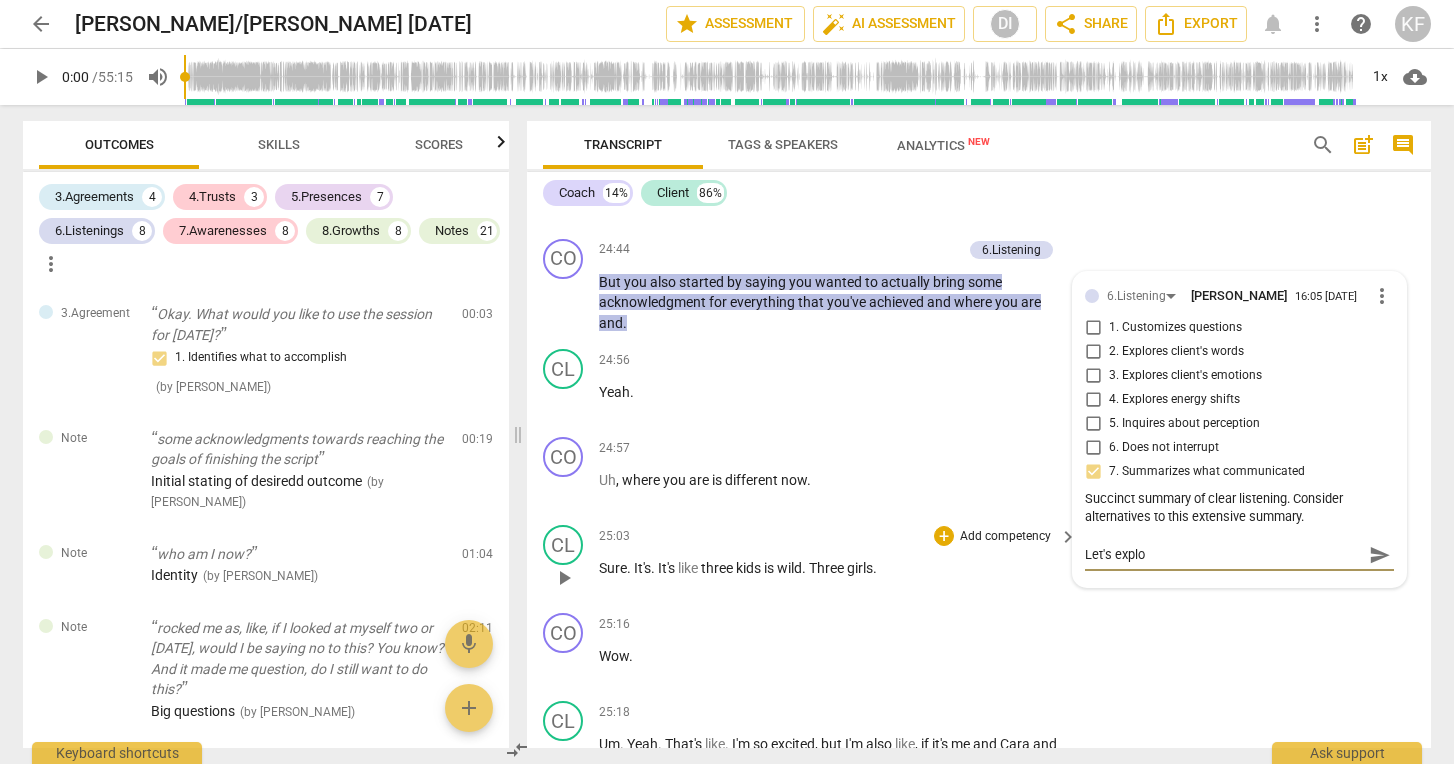 type on "Let's explor" 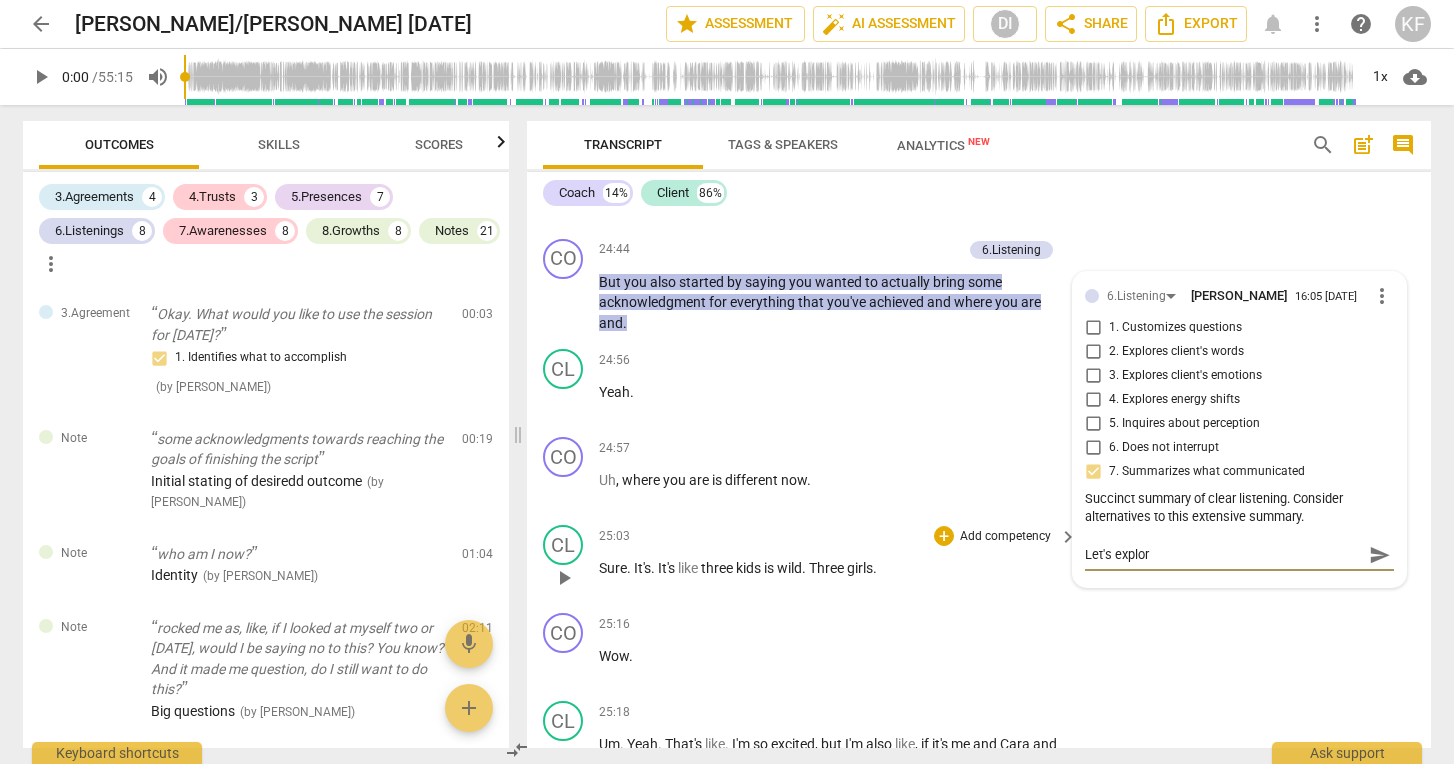 type on "Let's explore" 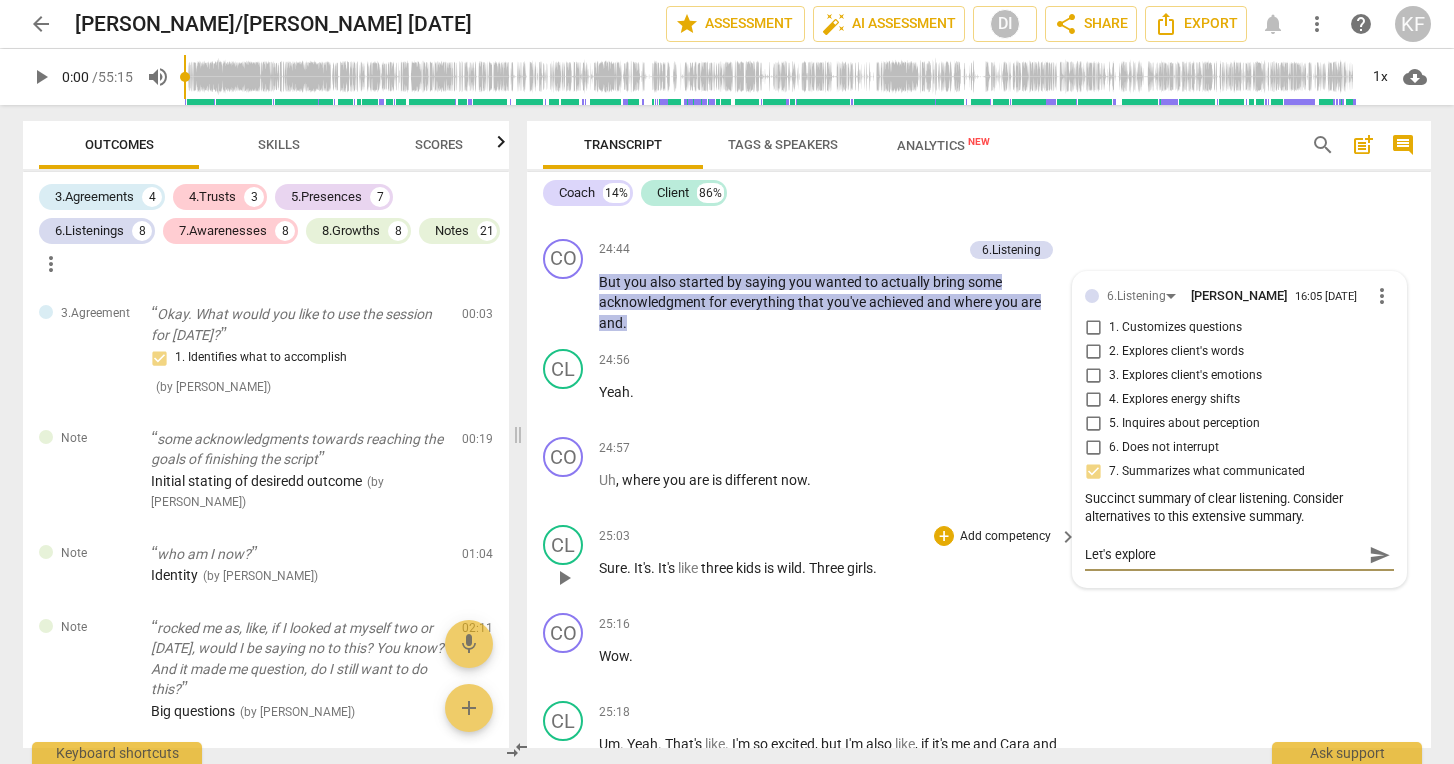 type on "Let's explore" 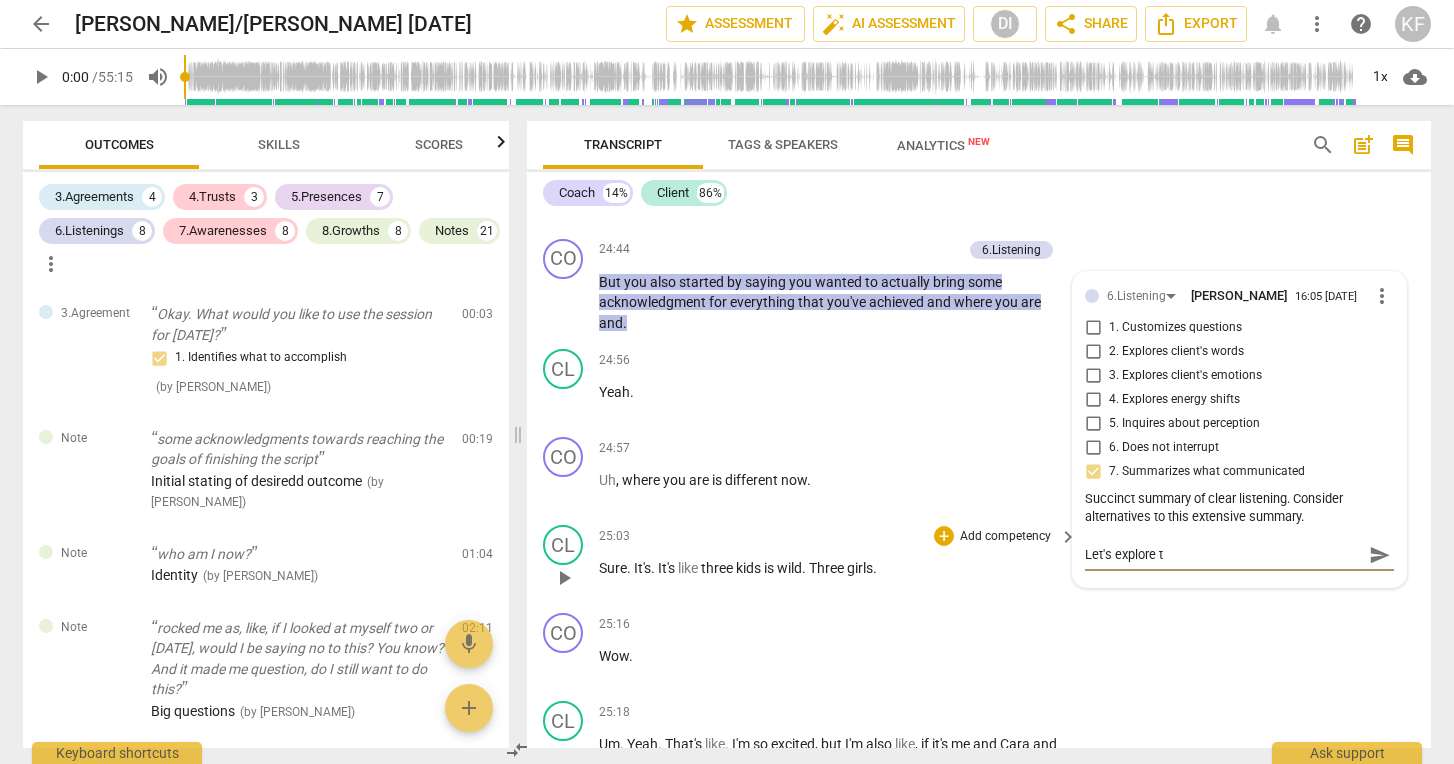 type on "Let's explore th" 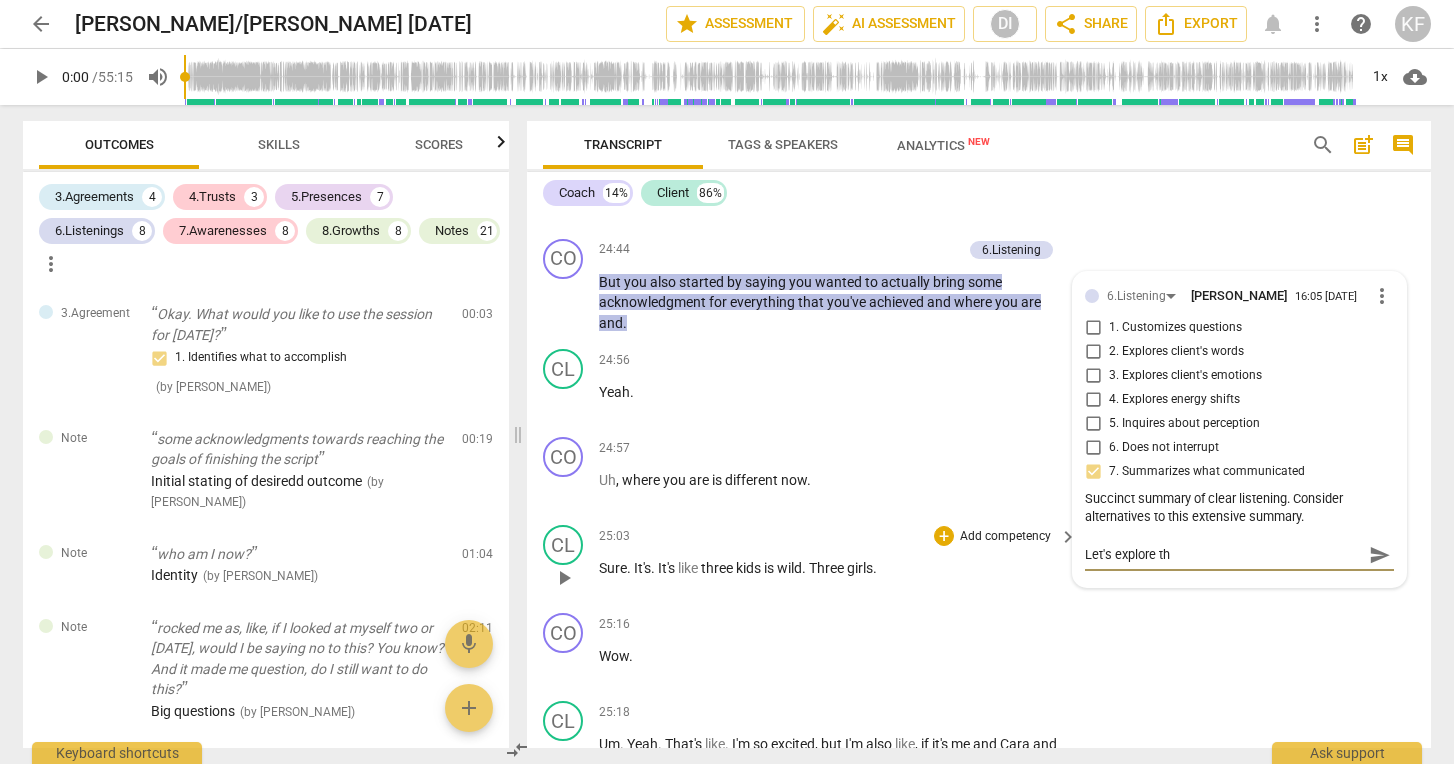 type on "Let's explore thi" 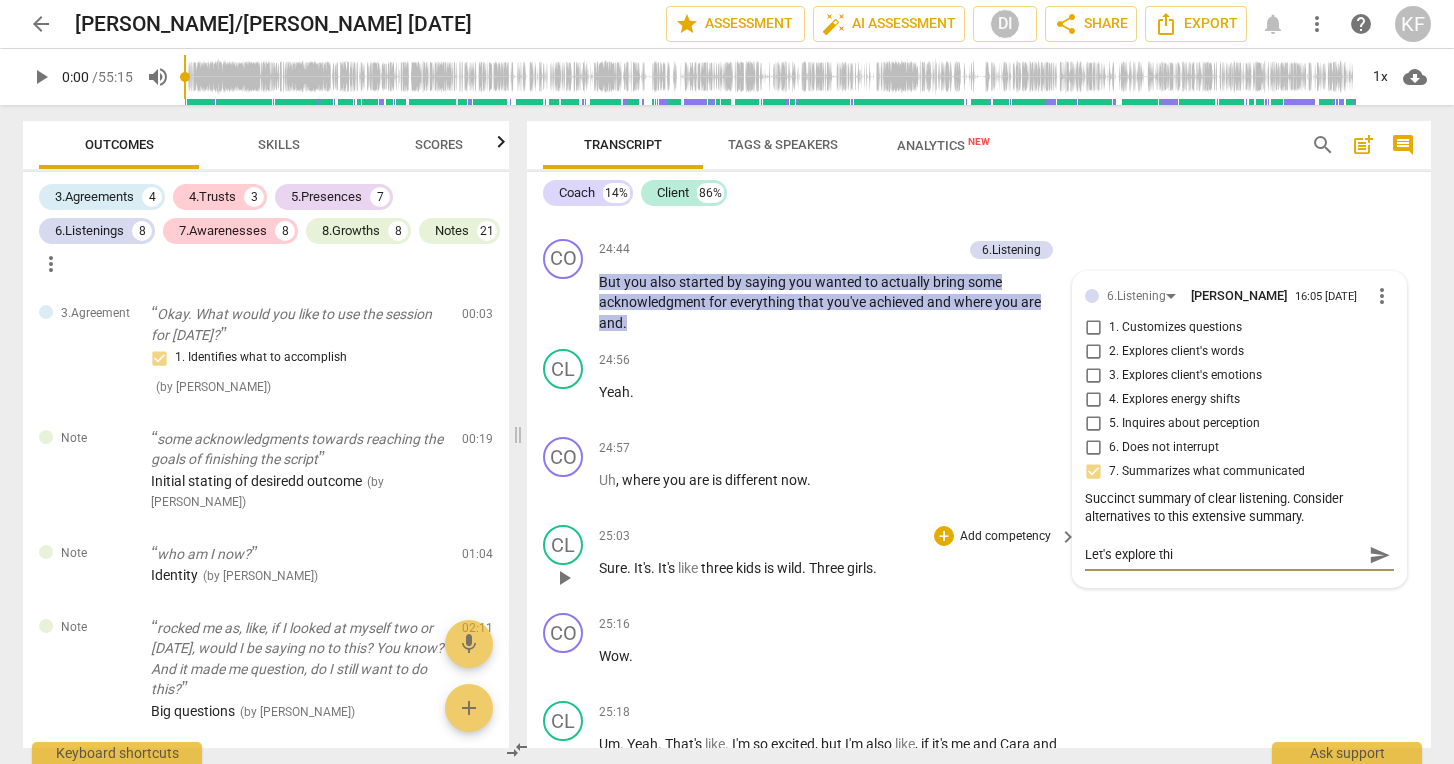 type on "Let's explore this" 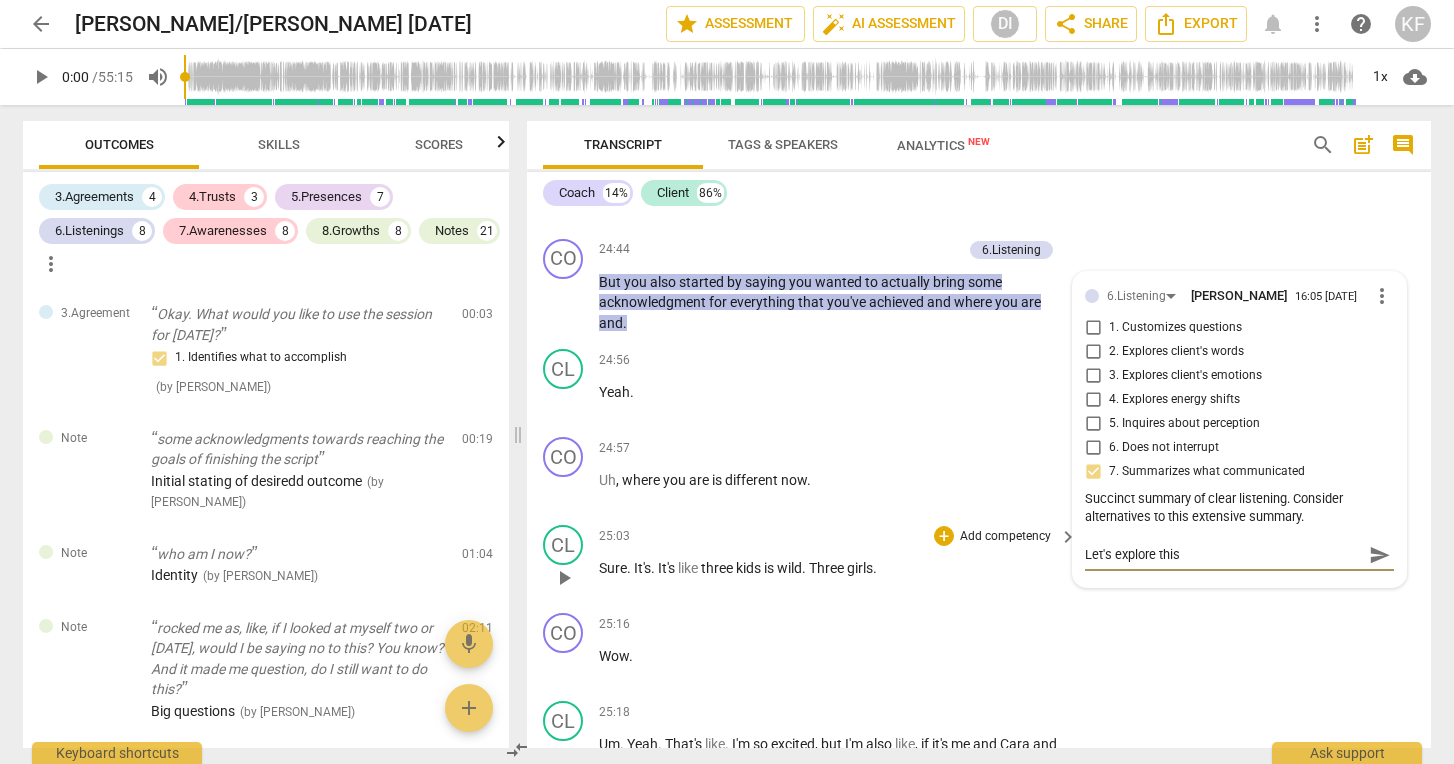 type on "Let's explore this" 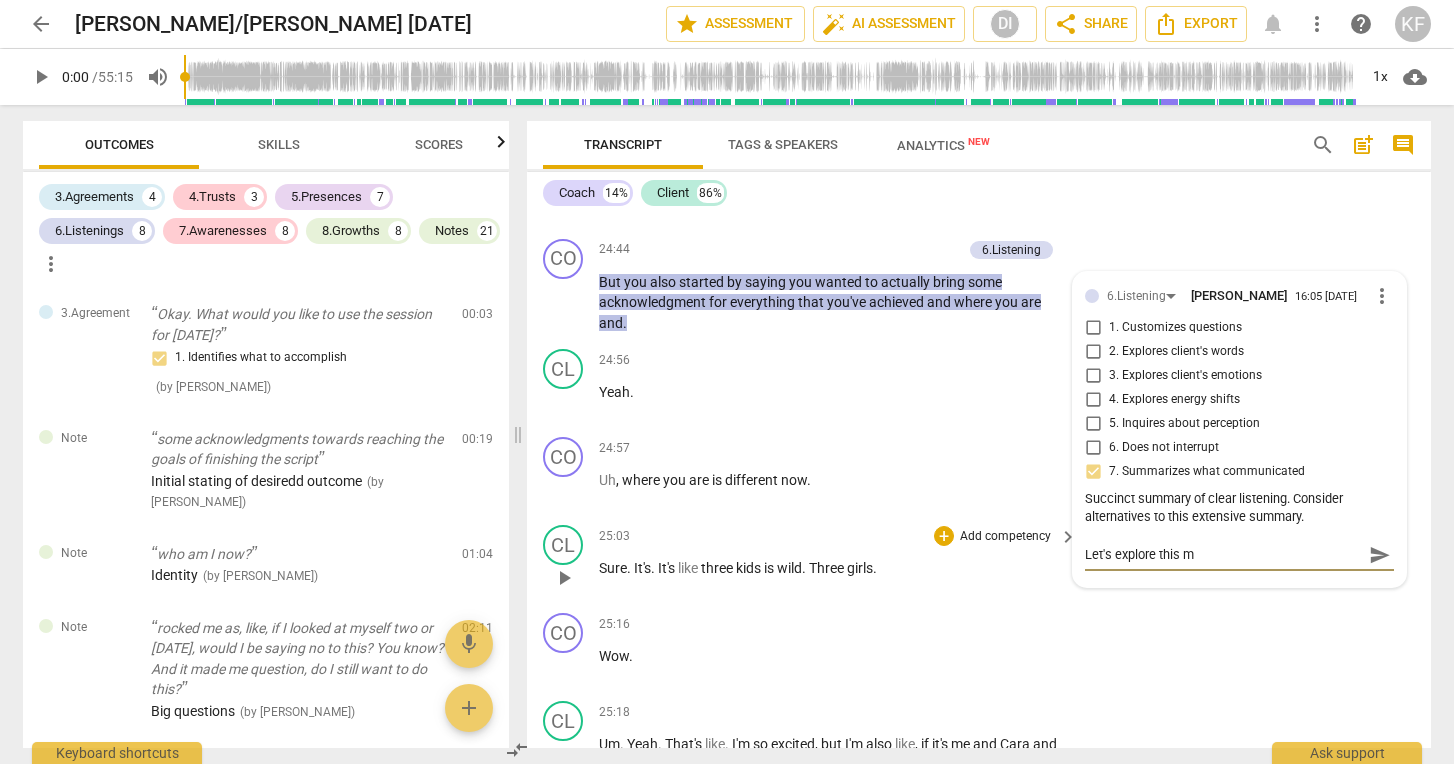 type on "Let's explore this mo" 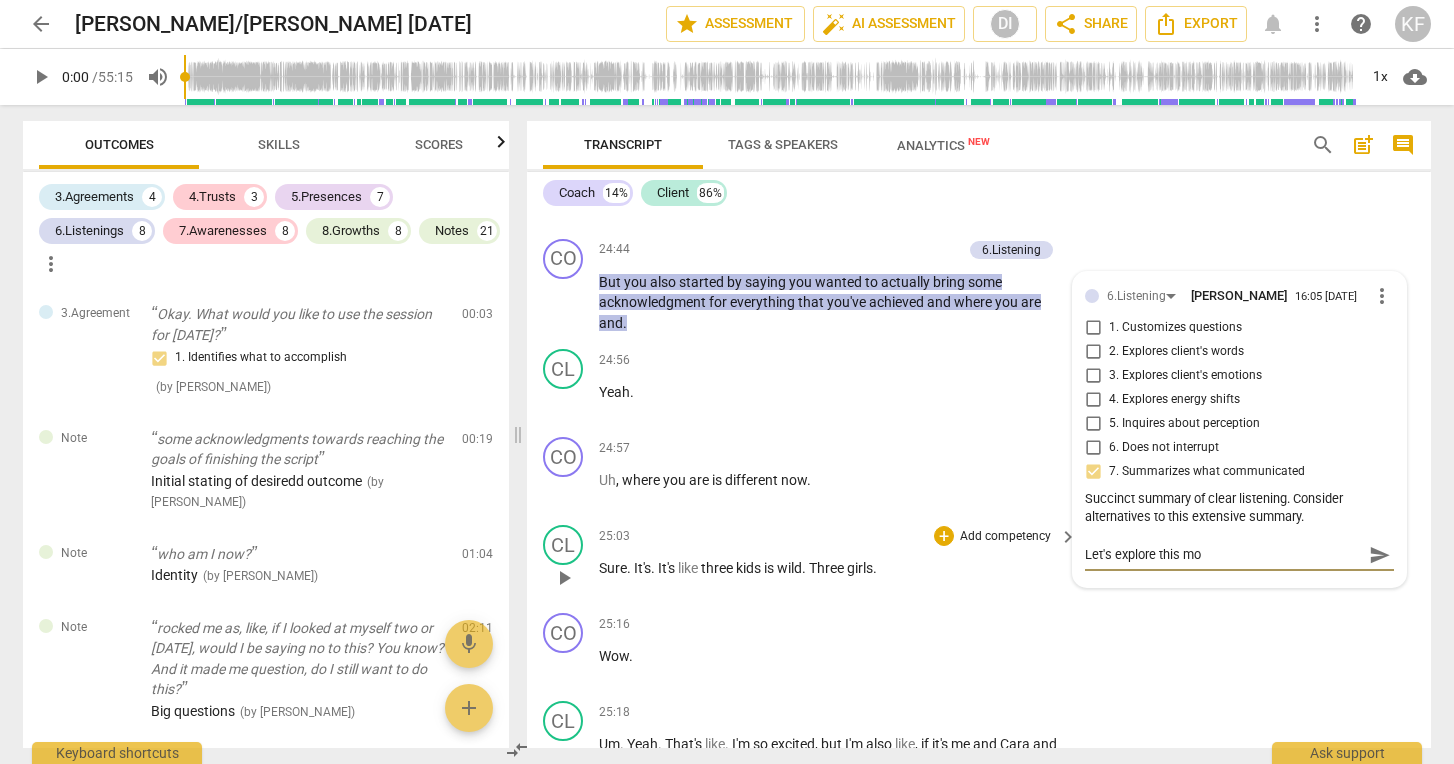 type on "Let's explore this mor" 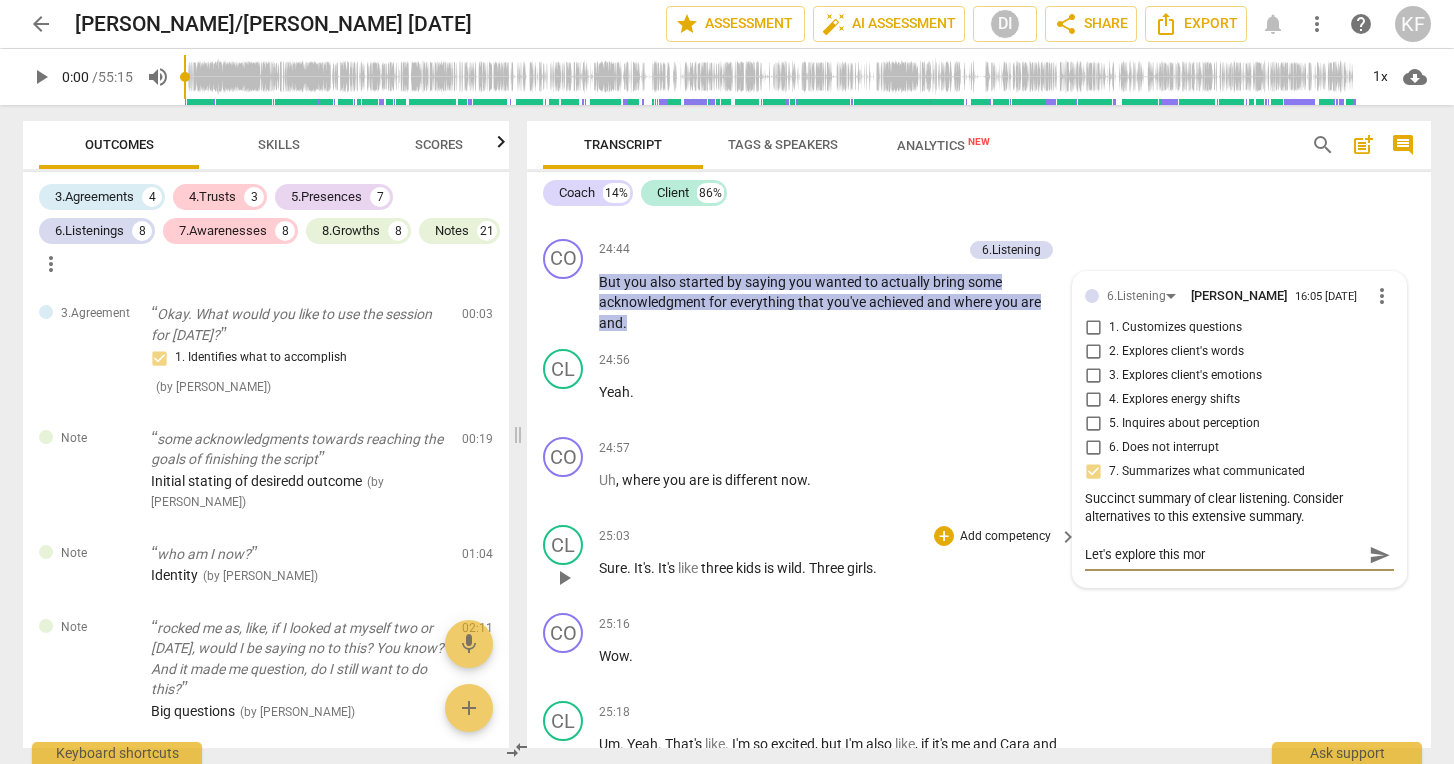 type on "Let's explore this more" 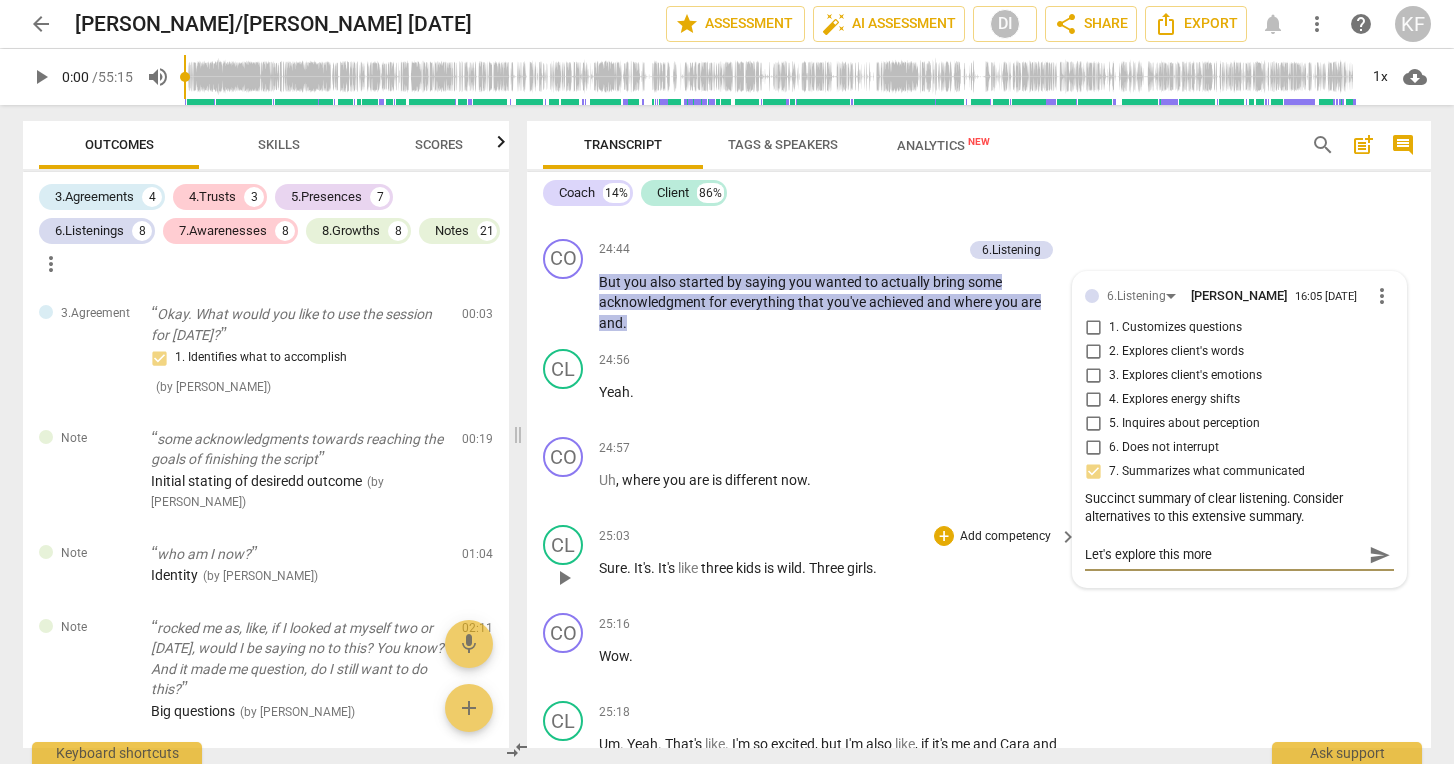 type on "Let's explore this more" 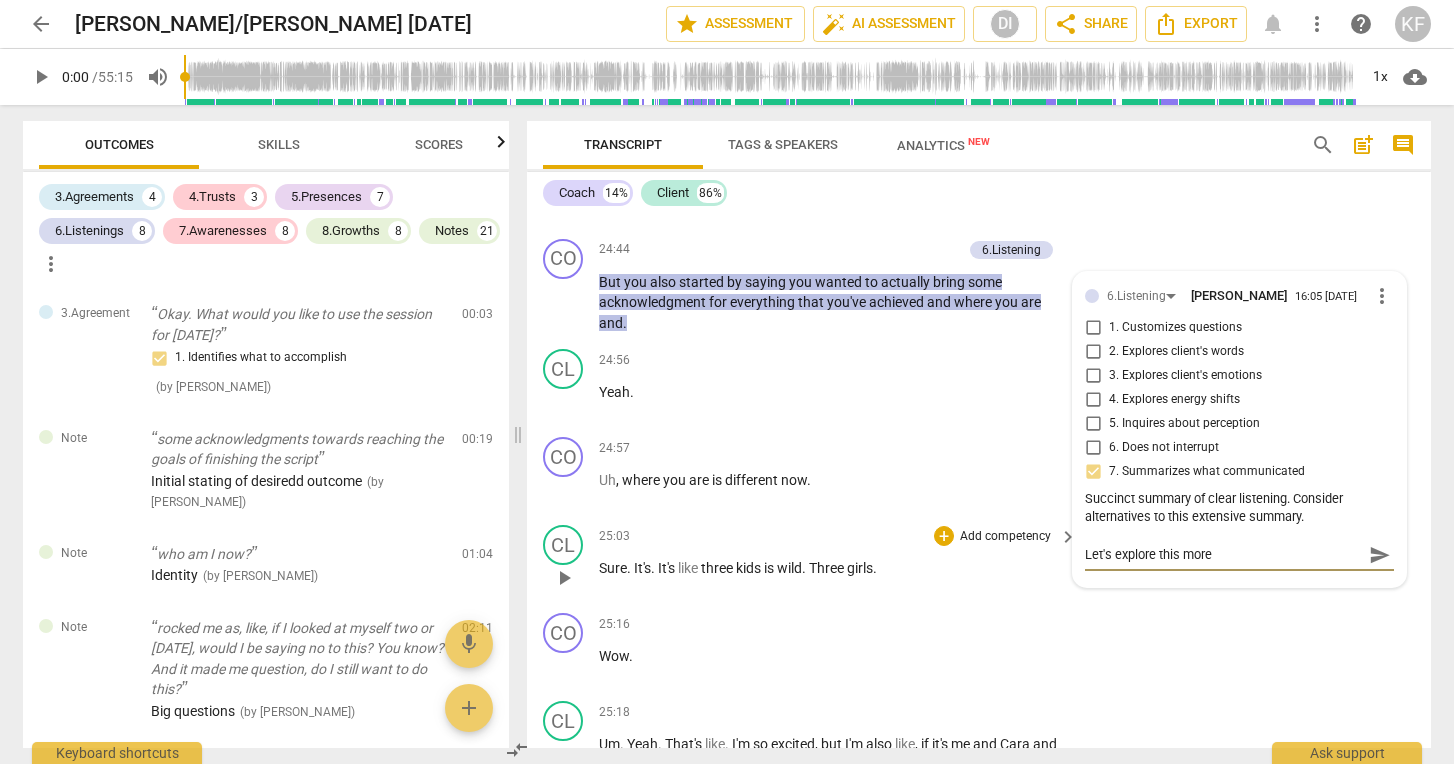 type on "Let's explore this more" 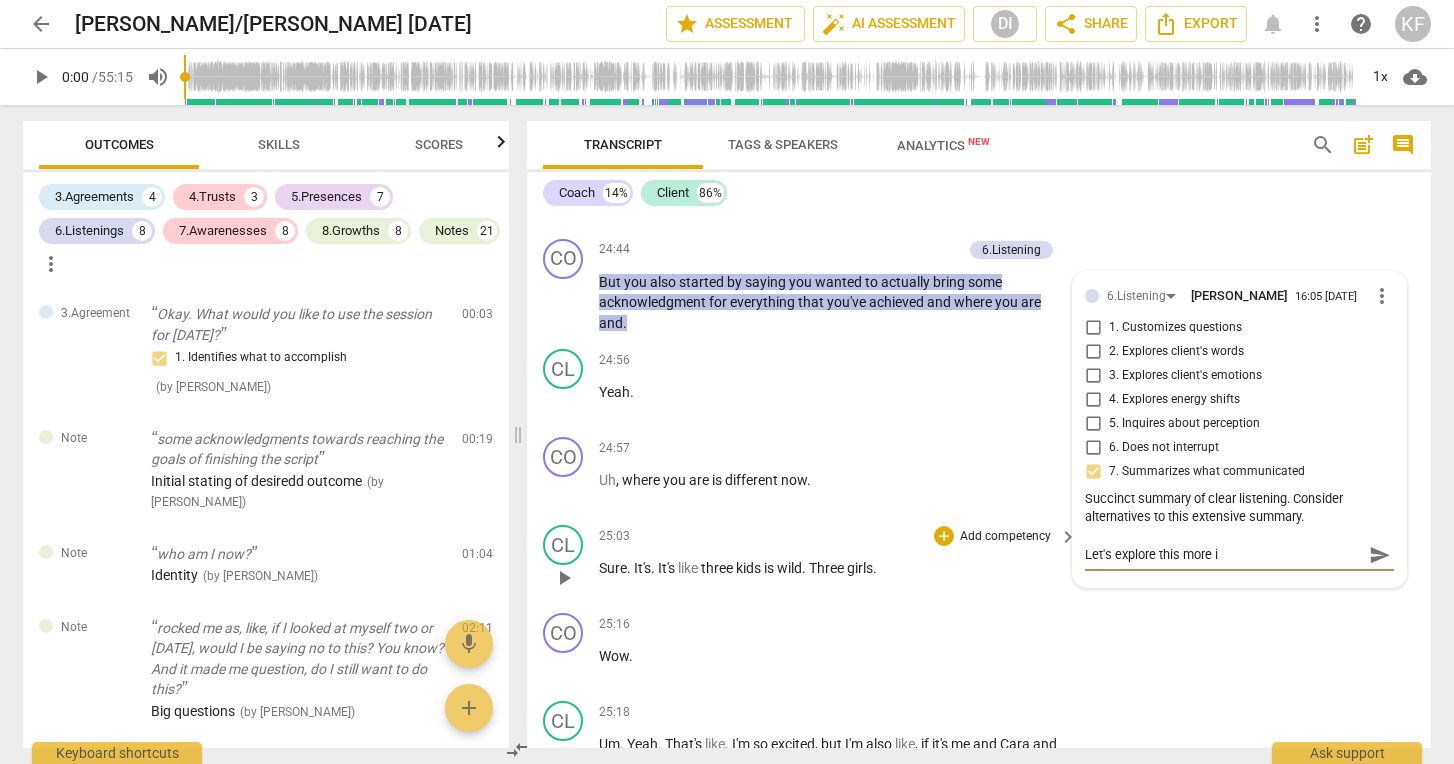 type on "Let's explore this more in" 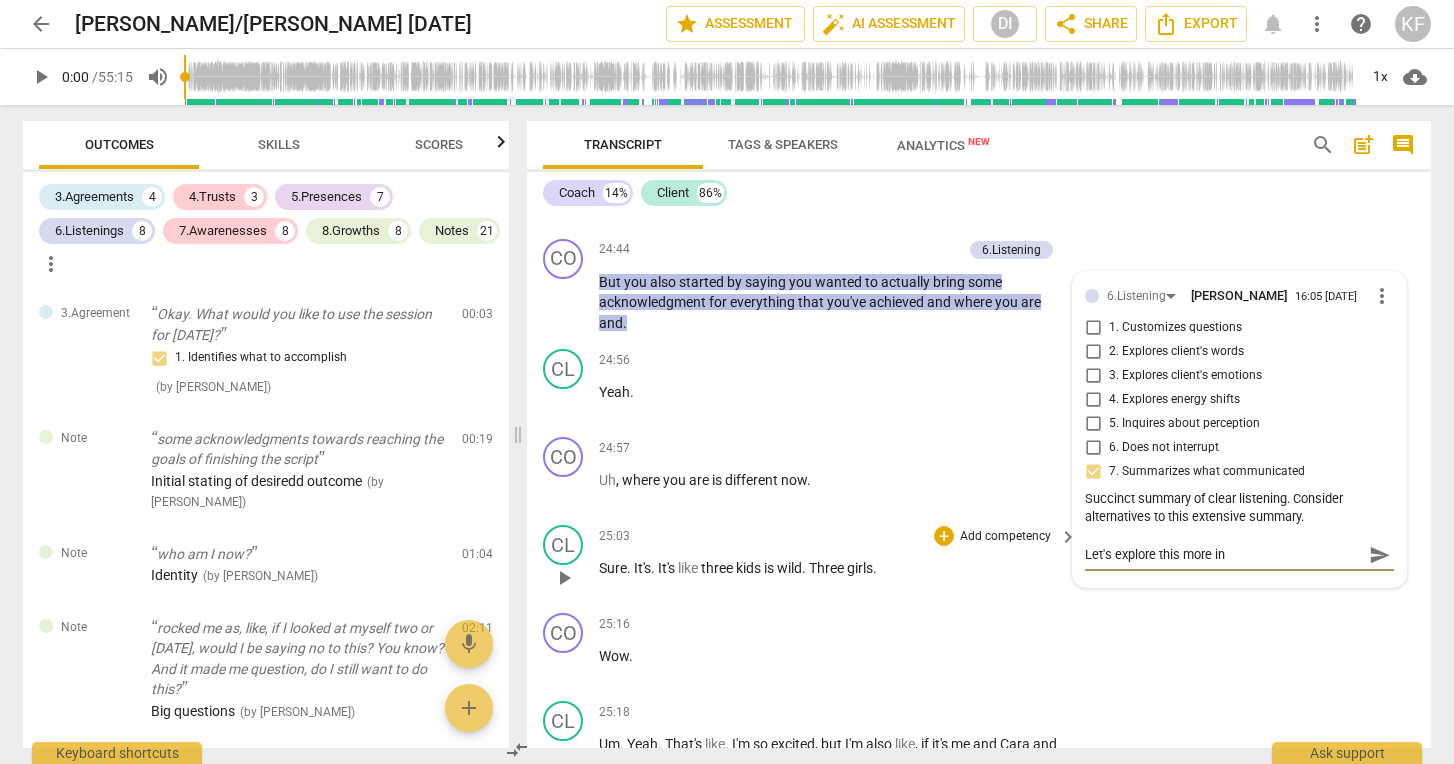 type on "Let's explore this more in" 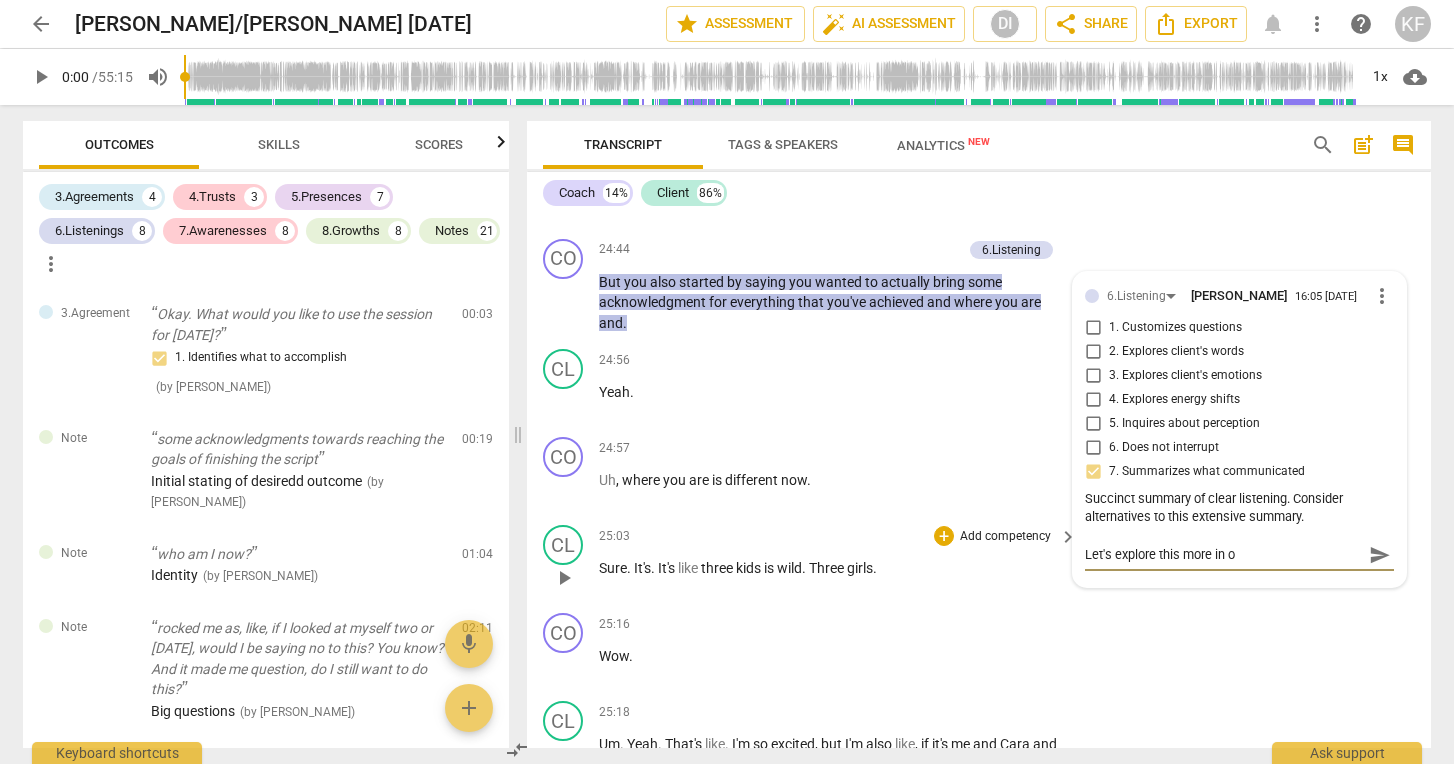 type on "Let's explore this more in ou" 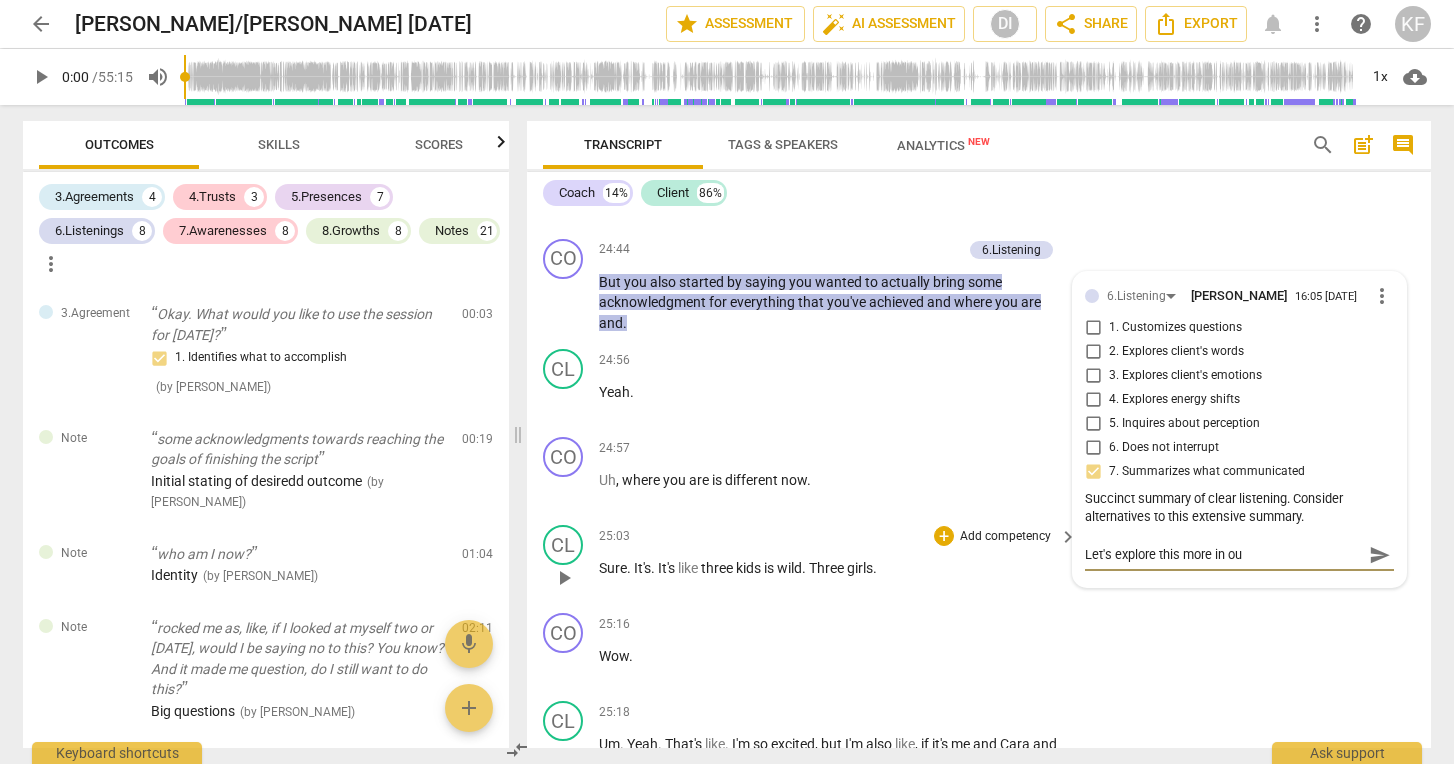 type on "Let's explore this more in our" 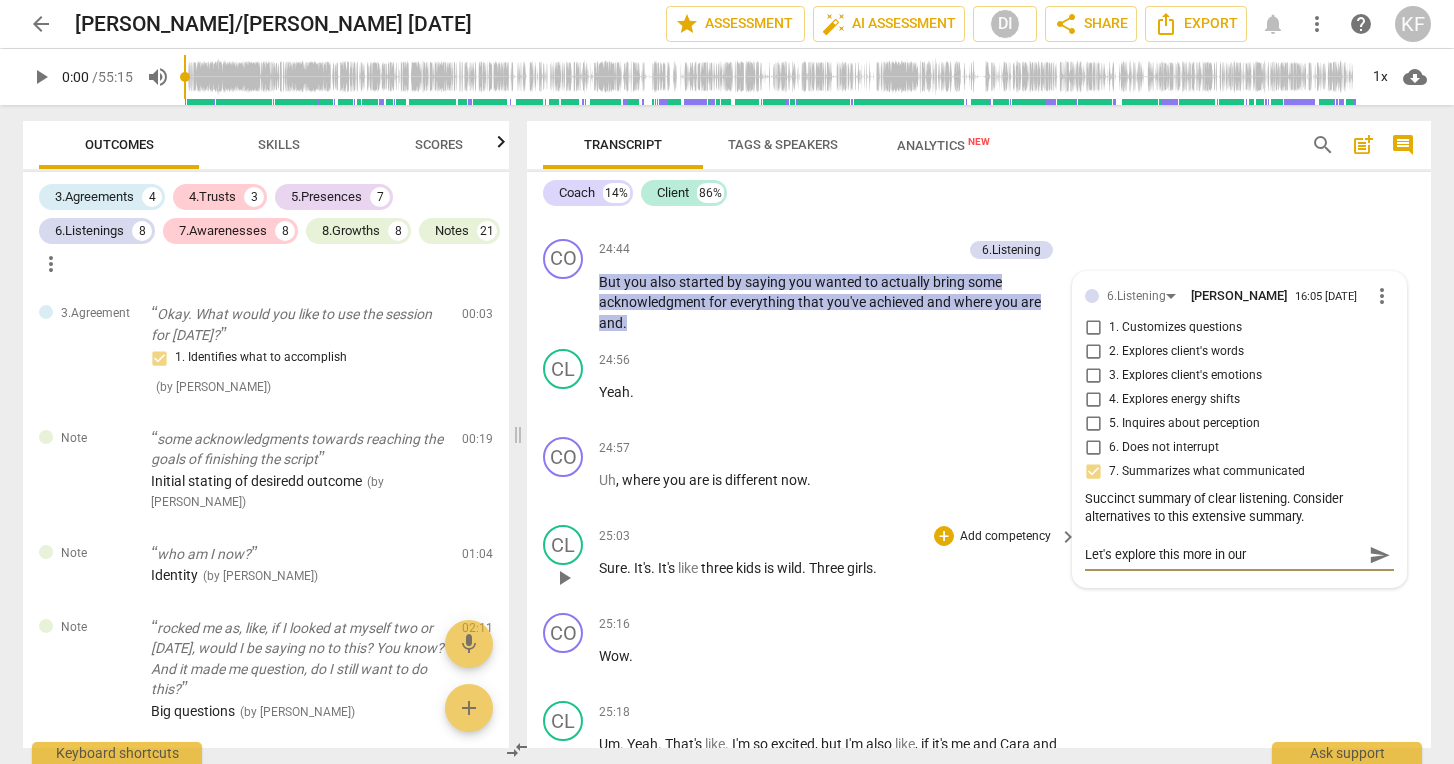 type on "Let's explore this more in ourd" 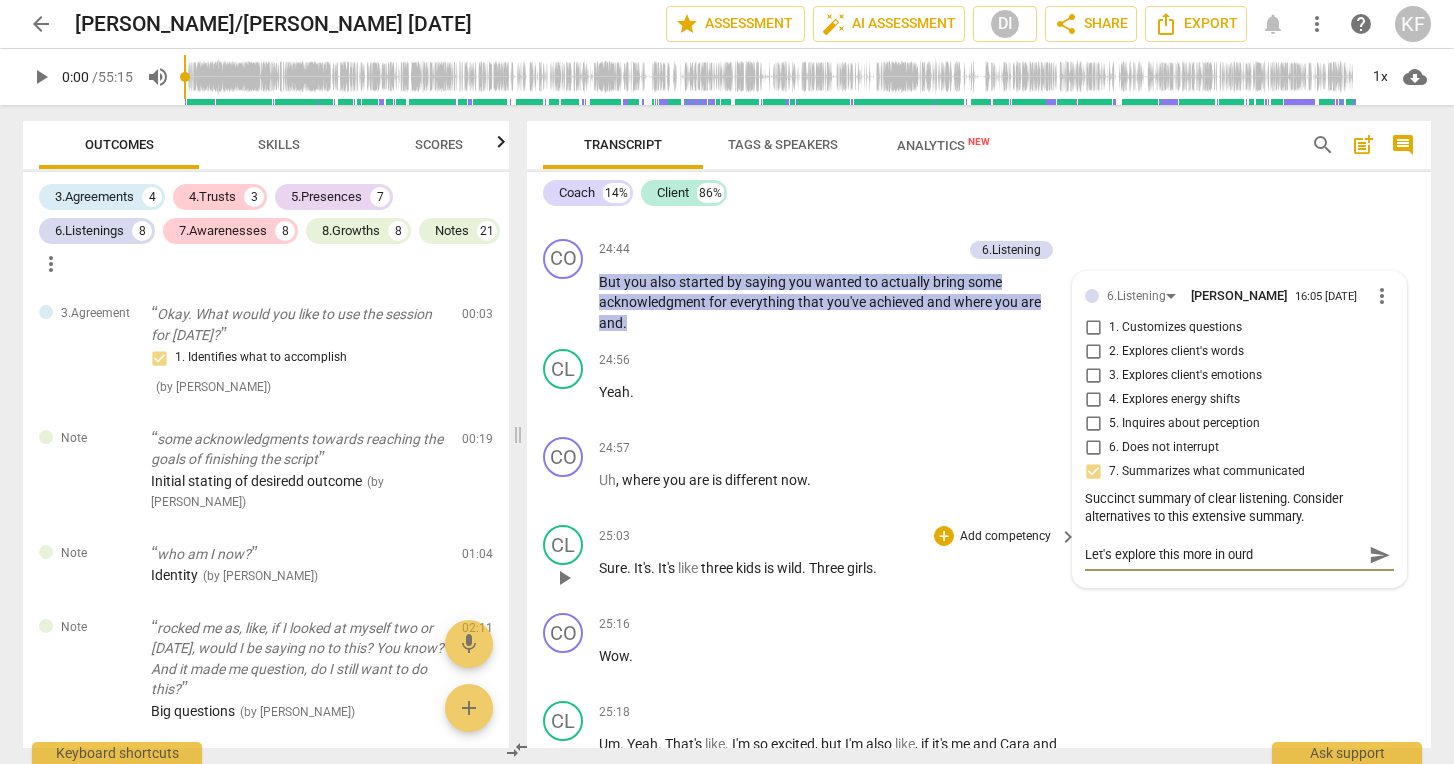 type on "Let's explore this more in our" 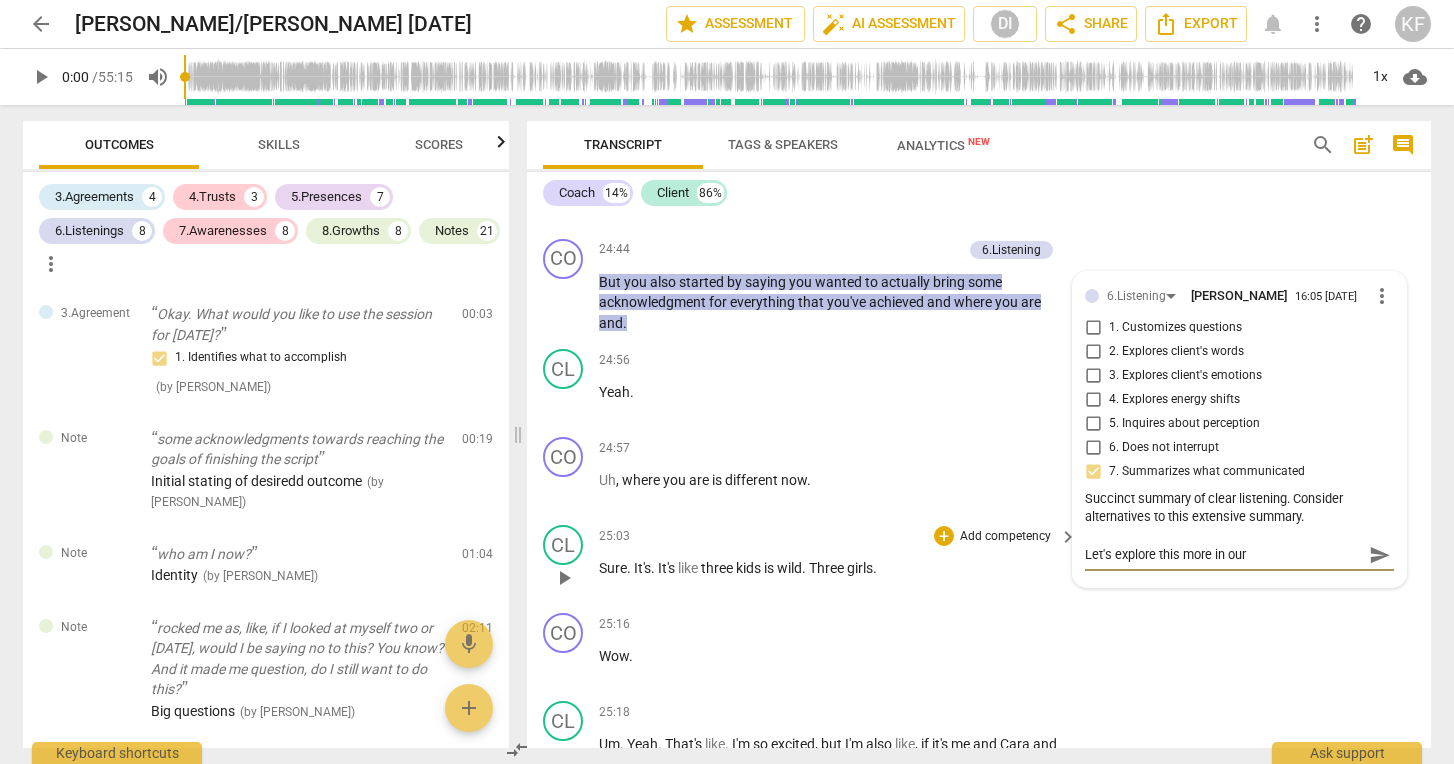 type on "Let's explore this more in our d" 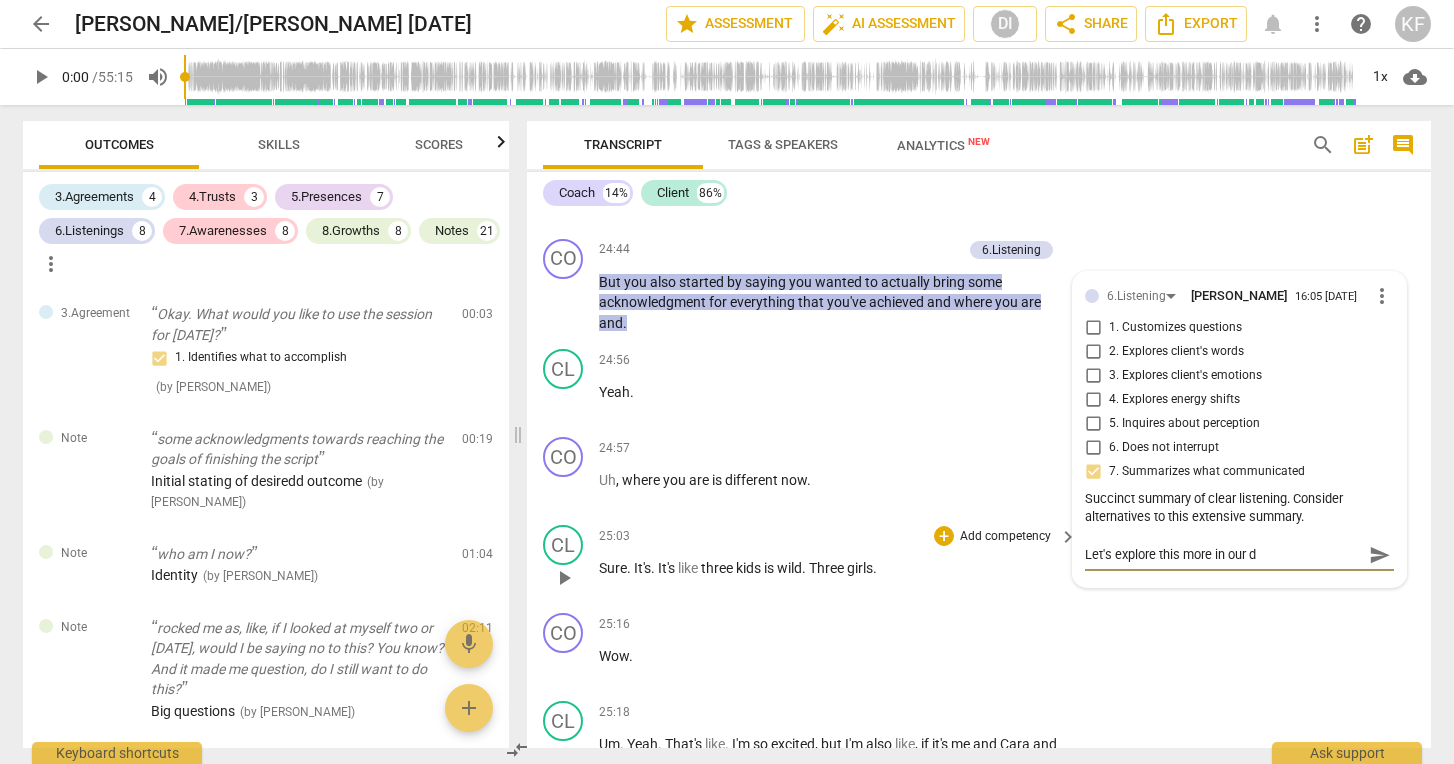 type on "Let's explore this more in our de" 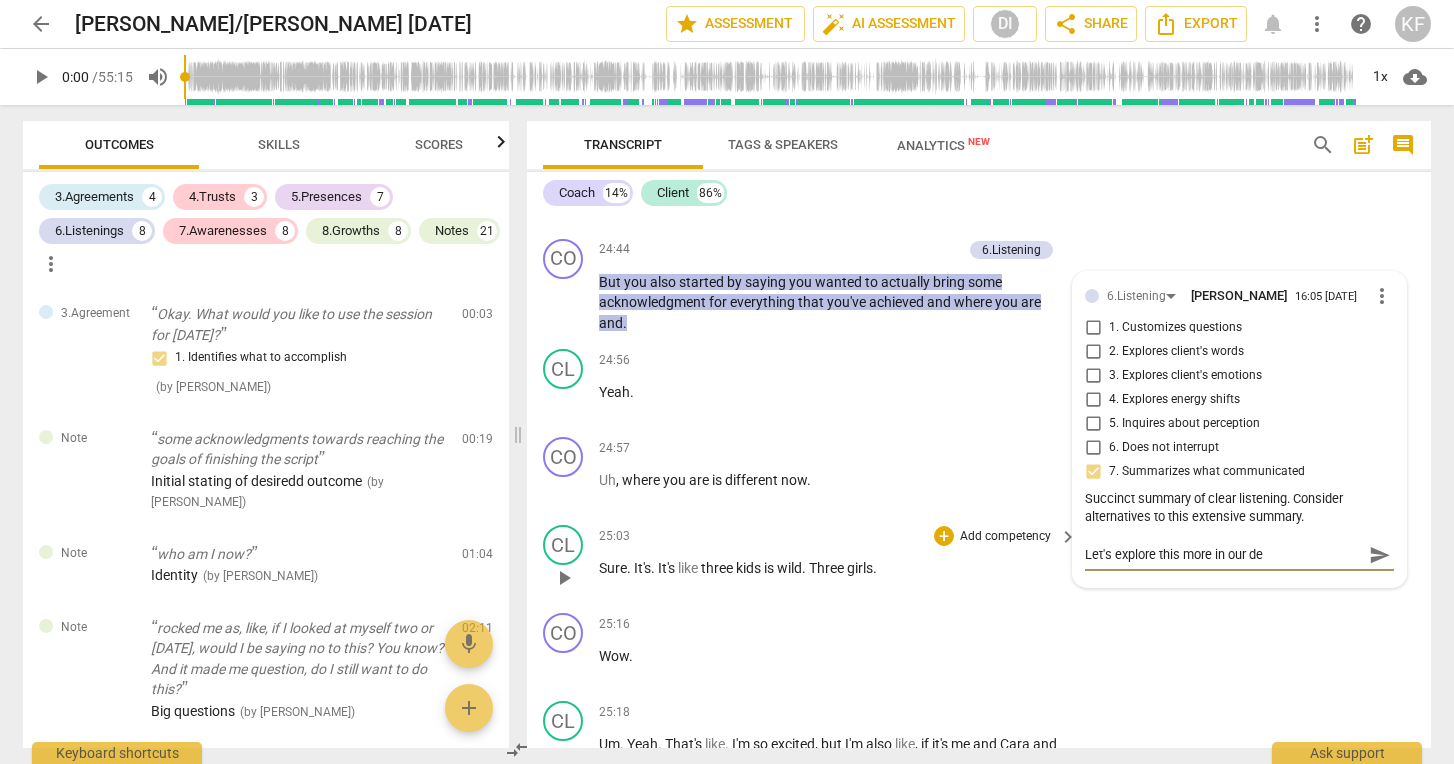 type on "Let's explore this more in our deb" 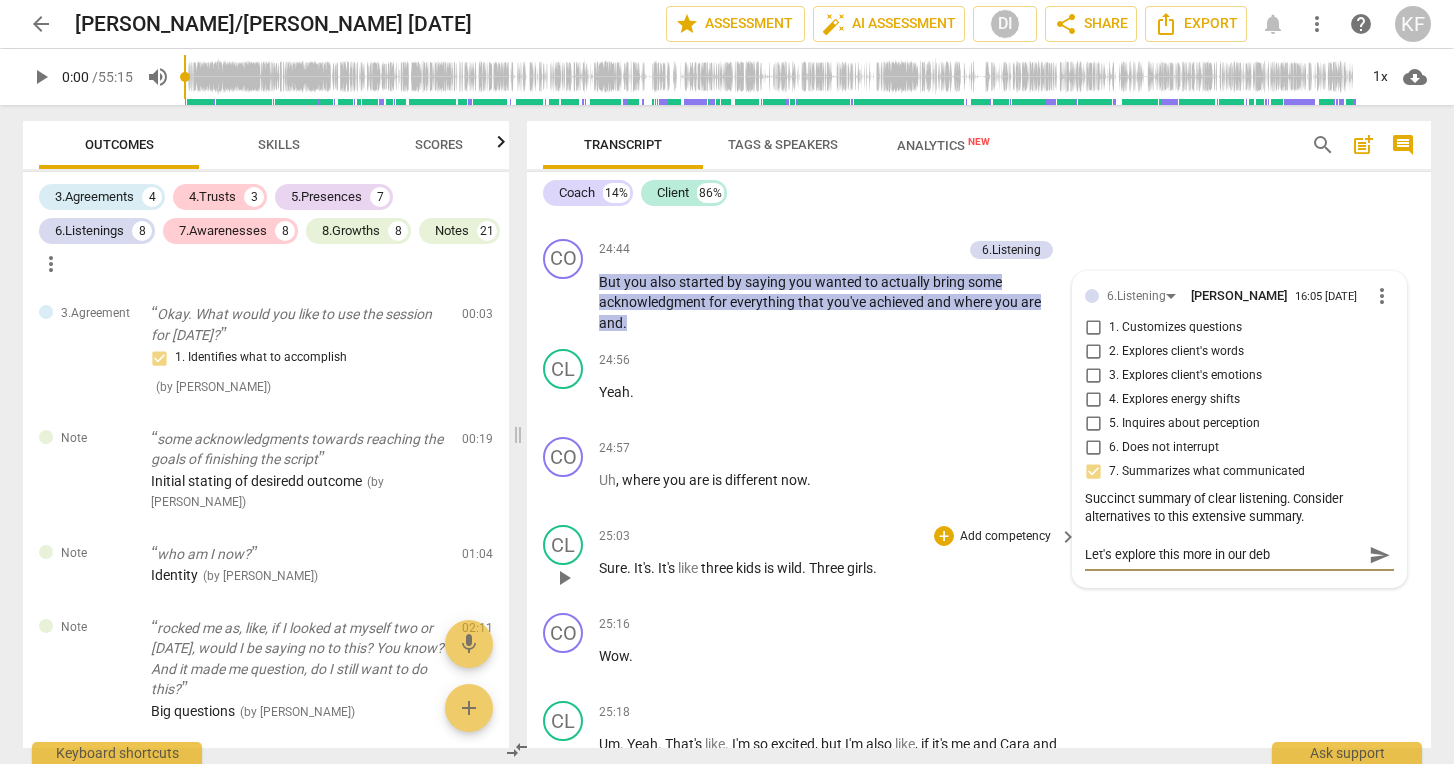 type on "Let's explore this more in our debr" 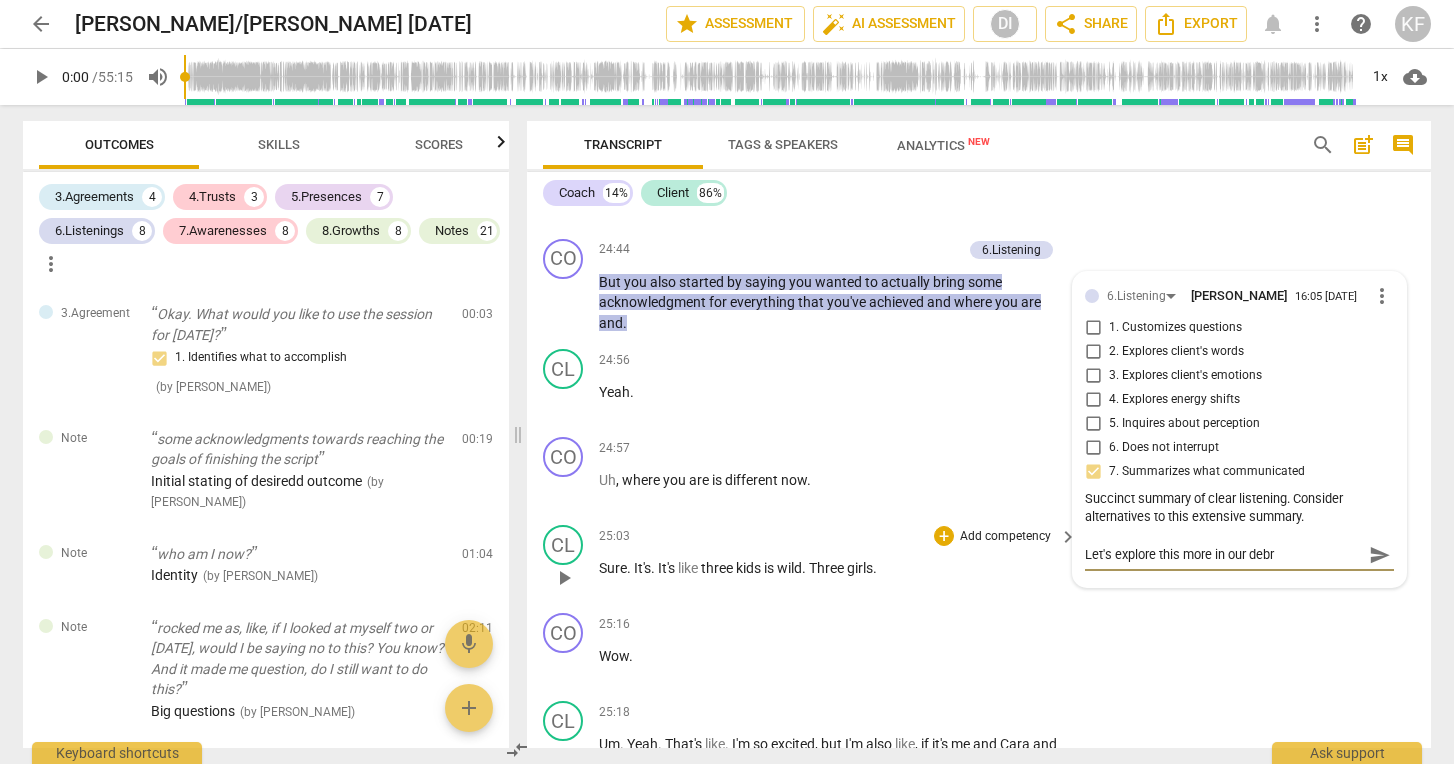 type on "Let's explore this more in our debri" 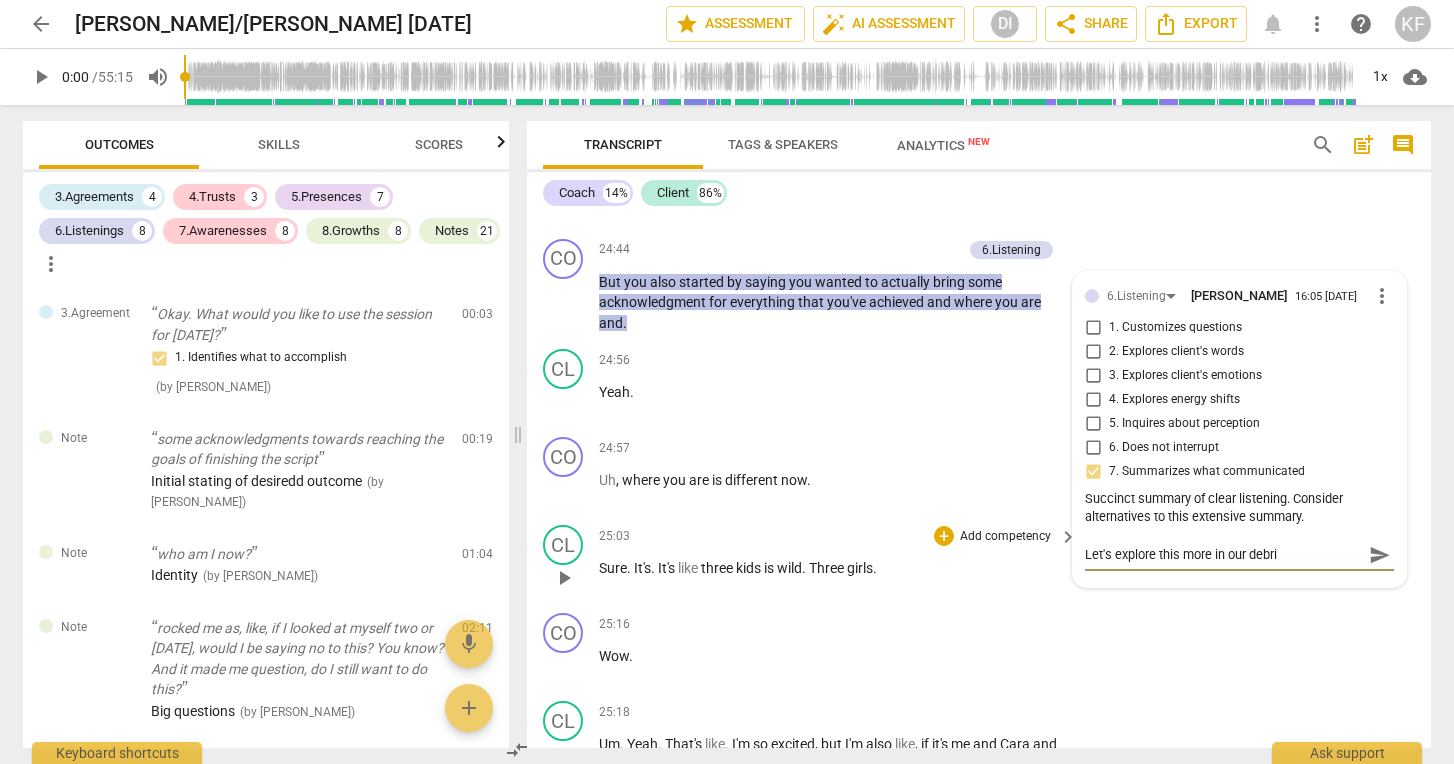 type on "Let's explore this more in our debrie" 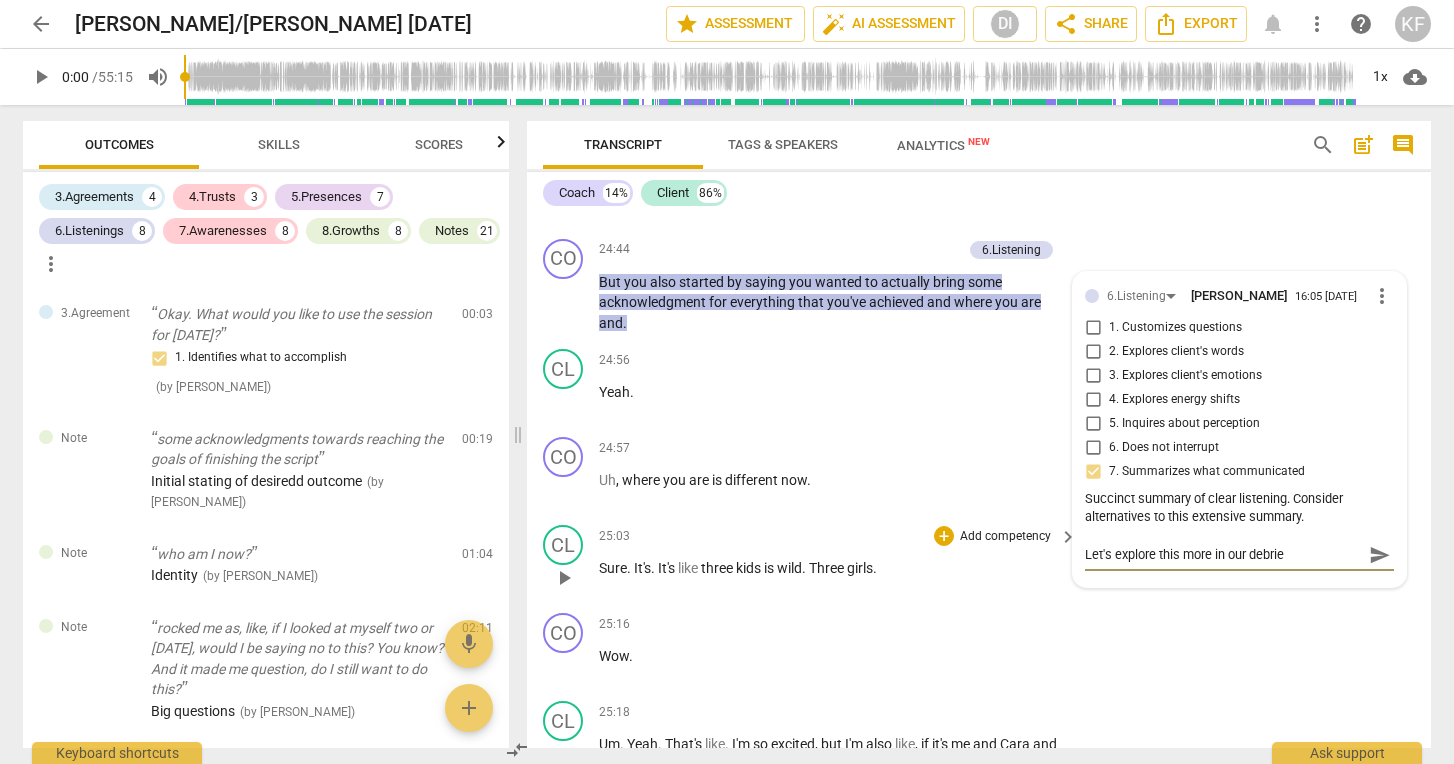 type on "Let's explore this more in our debrief" 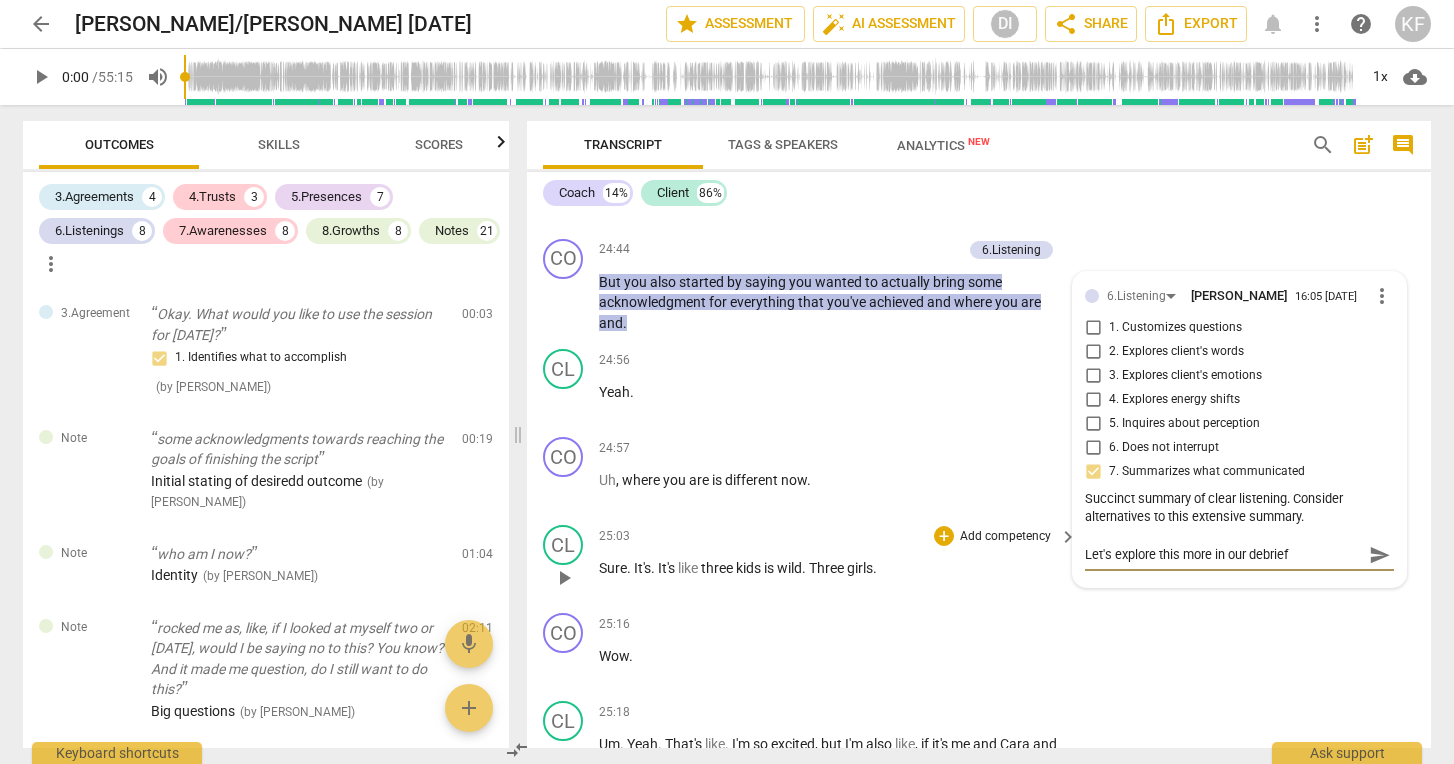 type on "Let's explore this more in our debrief." 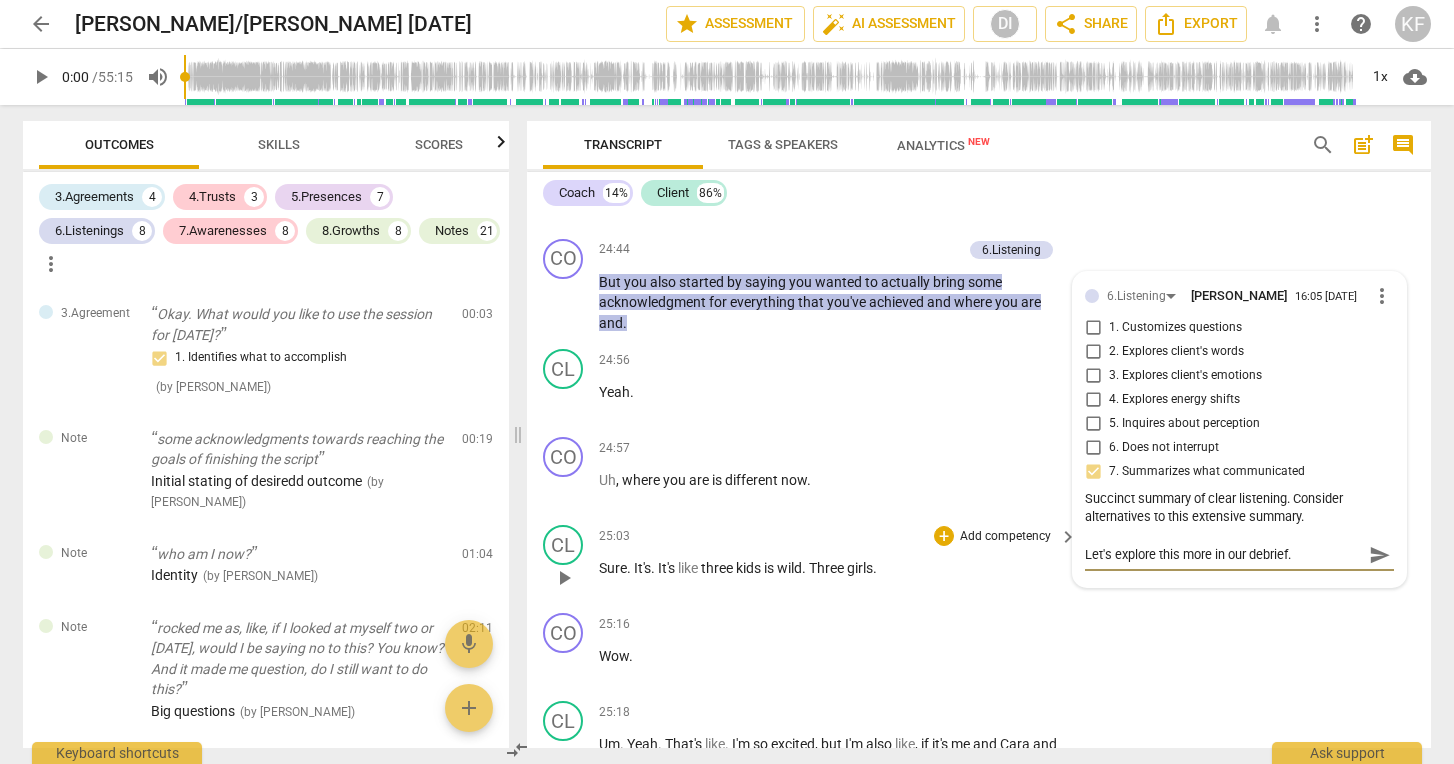 type on "Let's explore this more in our debrief." 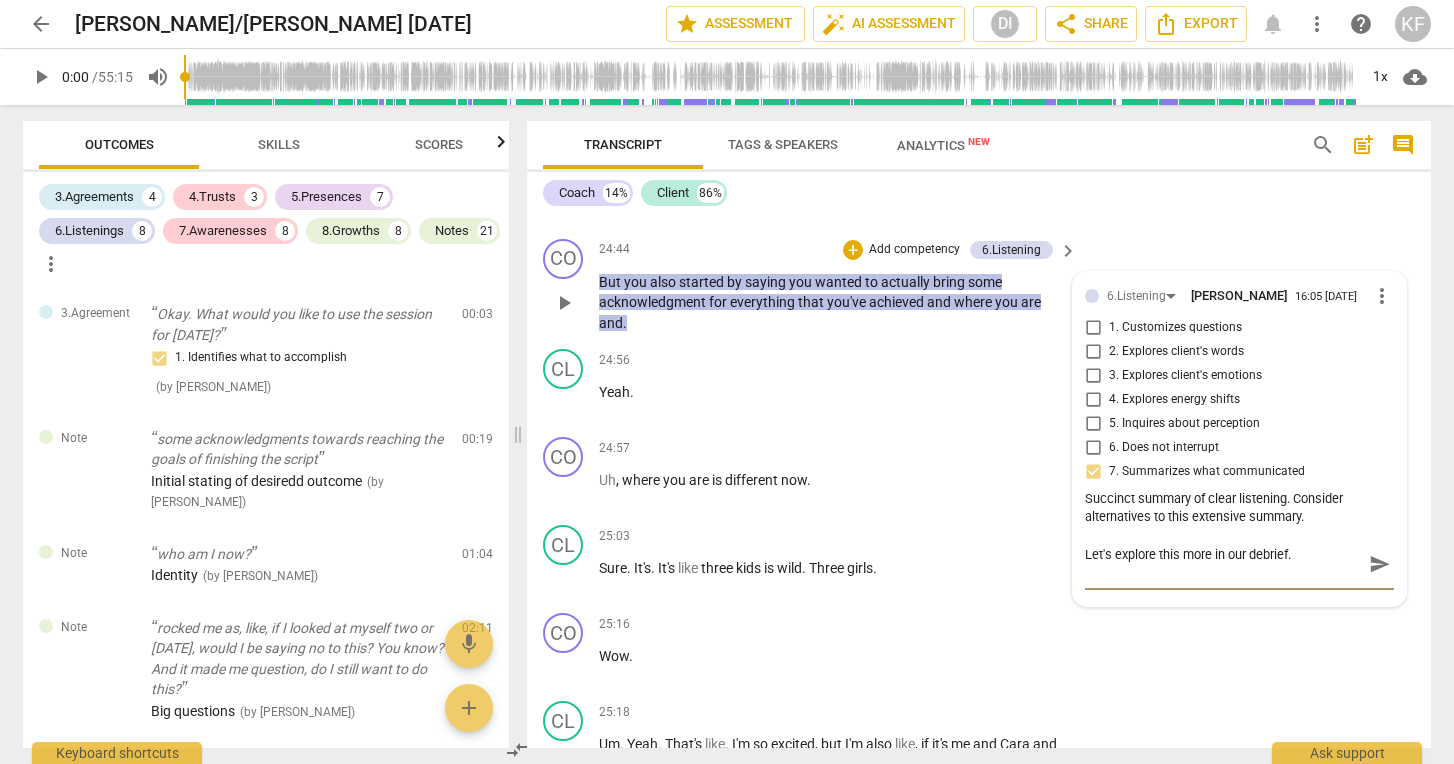 type on "Let's explore this more in our debrief." 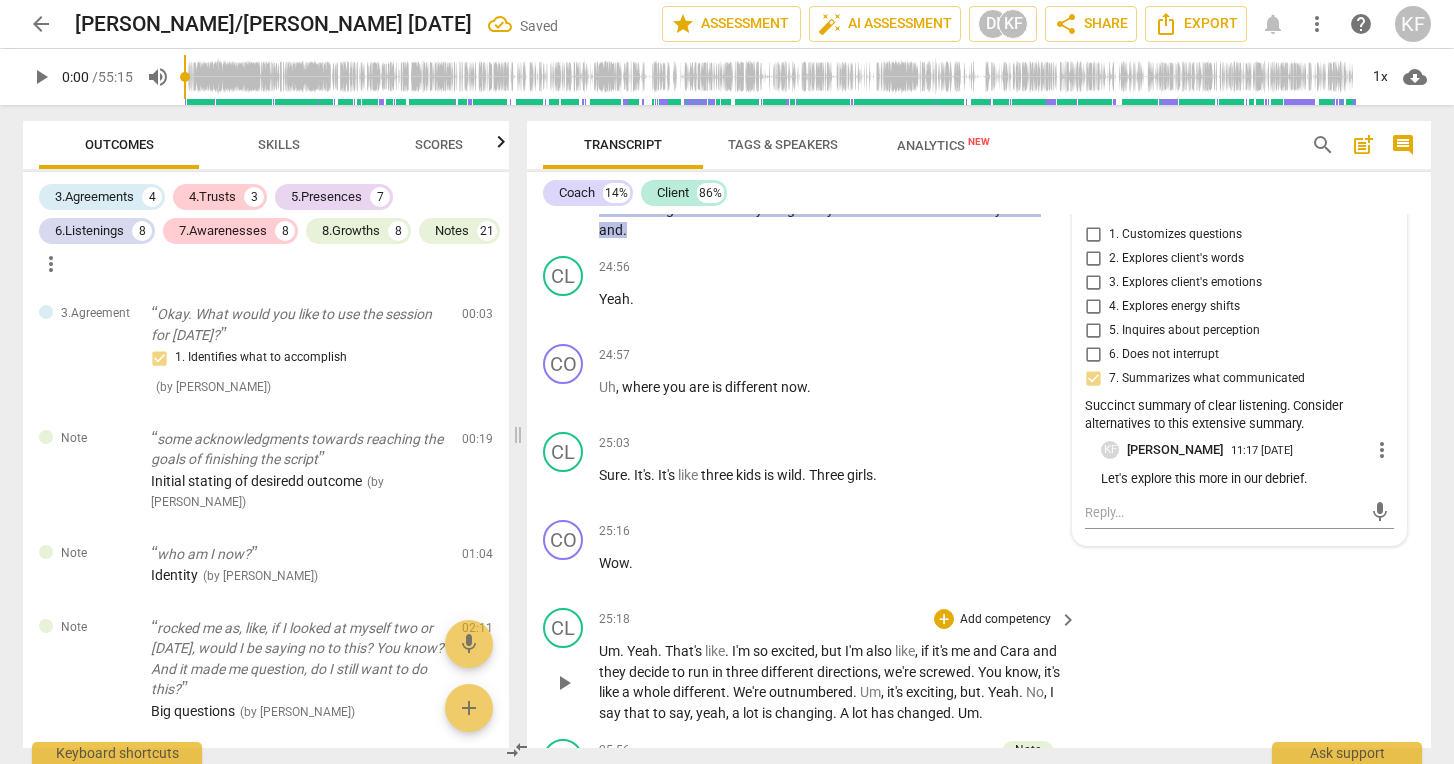 scroll, scrollTop: 7255, scrollLeft: 0, axis: vertical 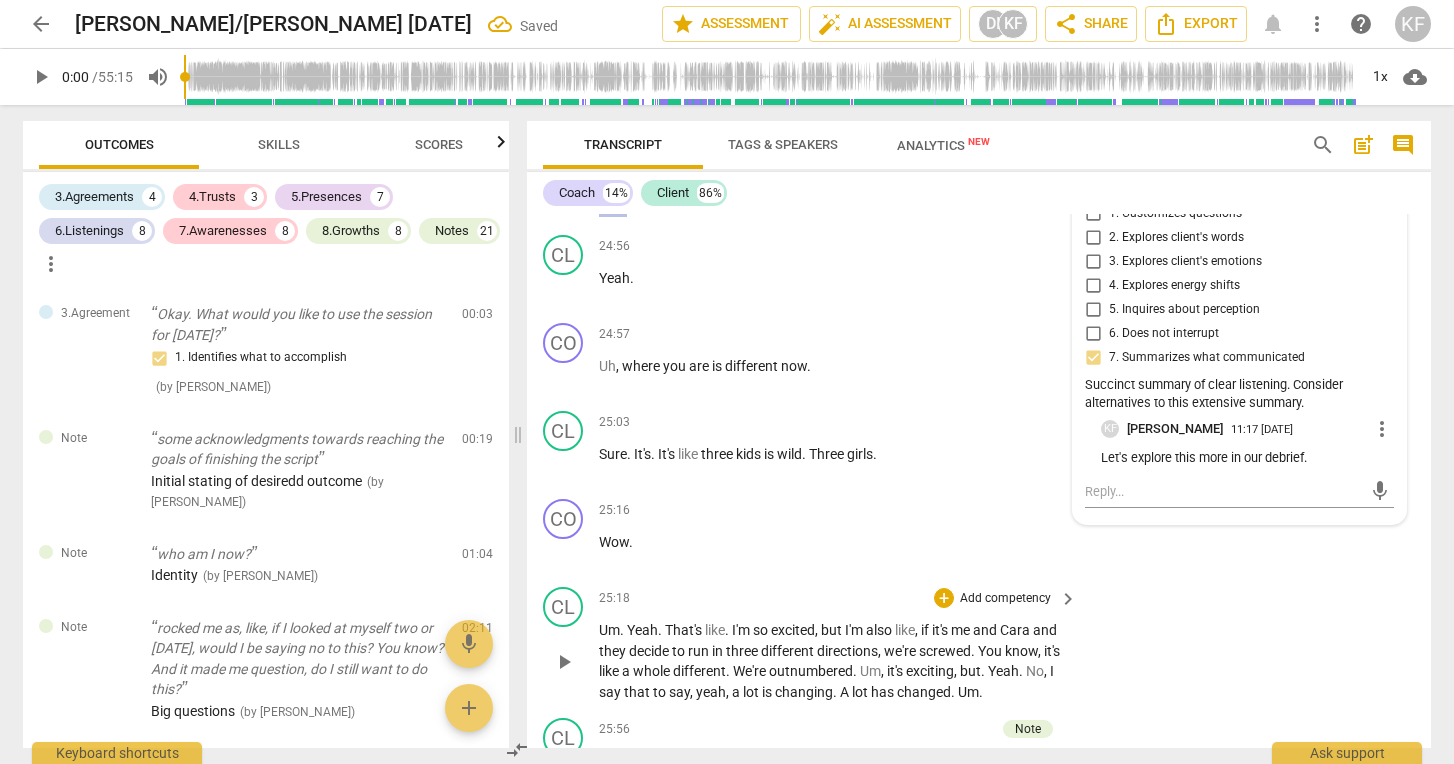 click on "Um .   Yeah .   That's   like .   I'm   so   excited ,   but   I'm   also   like ,   if   it's   me   and   [PERSON_NAME]   and   they   decide   to   run   in   three   different   directions ,   we're   screwed .   You   know ,   it's   like   a   whole   different .   We're   outnumbered .   Um ,   it's   exciting ,   but .   Yeah .   No ,   I   say   that   to   say ,   yeah ,   a   lot   is   changing .   A   lot   has   changed .   Um ." at bounding box center (833, 661) 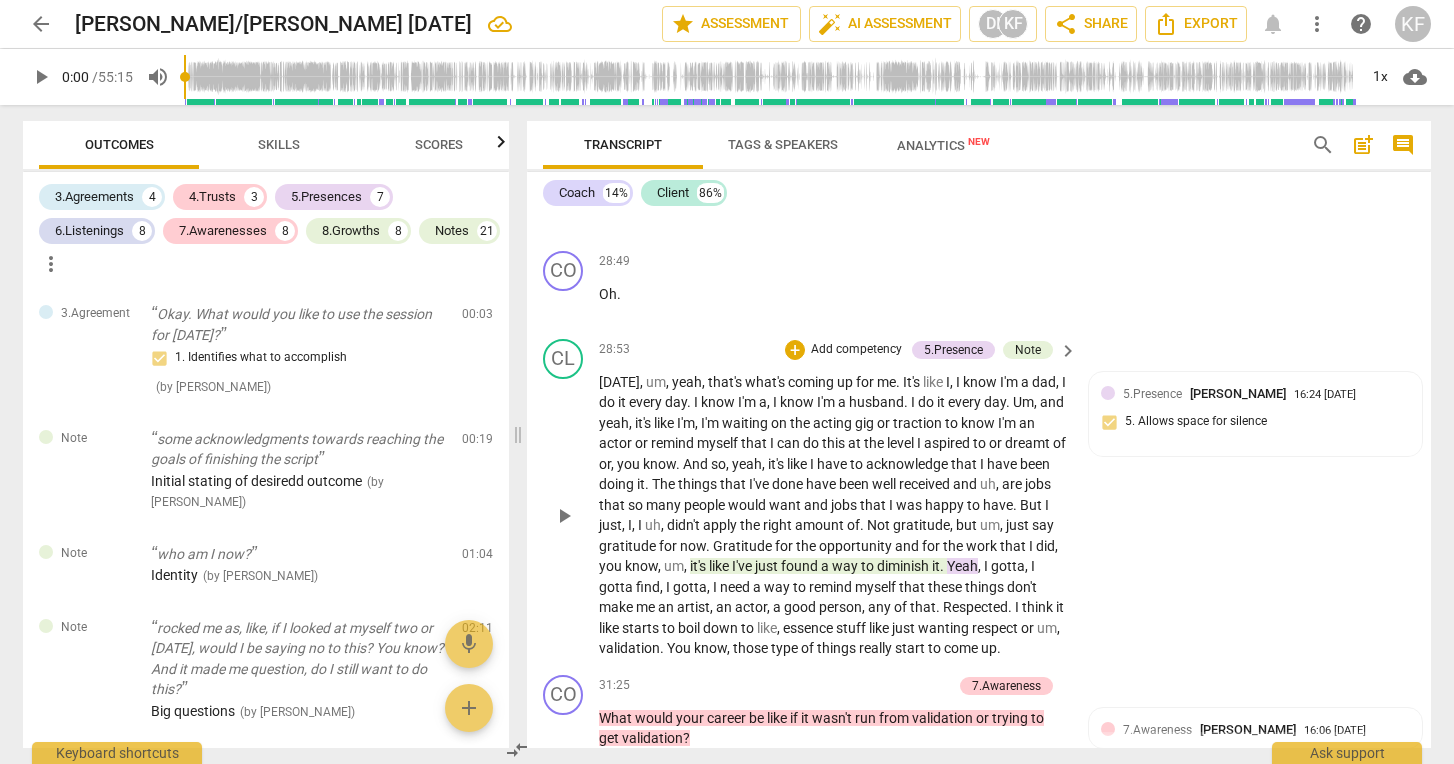 scroll, scrollTop: 8398, scrollLeft: 0, axis: vertical 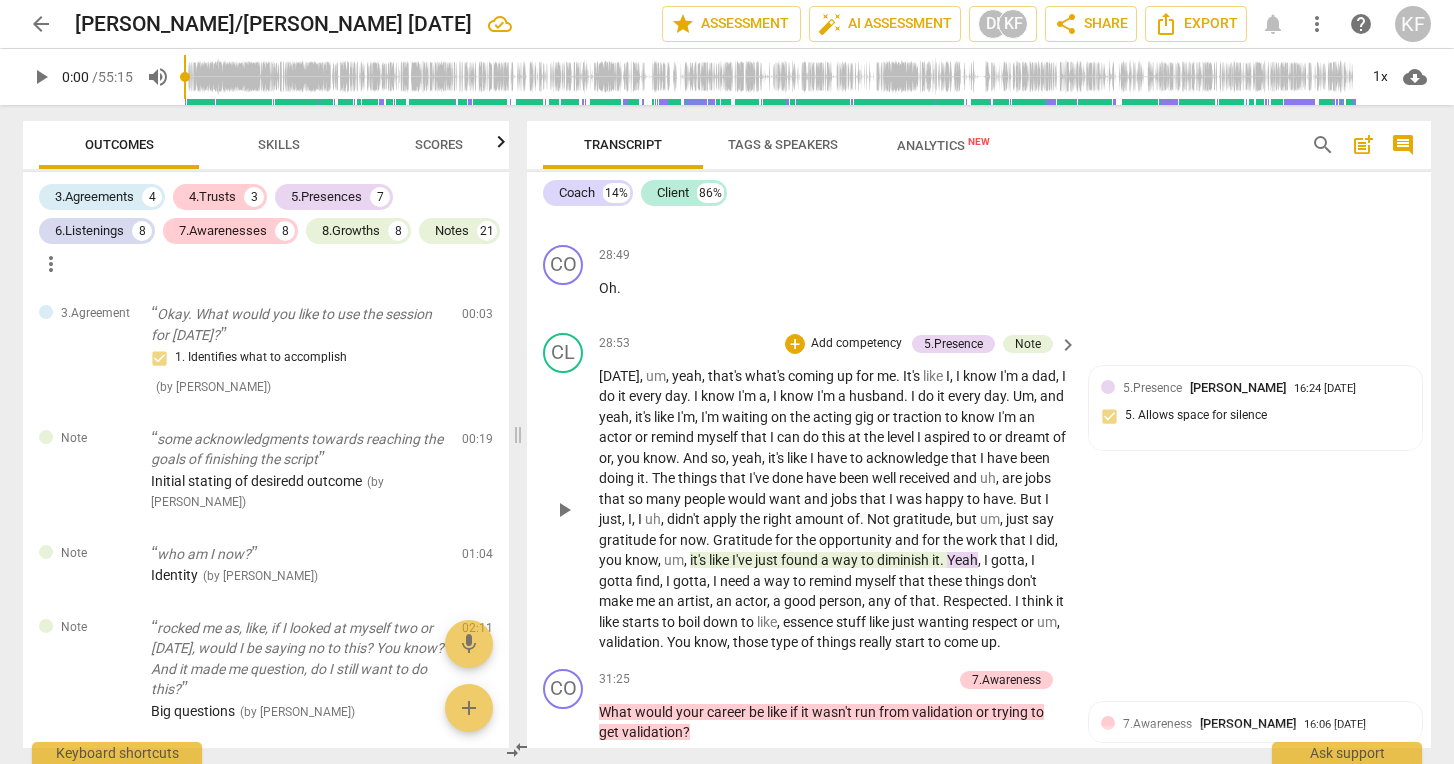 click on "diminish" at bounding box center (904, 560) 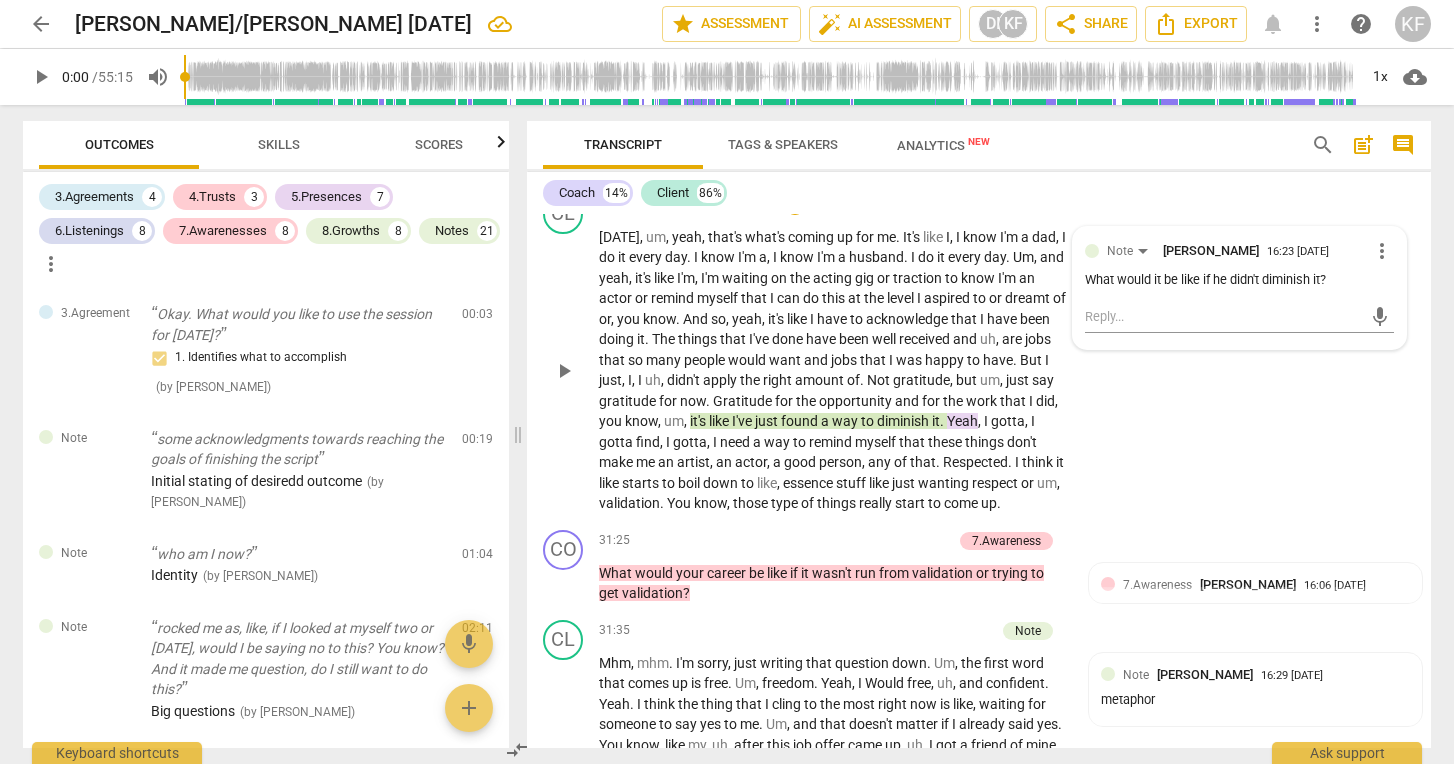 scroll, scrollTop: 8538, scrollLeft: 0, axis: vertical 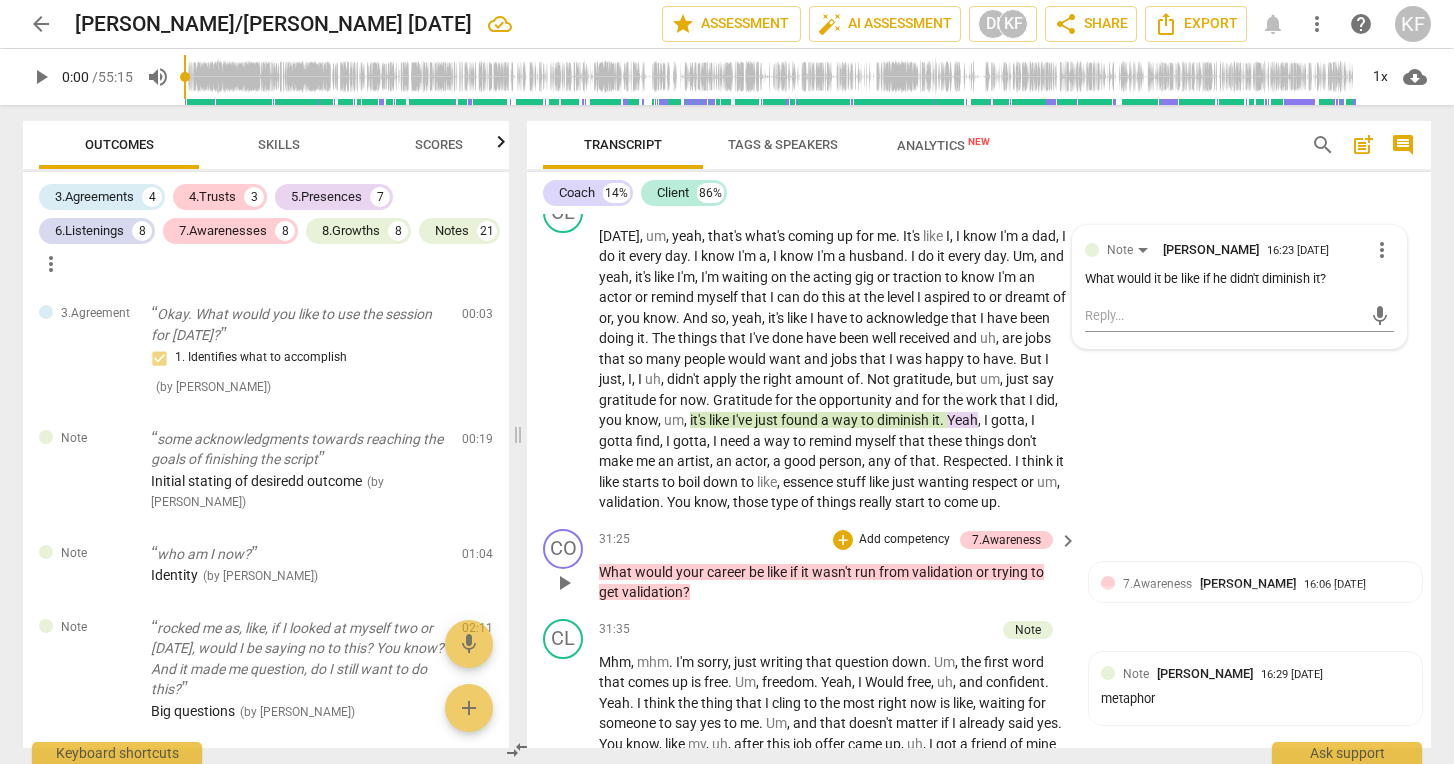 click on "What   would   your   career   be   like   if   it   wasn't   run   from   validation   or   trying   to   get   validation ?" at bounding box center [833, 582] 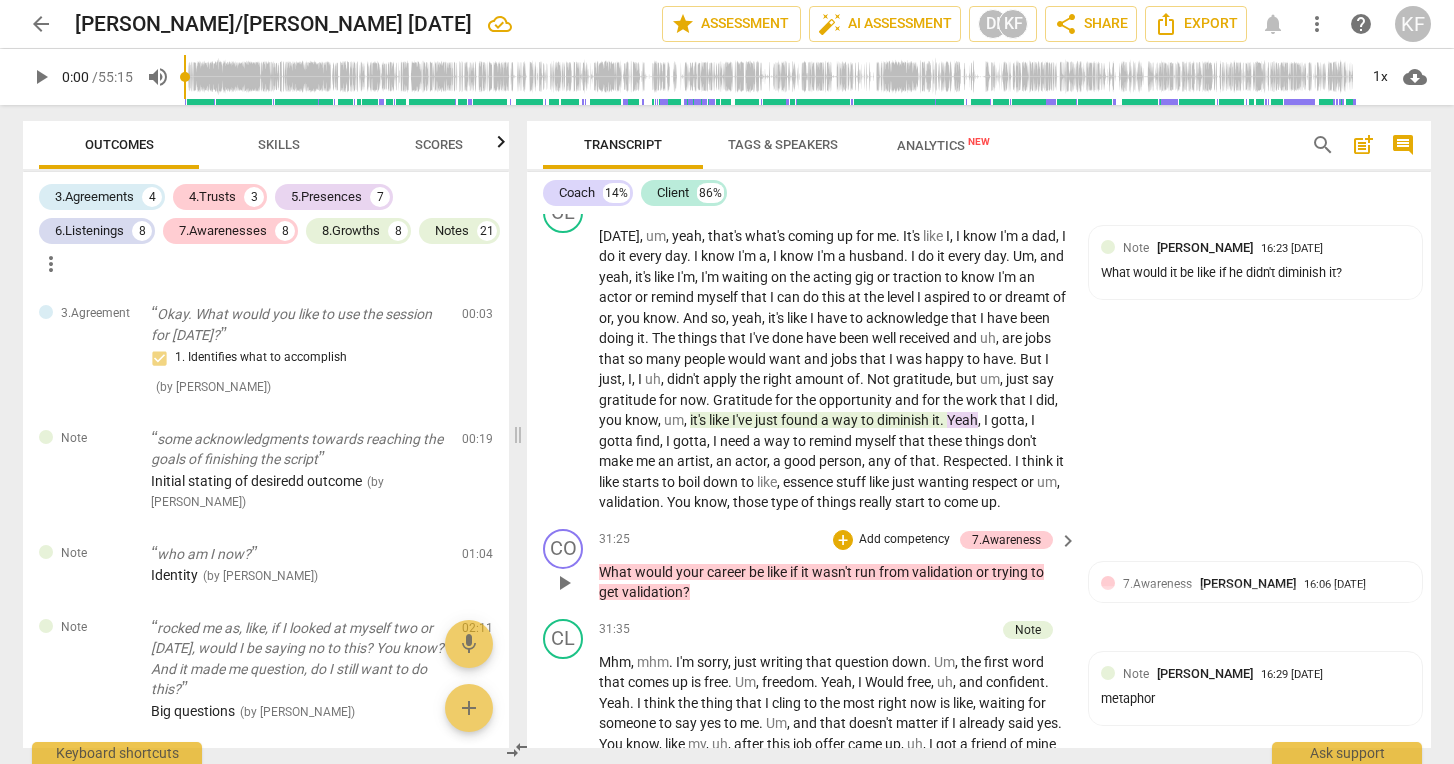 click on "trying" at bounding box center [1011, 572] 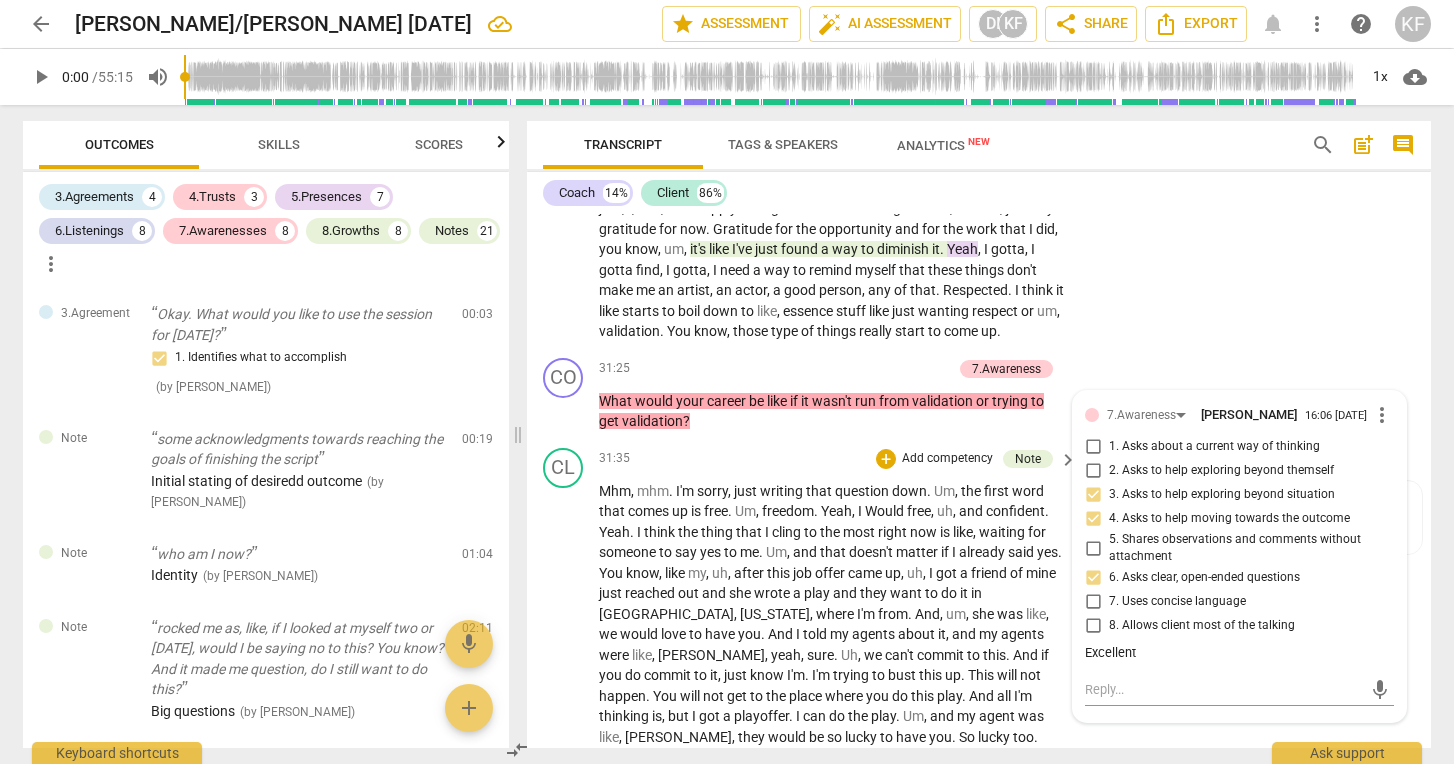 scroll, scrollTop: 8708, scrollLeft: 0, axis: vertical 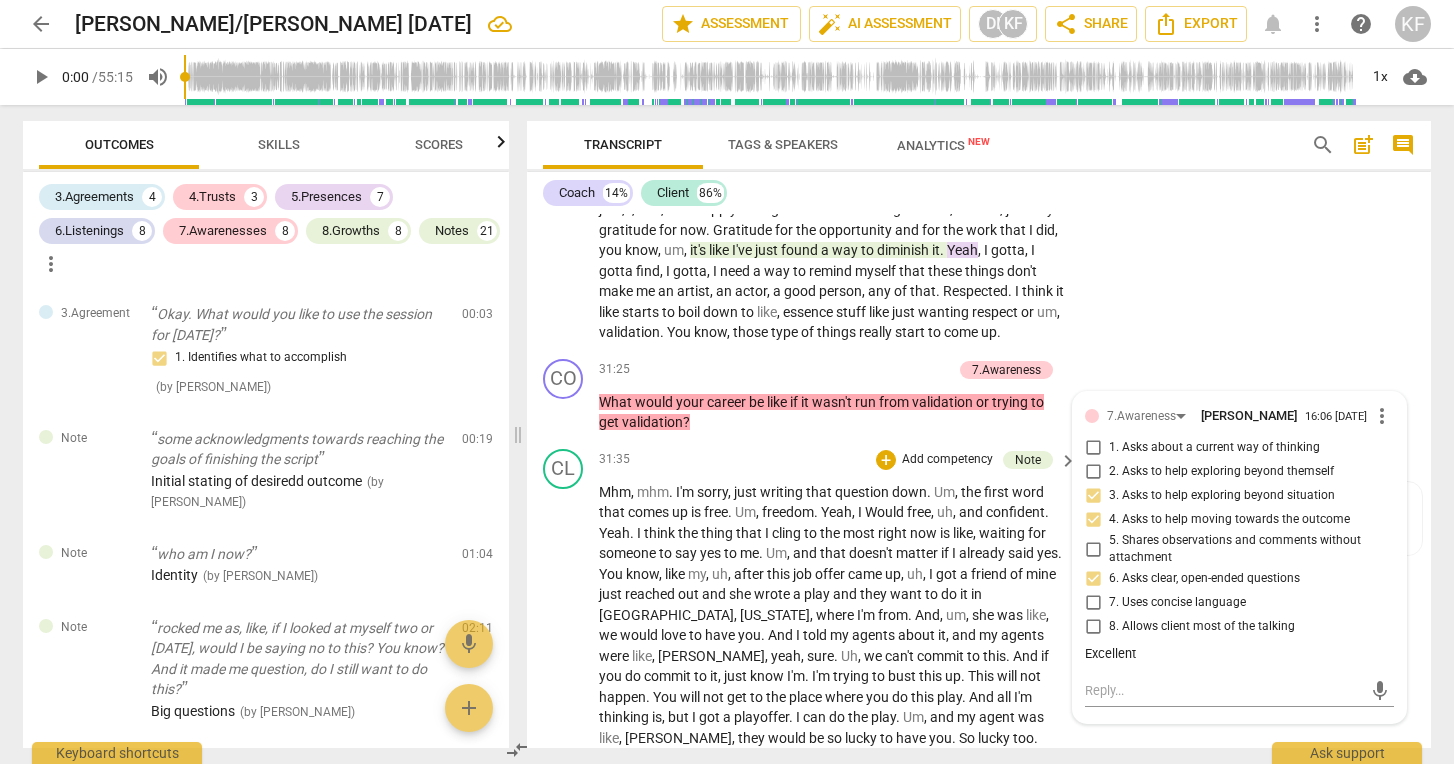 click on "up" at bounding box center (893, 574) 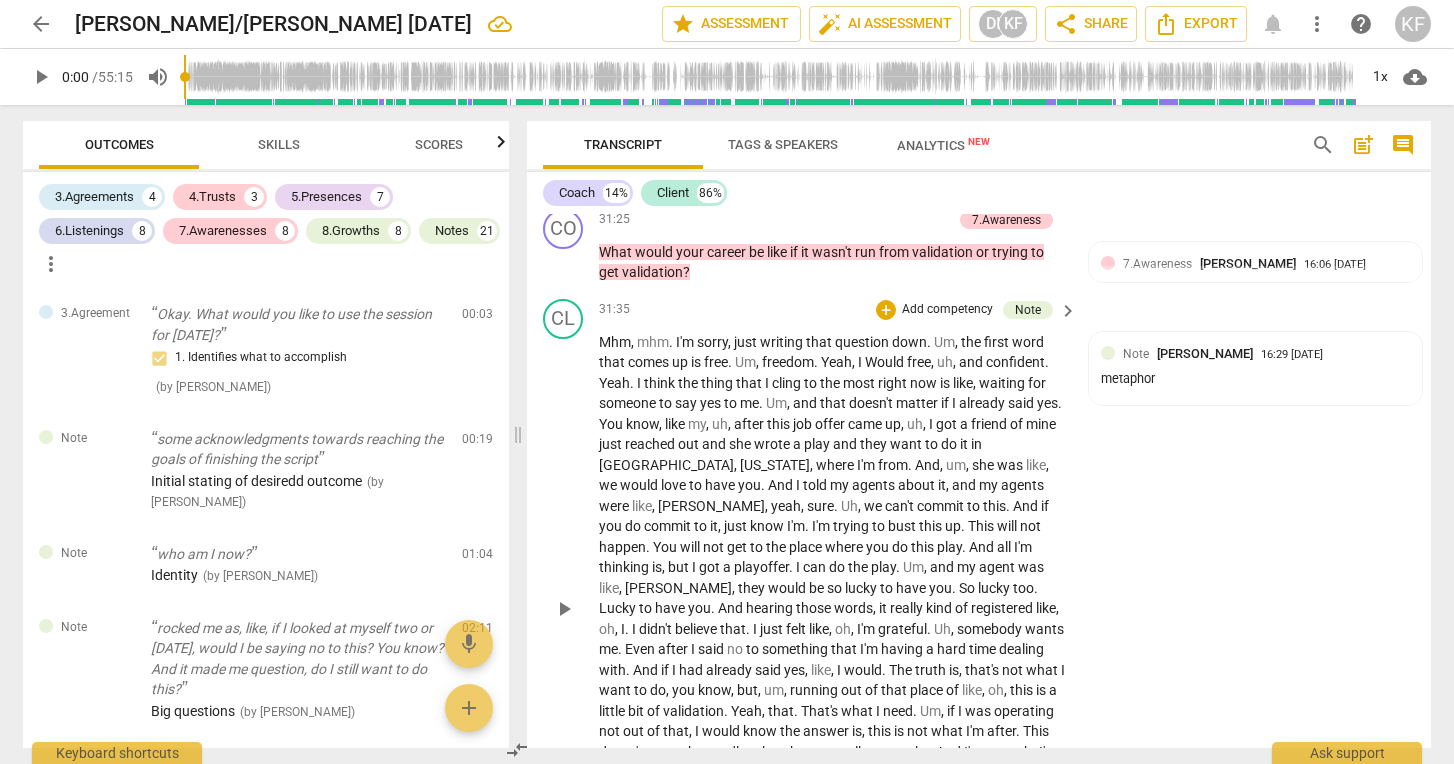 scroll, scrollTop: 8849, scrollLeft: 0, axis: vertical 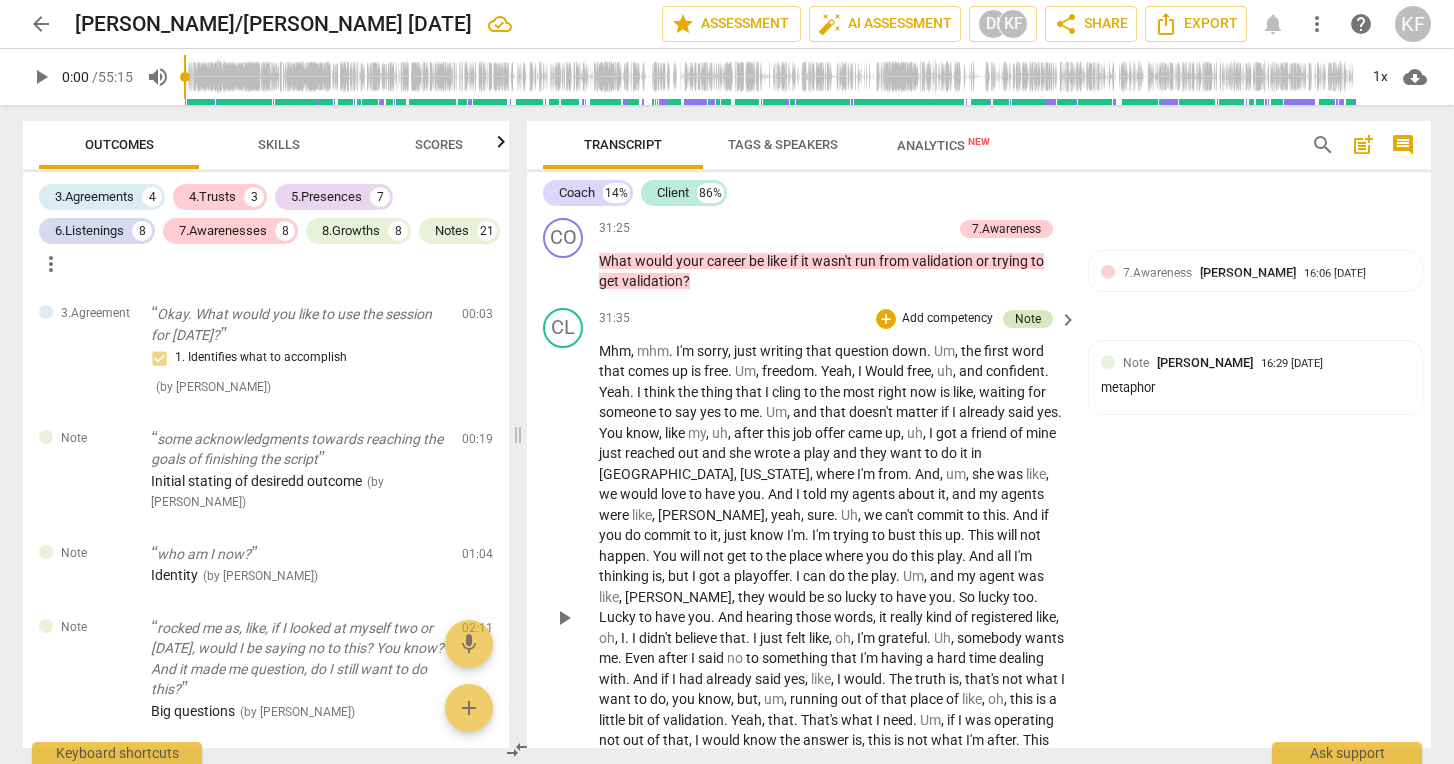 click on "Note" at bounding box center (1028, 319) 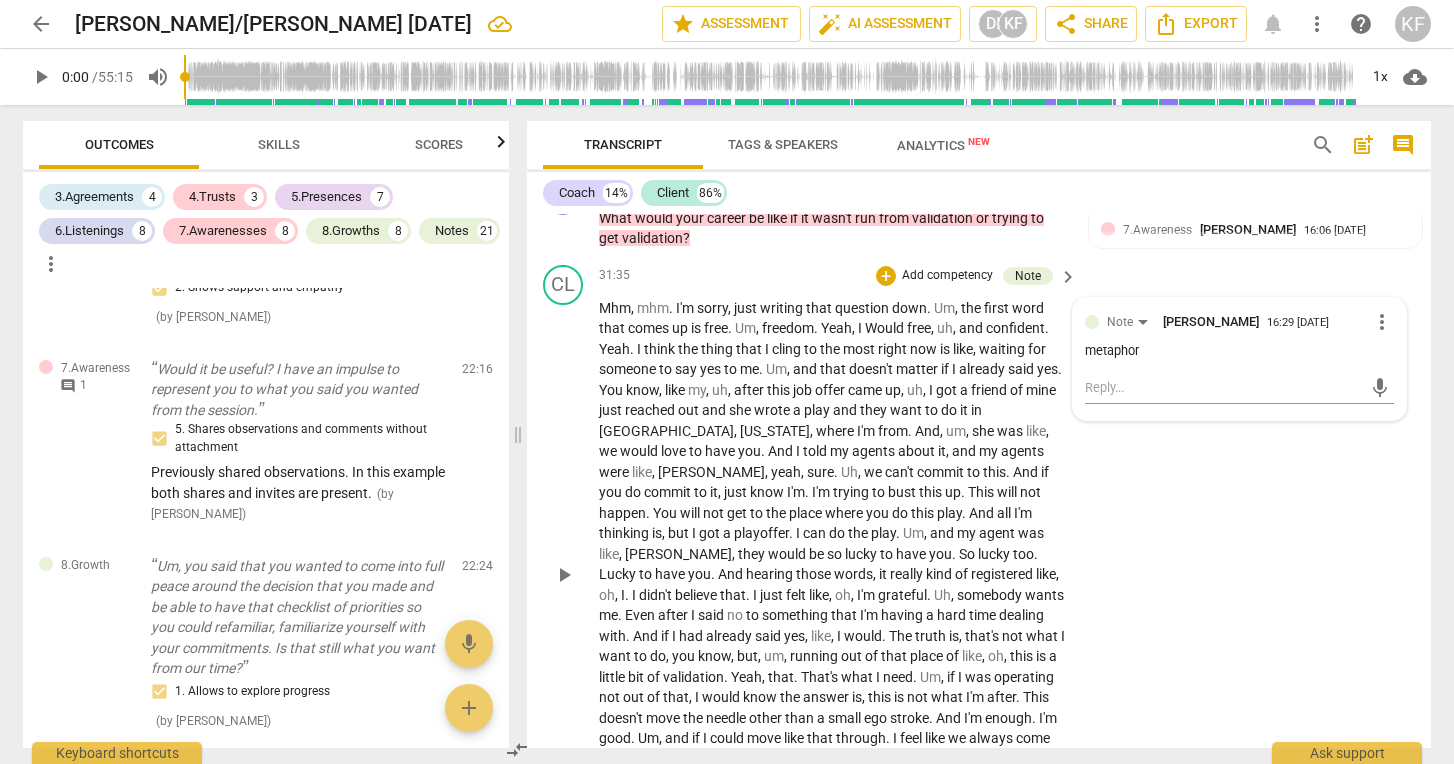 scroll, scrollTop: 5574, scrollLeft: 0, axis: vertical 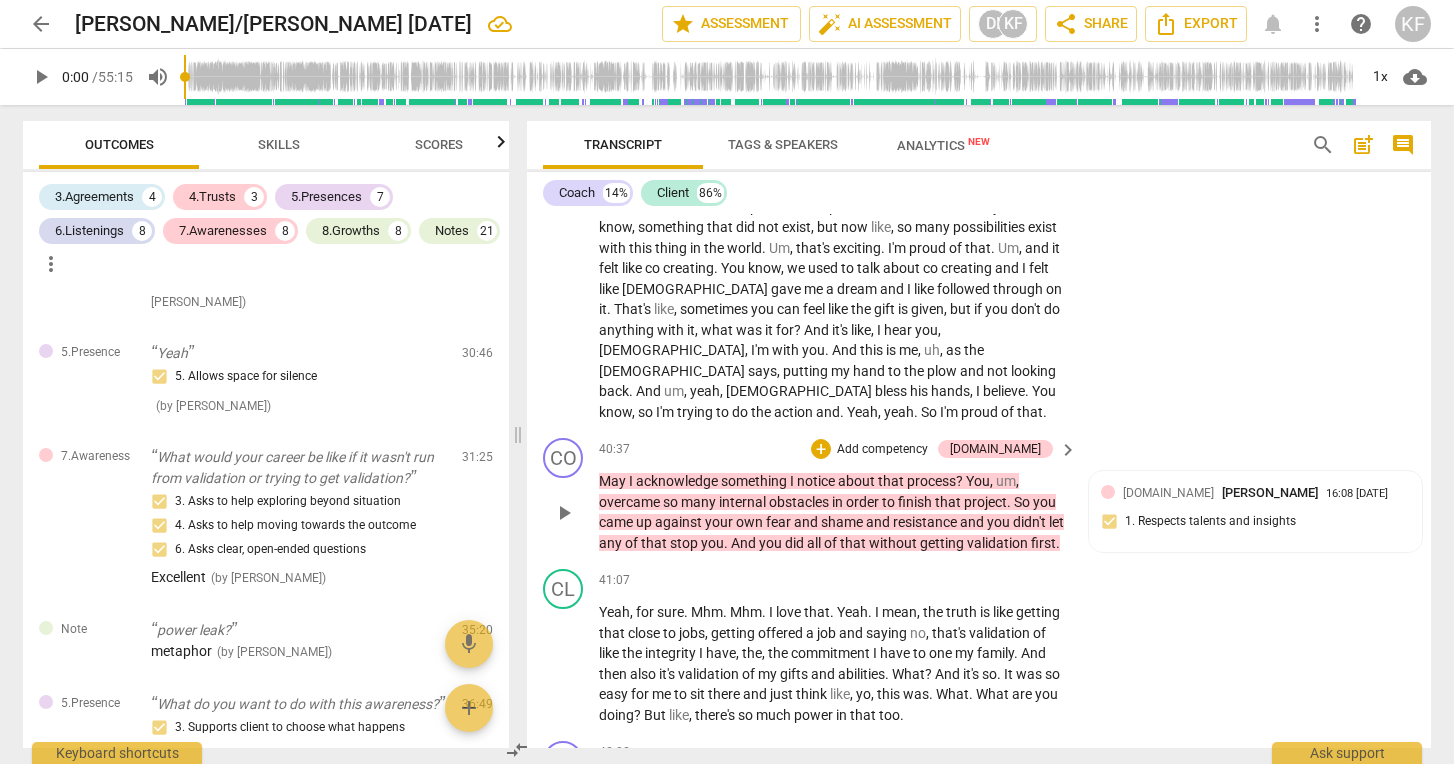 click on "May   I   acknowledge   something   I   notice   about   that   process ?   You ,   um ,   overcame   so   many   internal   obstacles   in   order   to   finish   that   project .   So   you   came   up   against   your   own   fear   and   shame   and   resistance   and   you   didn't   let   any   of   that   stop   you .   And   you   did   all   of   that   without   getting   validation   first ." at bounding box center (833, 512) 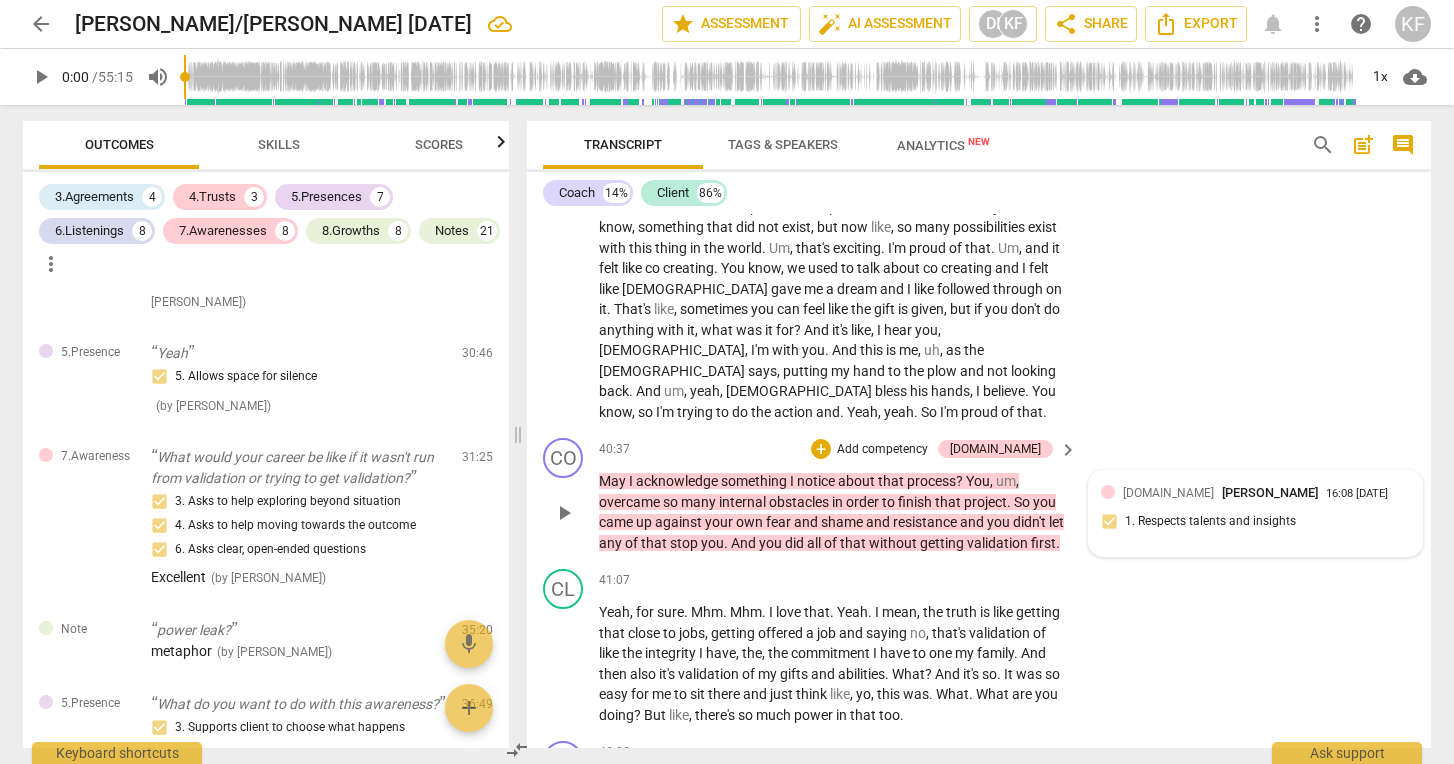 click on "[DOMAIN_NAME] [PERSON_NAME]" at bounding box center [1224, 492] 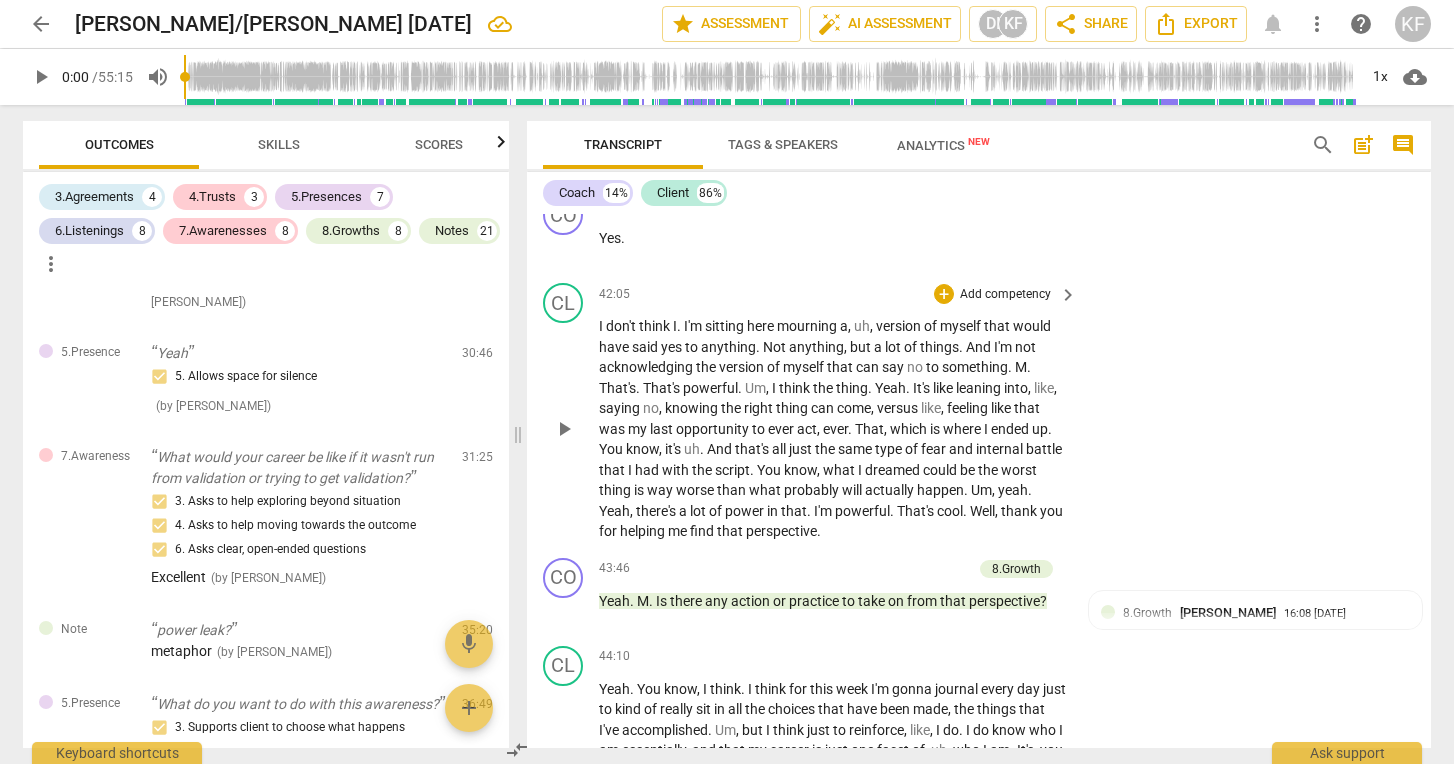 scroll, scrollTop: 11049, scrollLeft: 0, axis: vertical 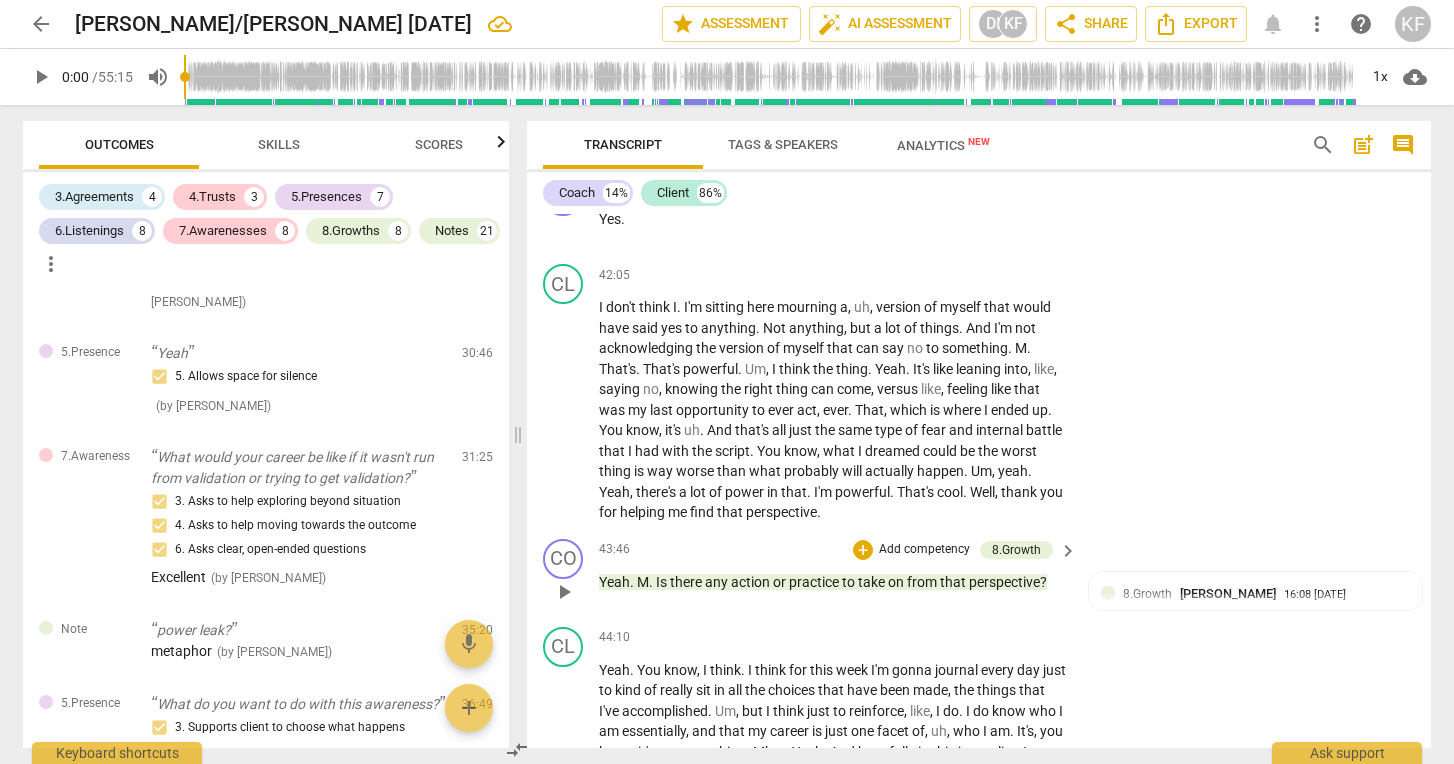click on "from" at bounding box center [923, 582] 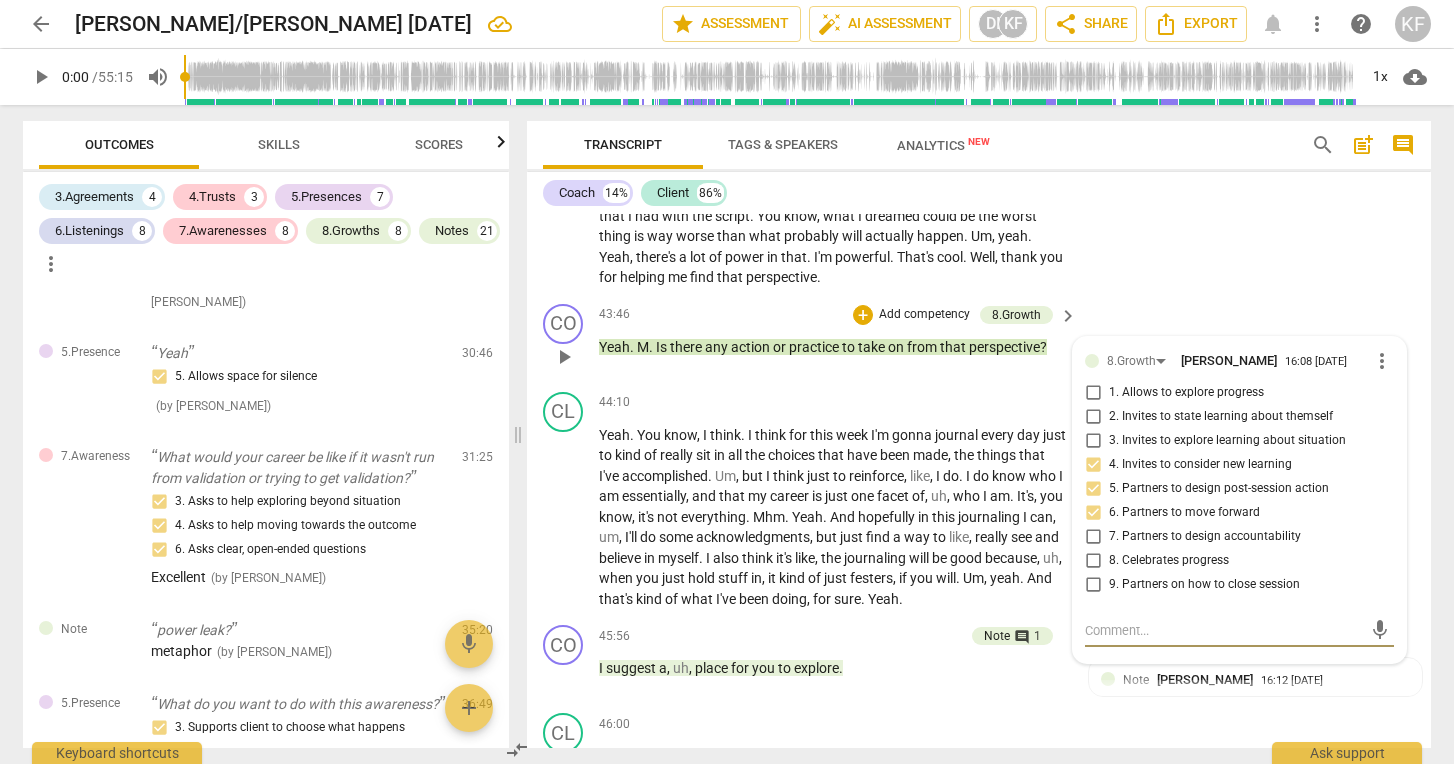 scroll, scrollTop: 11251, scrollLeft: 0, axis: vertical 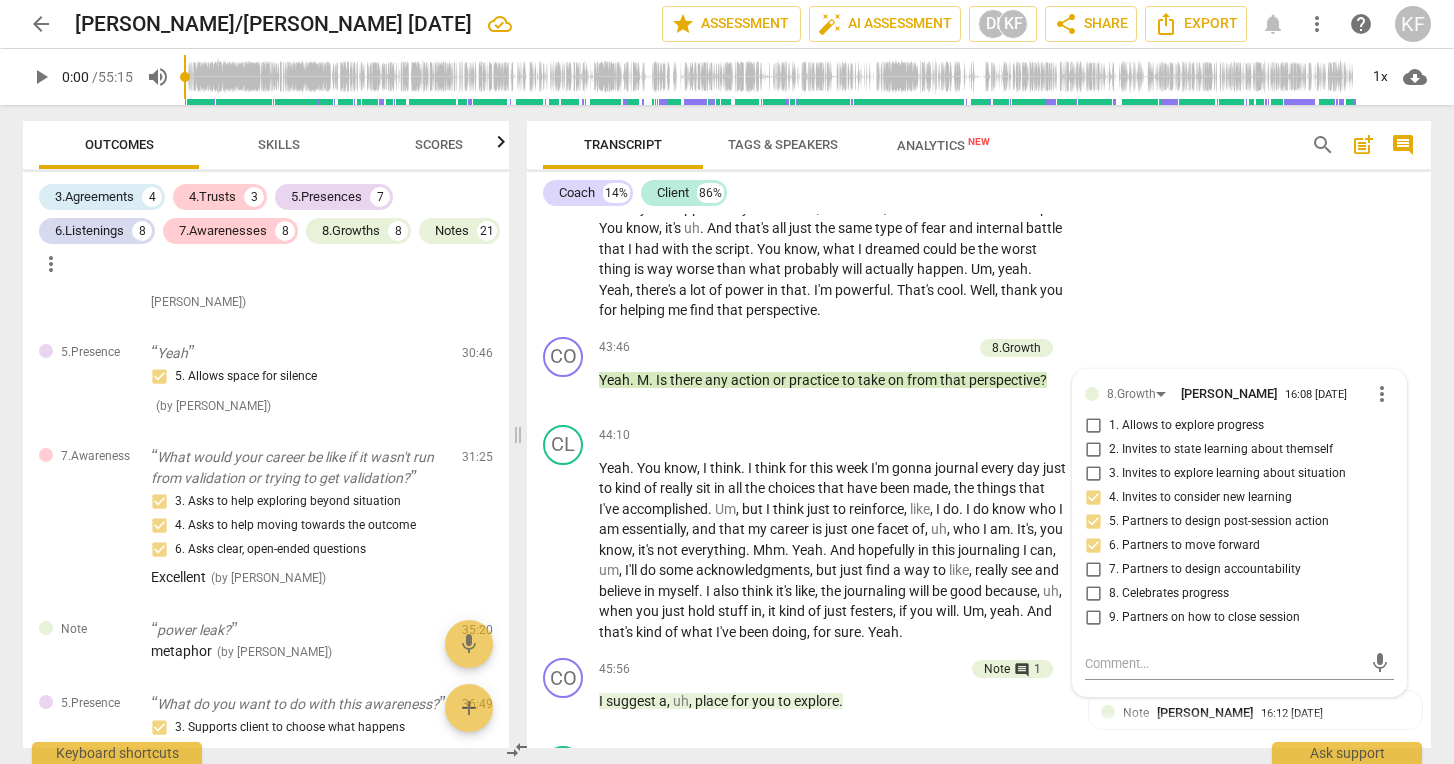 click on "43:46 + Add competency 8.Growth keyboard_arrow_right Yeah .   M .   Is   there   any   action   or   practice   to   take   on   from   that   perspective ?" at bounding box center [839, 373] 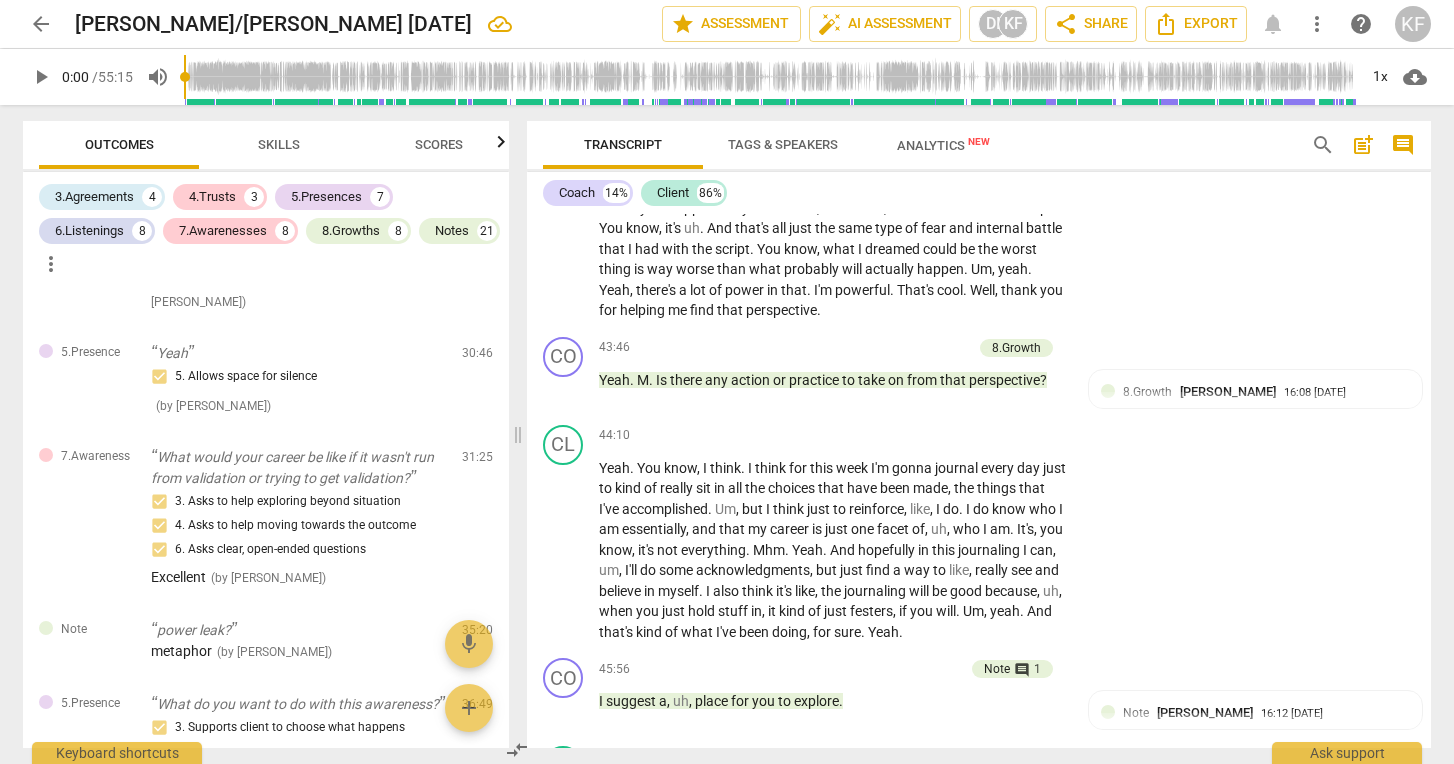 click on "perspective" at bounding box center (1004, 380) 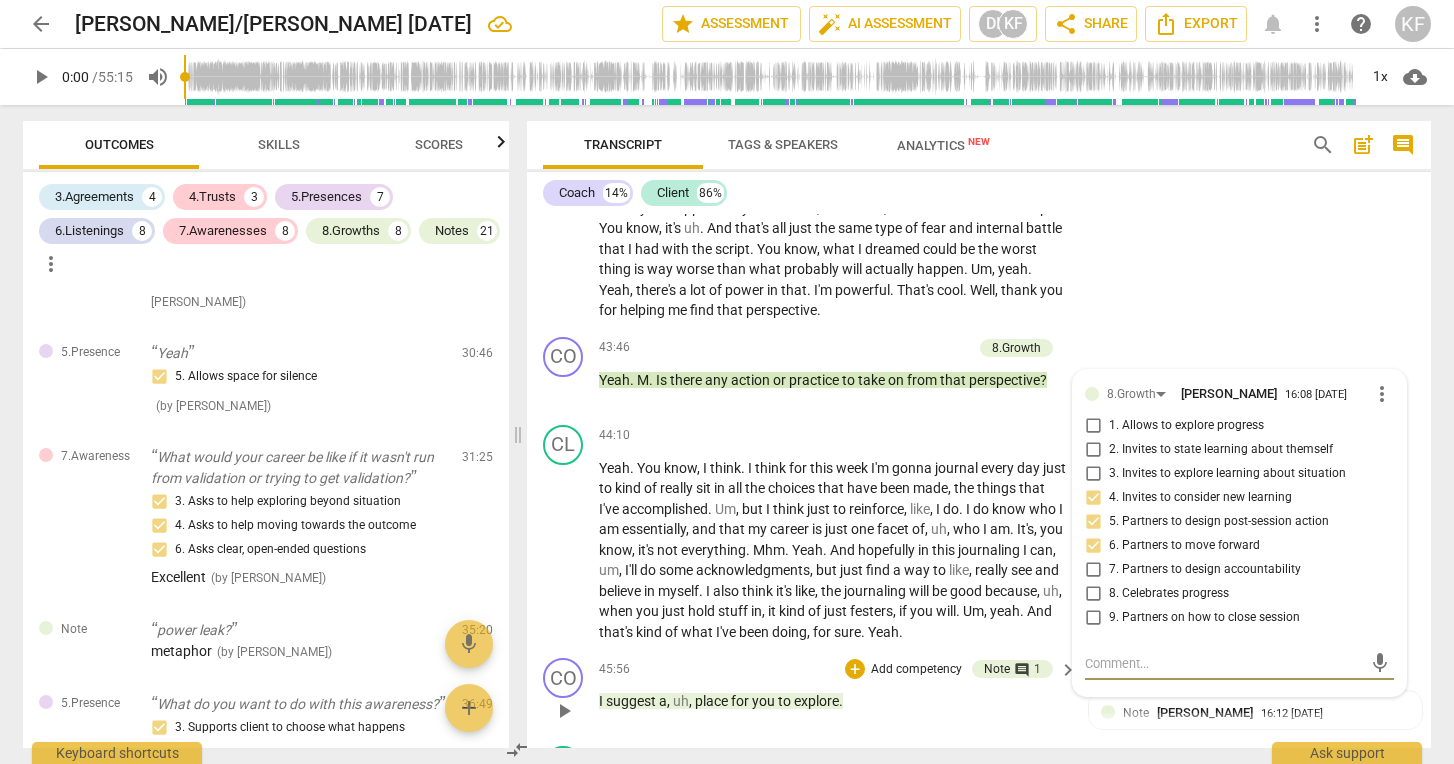 click on "I   suggest   a ,   uh ,   place   for   you   to   explore ." at bounding box center [833, 701] 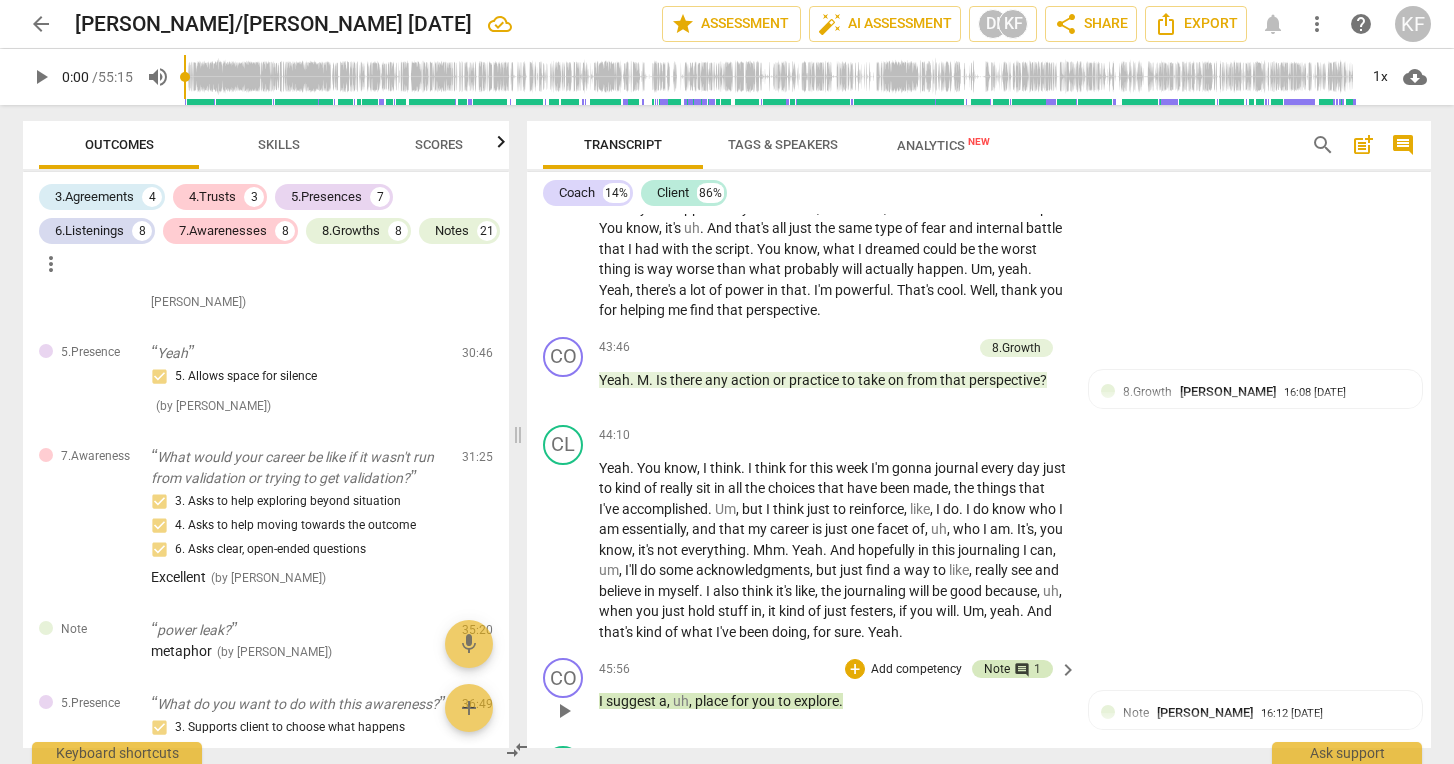 click on "comment 1" at bounding box center (1025, 669) 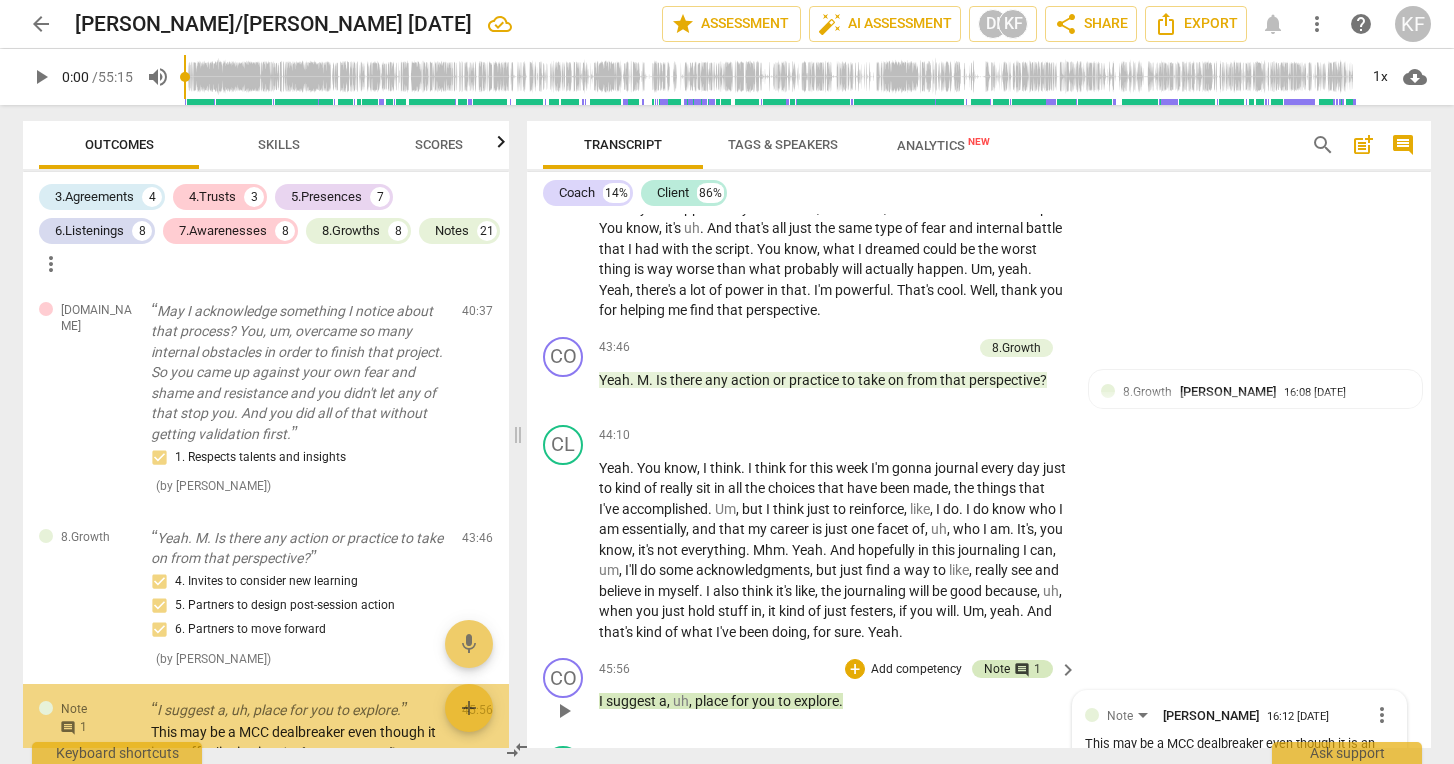 scroll, scrollTop: 6424, scrollLeft: 0, axis: vertical 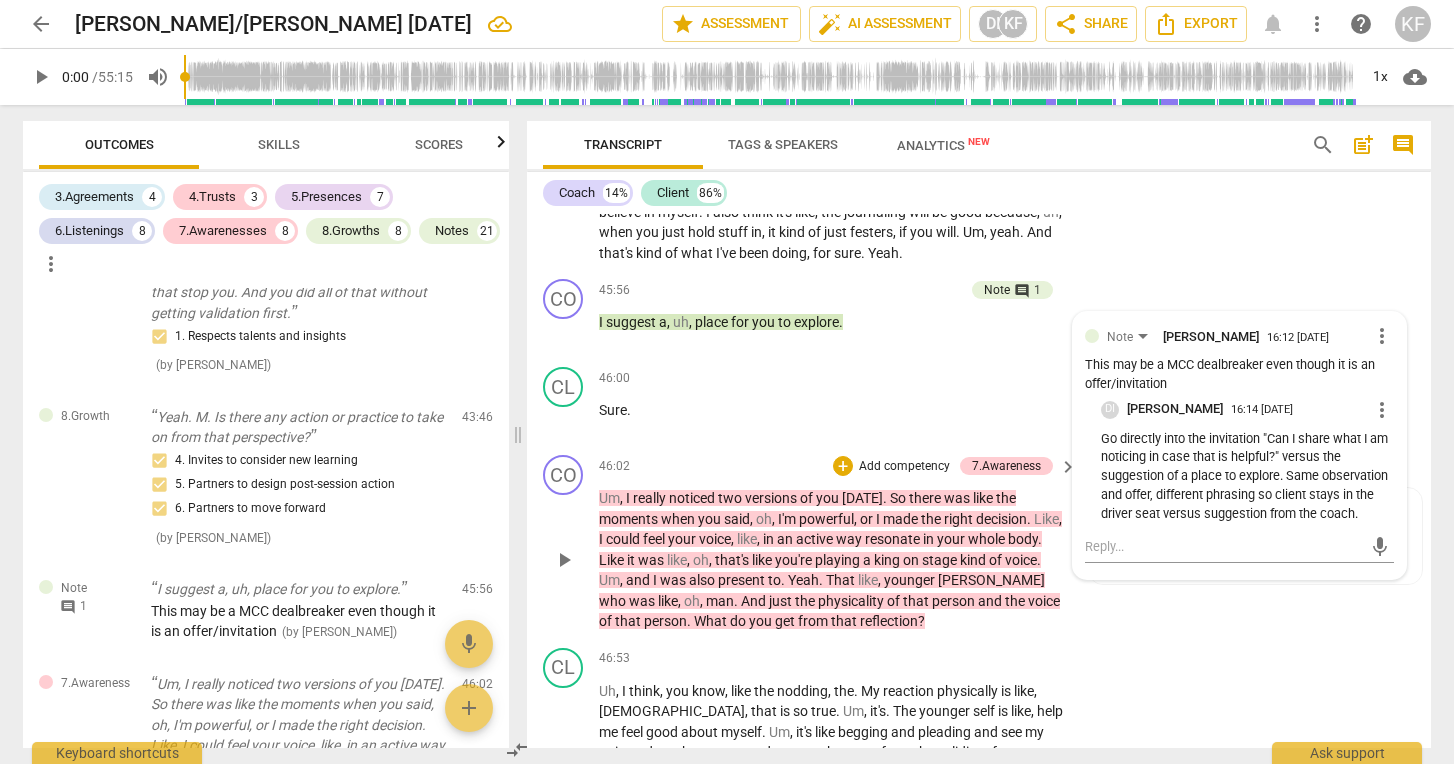 click on "Um ,   I   really   noticed   two   versions   of   you   [DATE] .   So   there   was   like   the   moments   when   you   said ,   oh ,   I'm   powerful ,   or   I   made   the   right   decision .   Like ,   I   could   feel   your   voice ,   like ,   in   an   active   way   resonate   in   your   whole   body .   Like   it   was   like ,   oh ,   that's   like   you're   playing   a   king   on   stage   kind   of   voice .   Um ,   and   I   was   also   present   to .   Yeah .   That   like ,   younger   [PERSON_NAME]   who   was   like ,   oh ,   man .   And   just   the   physicality   of   that   person   and   the   voice   of   that   person .   What   do   you   get   from   that   reflection ?" at bounding box center [833, 560] 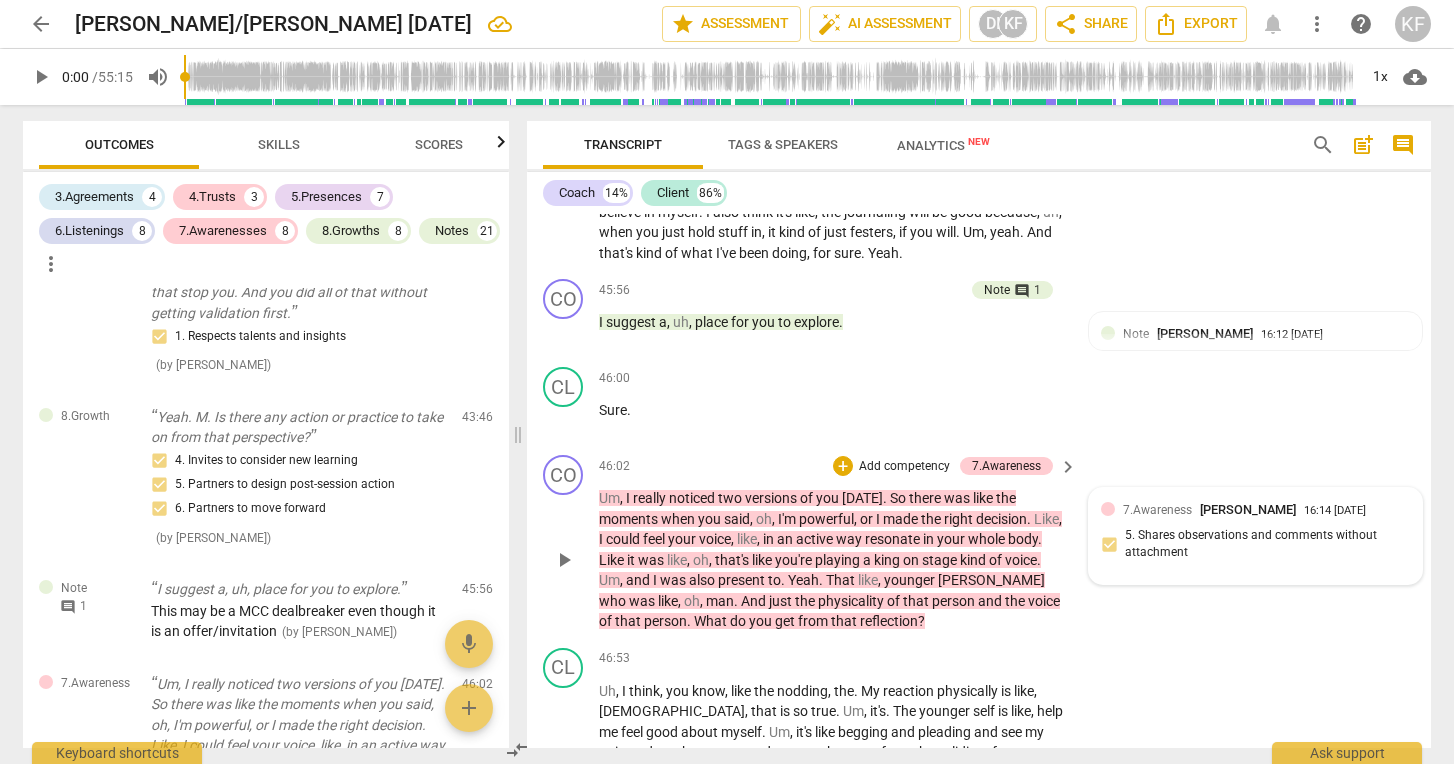 click on "7.Awareness [PERSON_NAME] 16:14 [DATE] 5. Shares observations and comments without attachment" at bounding box center (1255, 536) 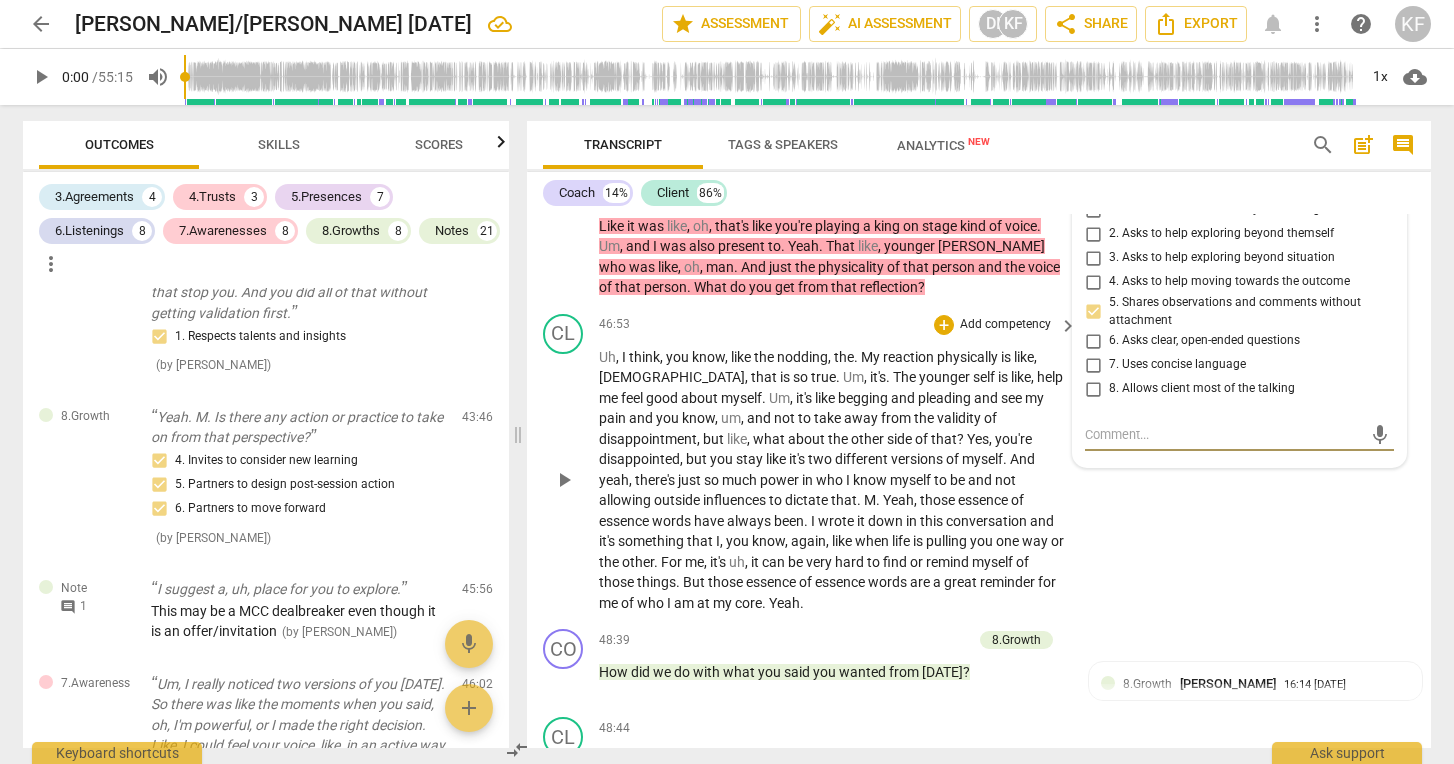 scroll, scrollTop: 11967, scrollLeft: 0, axis: vertical 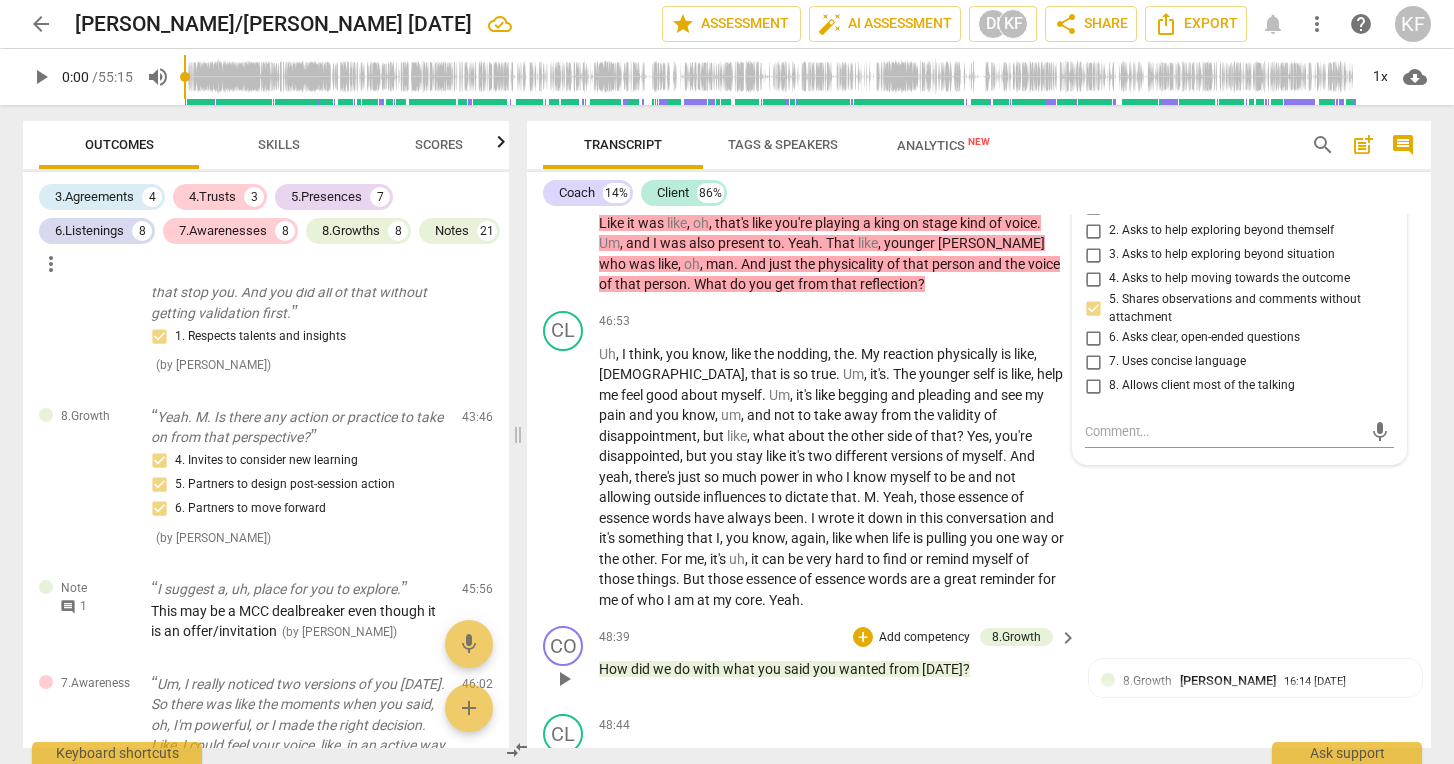 click on "from" at bounding box center [905, 669] 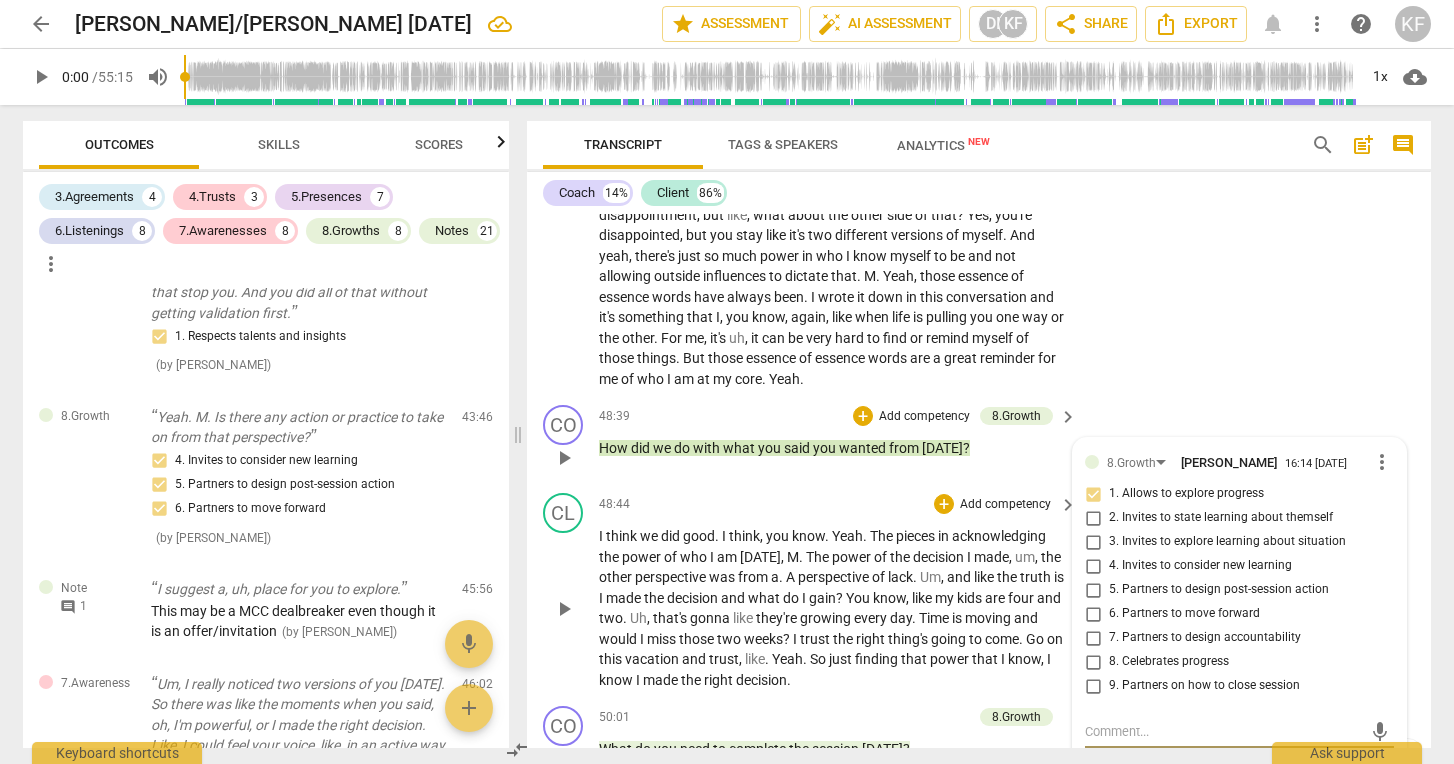 scroll, scrollTop: 12005, scrollLeft: 0, axis: vertical 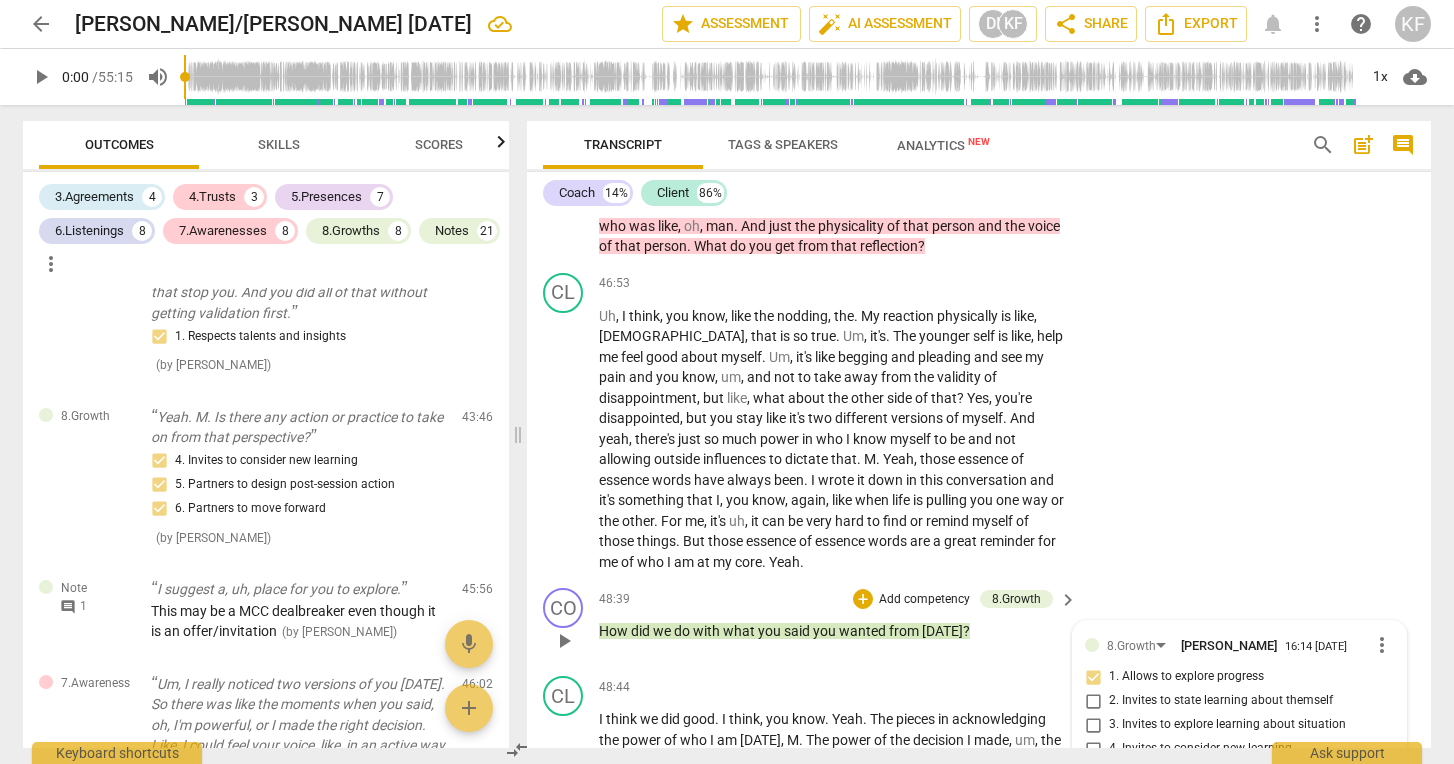 click on "from" at bounding box center [905, 631] 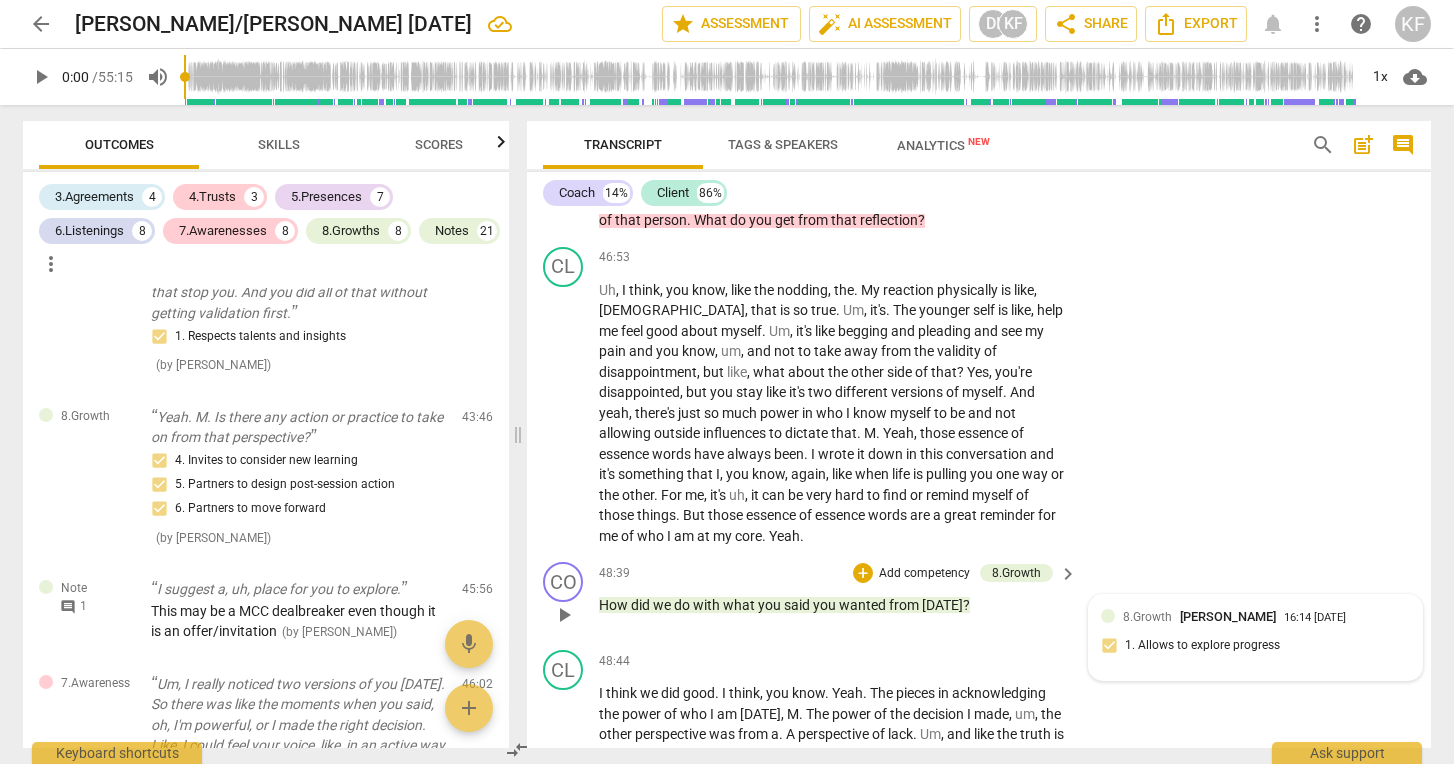 click on "8.Growth [PERSON_NAME] 16:14 [DATE] 1. Allows to explore progress" at bounding box center (1255, 637) 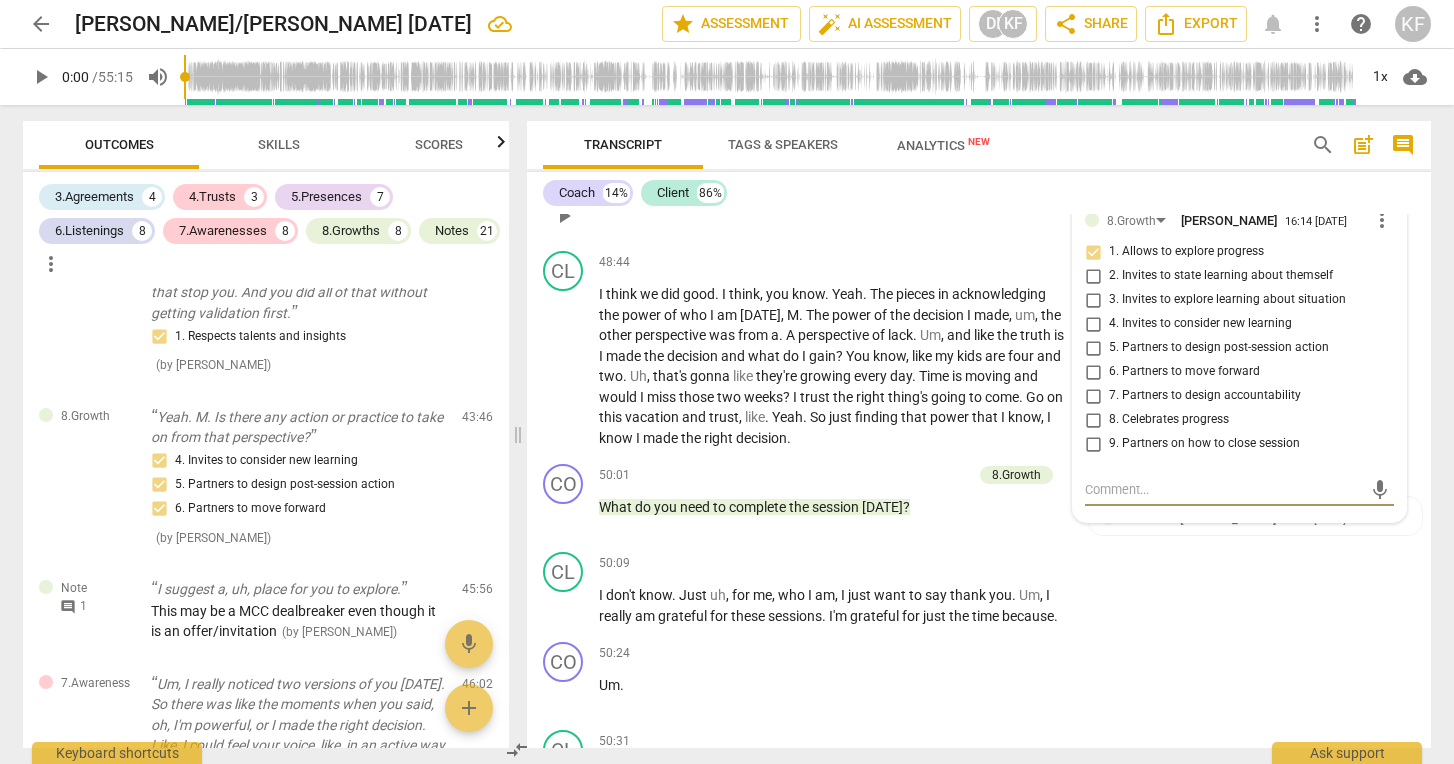 scroll, scrollTop: 12475, scrollLeft: 0, axis: vertical 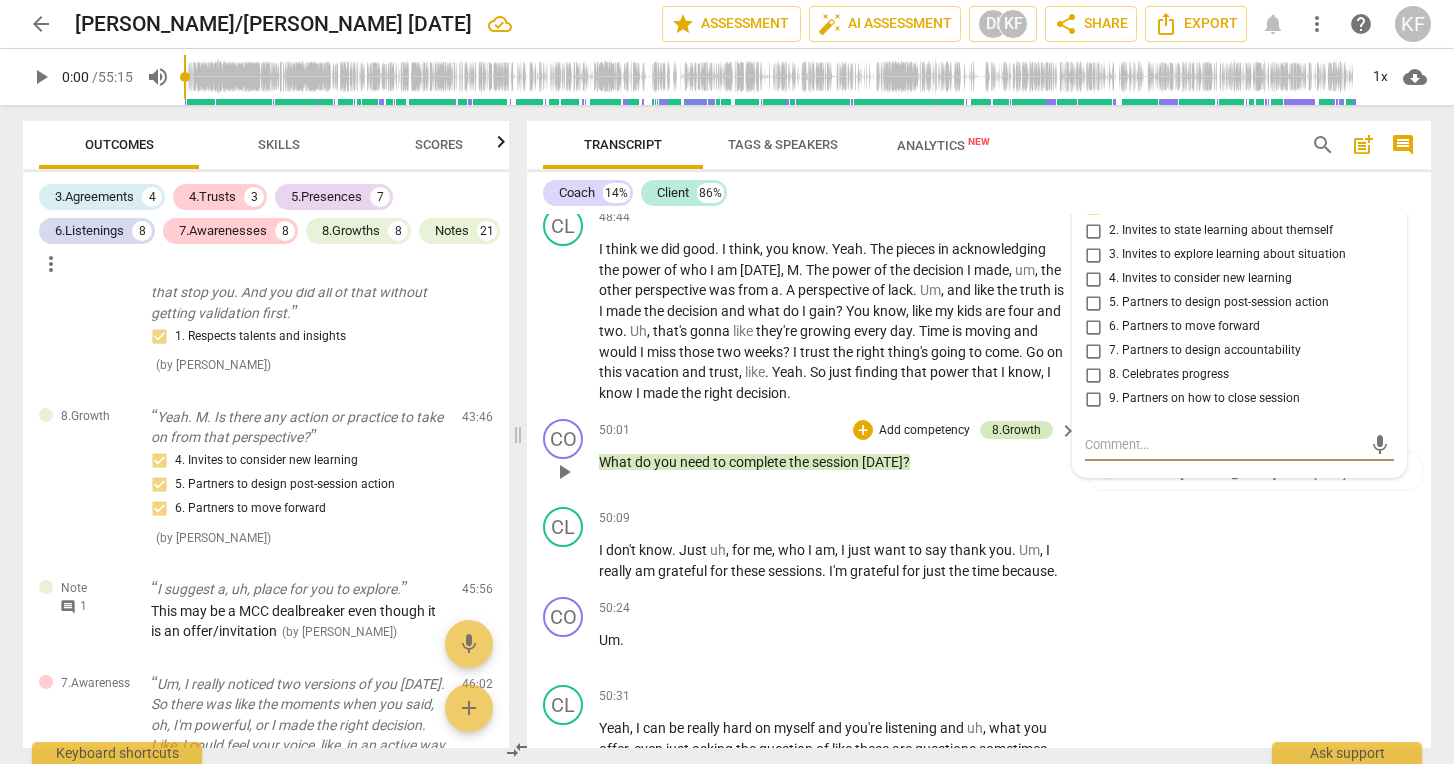click on "8.Growth" at bounding box center [1016, 430] 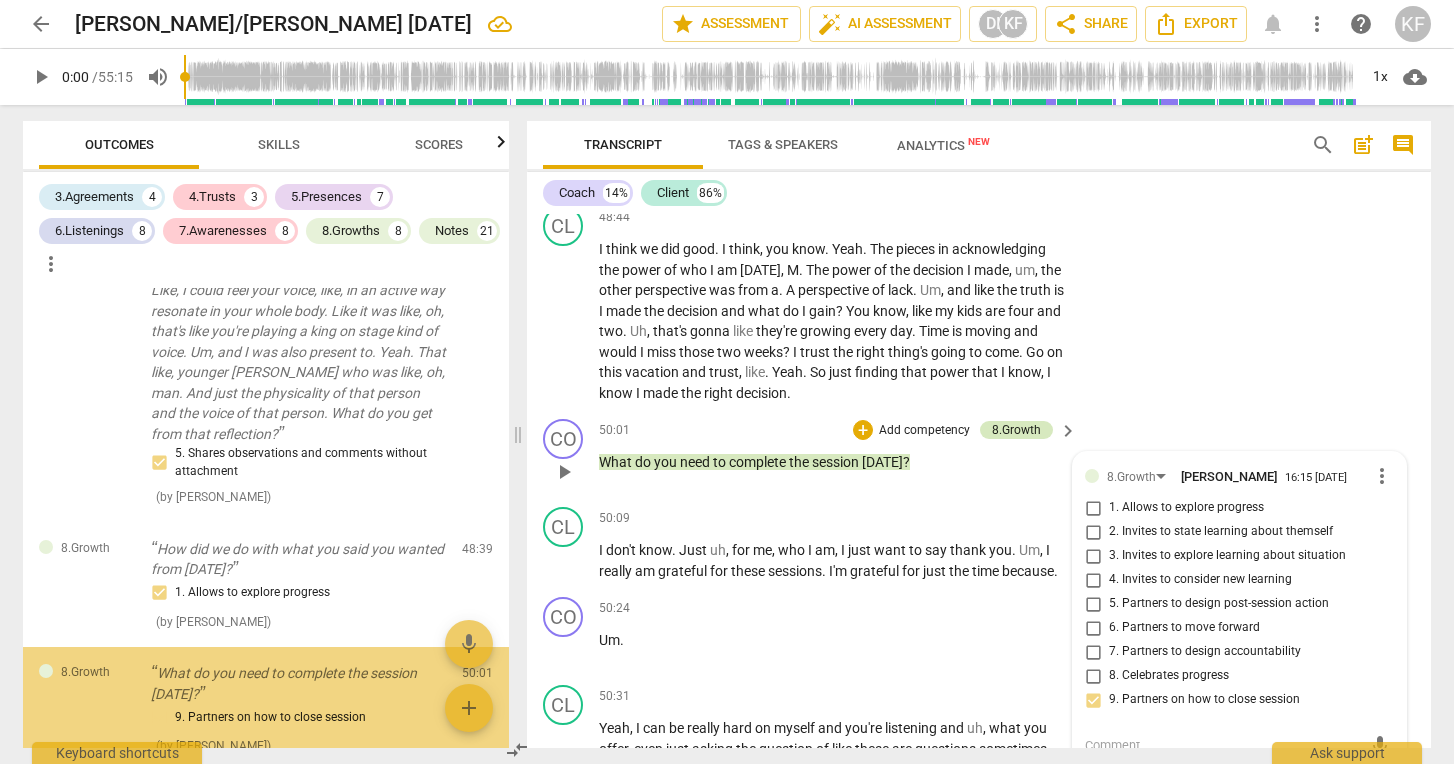 scroll, scrollTop: 6968, scrollLeft: 0, axis: vertical 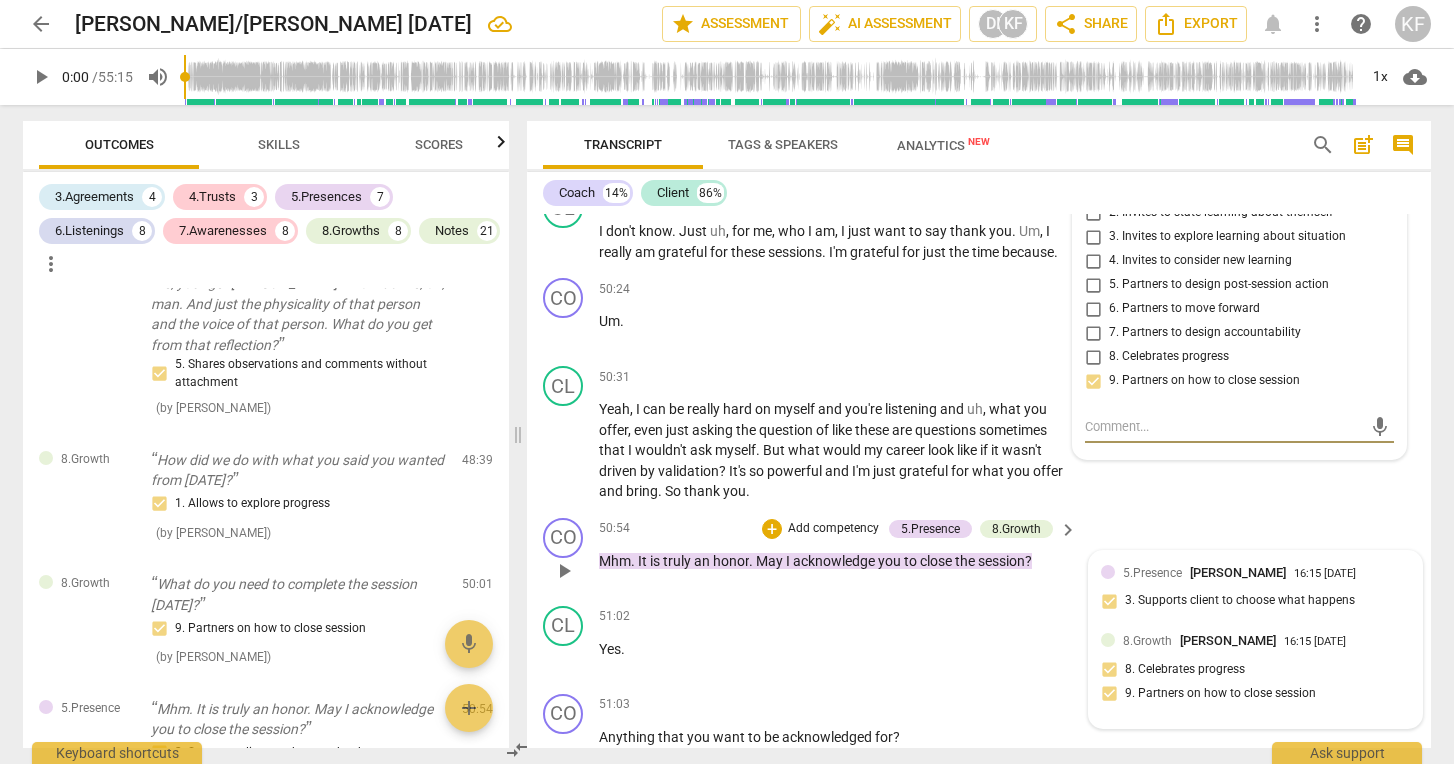 click on "5.Presence" at bounding box center [1152, 573] 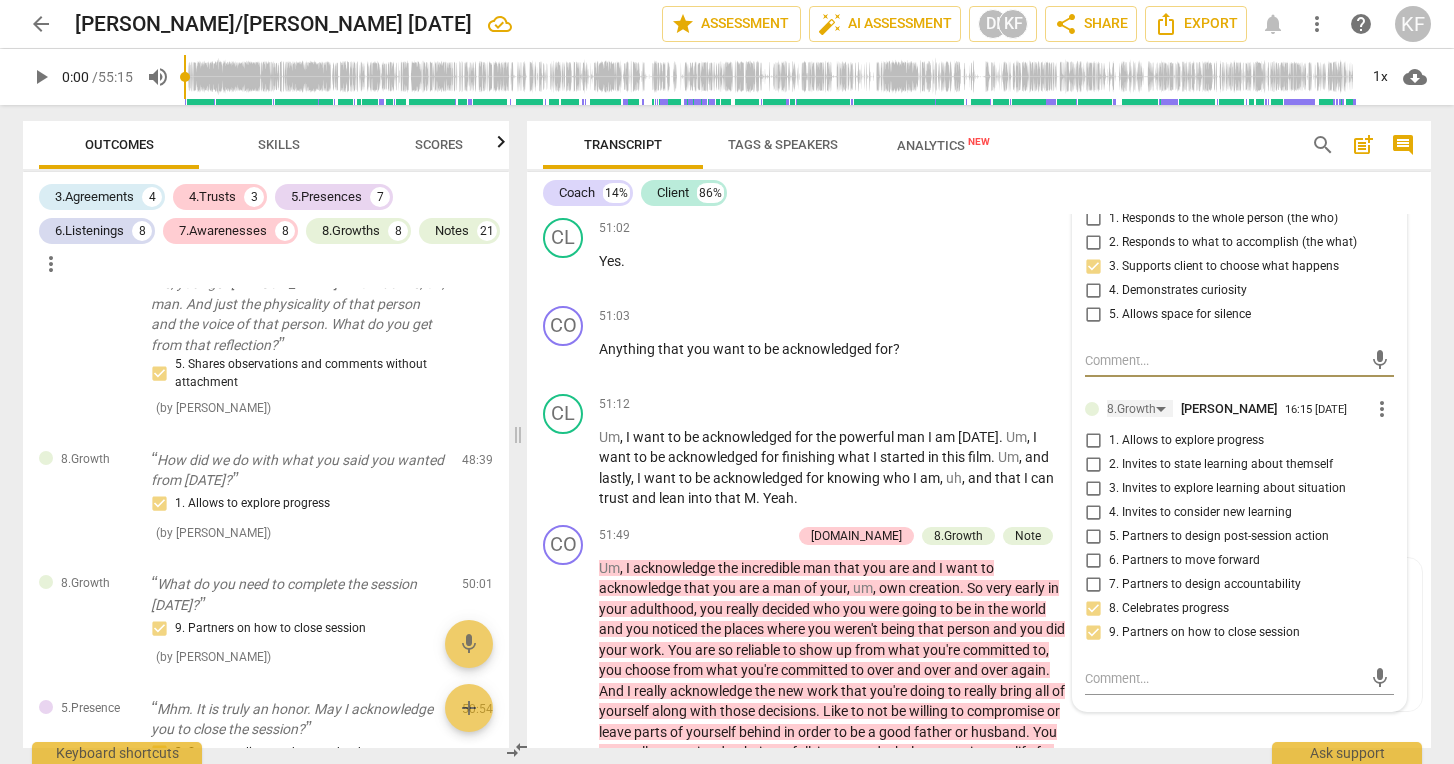 scroll, scrollTop: 13205, scrollLeft: 0, axis: vertical 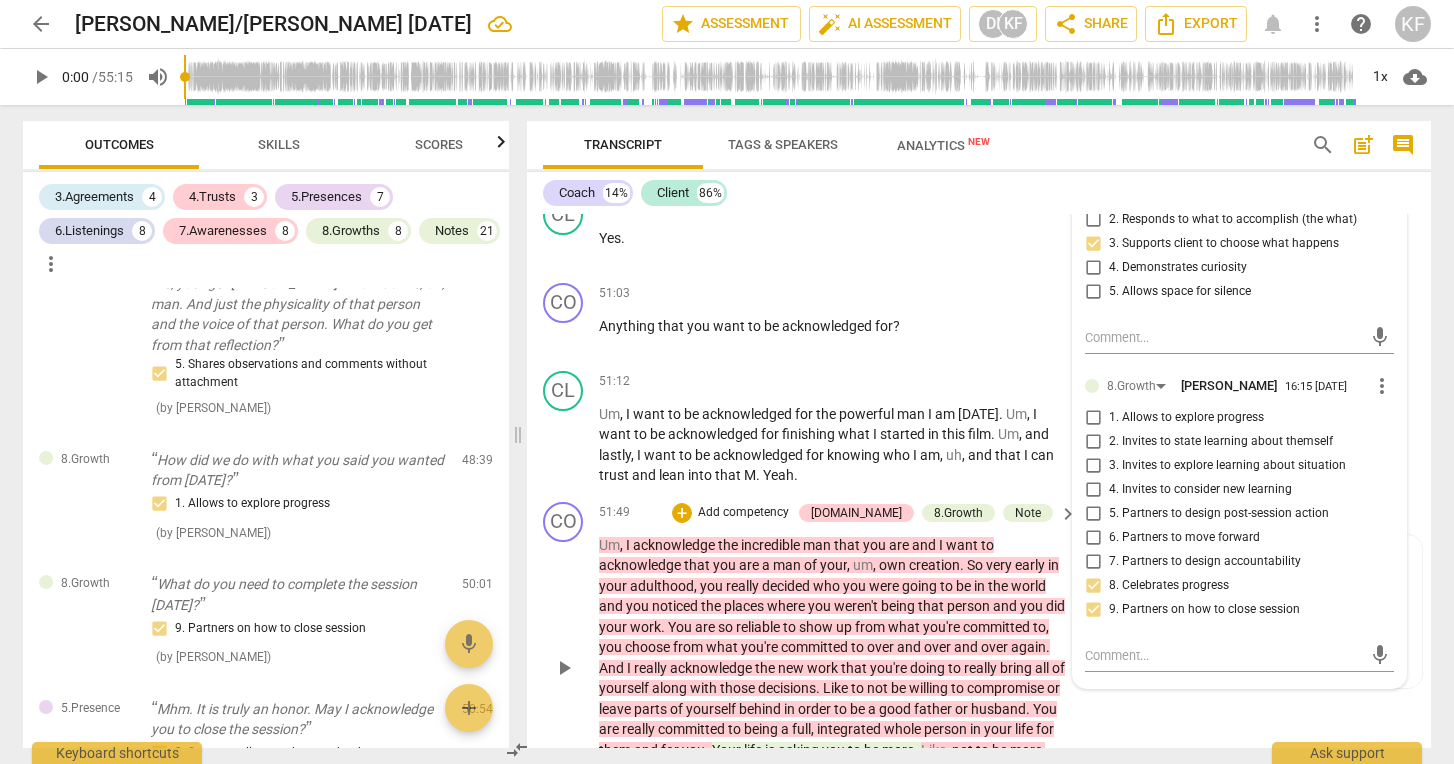 click on "committed" at bounding box center [998, 627] 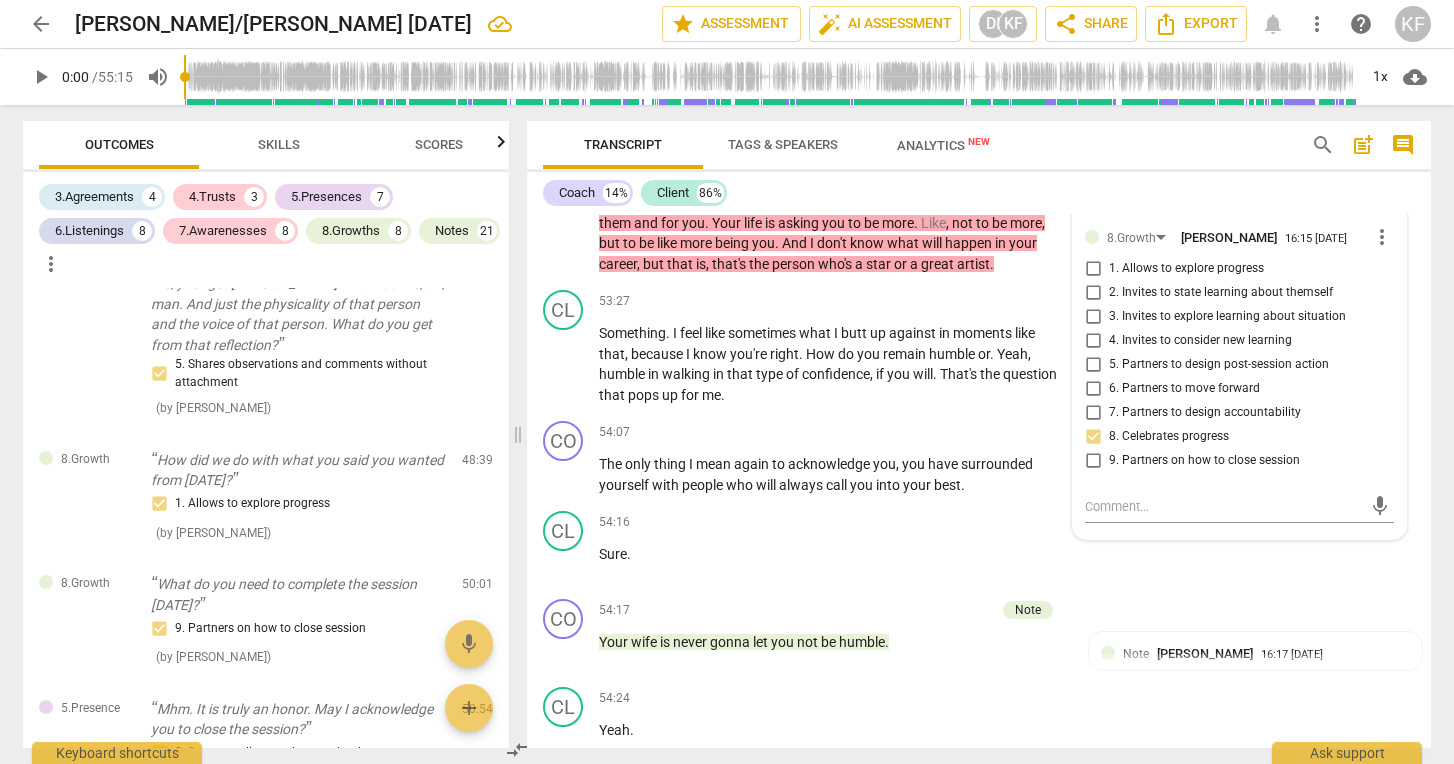 scroll, scrollTop: 13750, scrollLeft: 0, axis: vertical 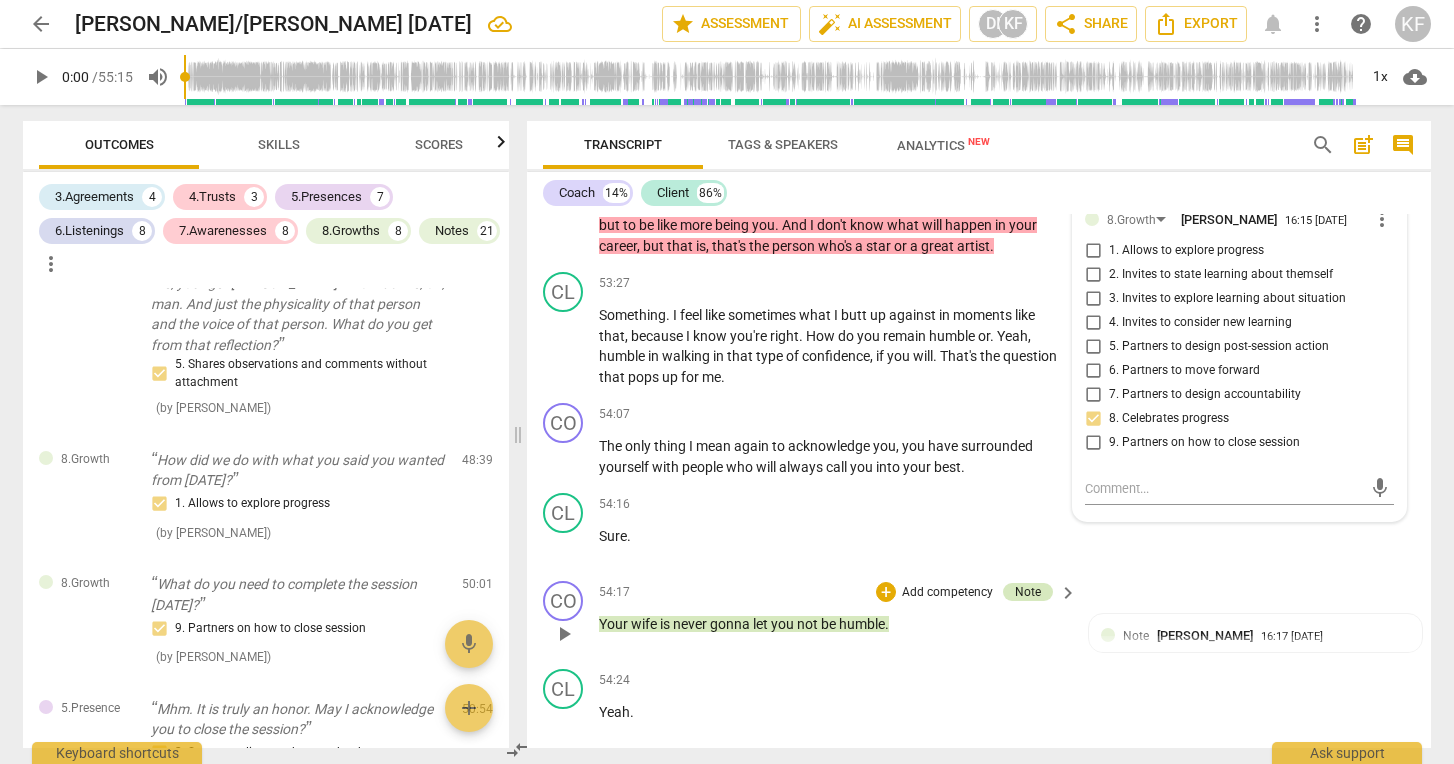 click on "Note" at bounding box center [1028, 592] 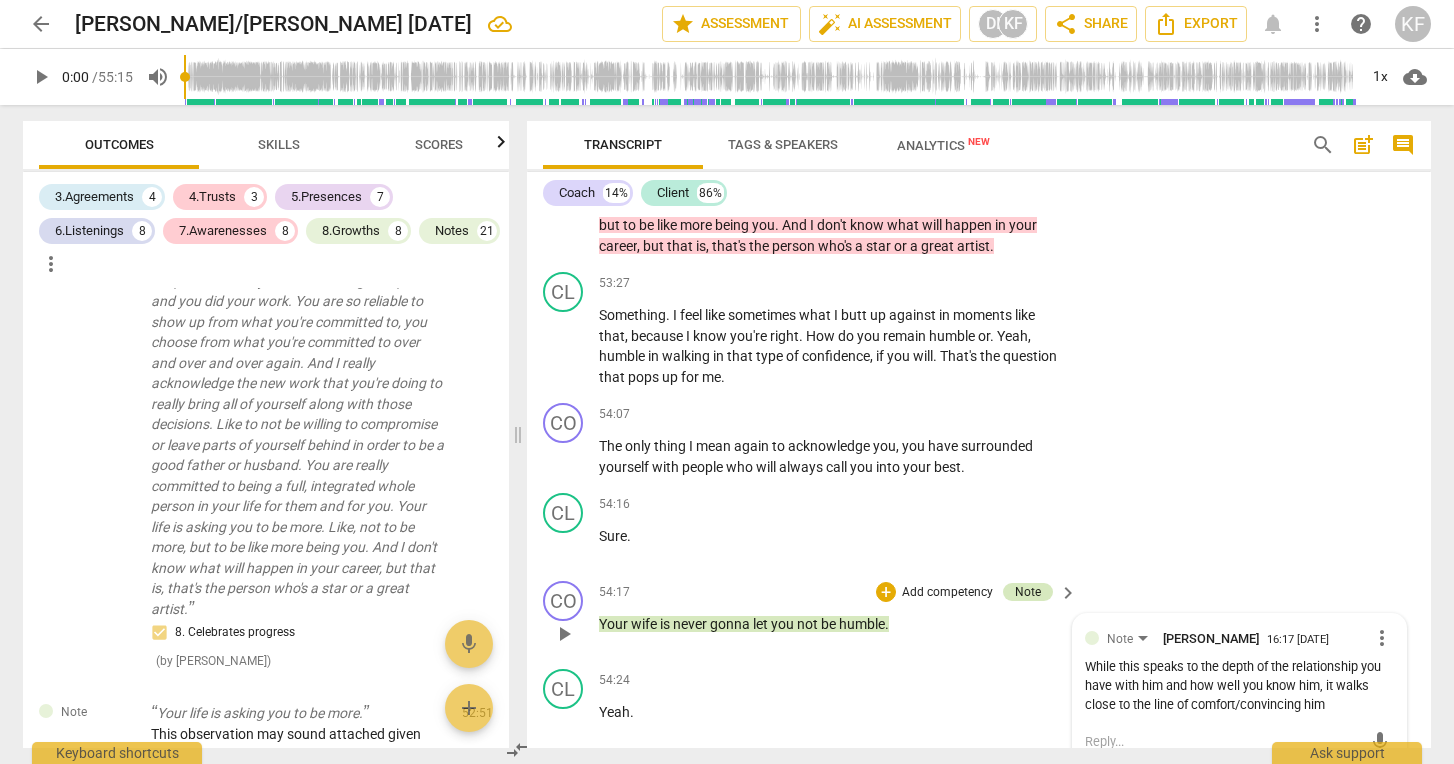scroll, scrollTop: 8515, scrollLeft: 0, axis: vertical 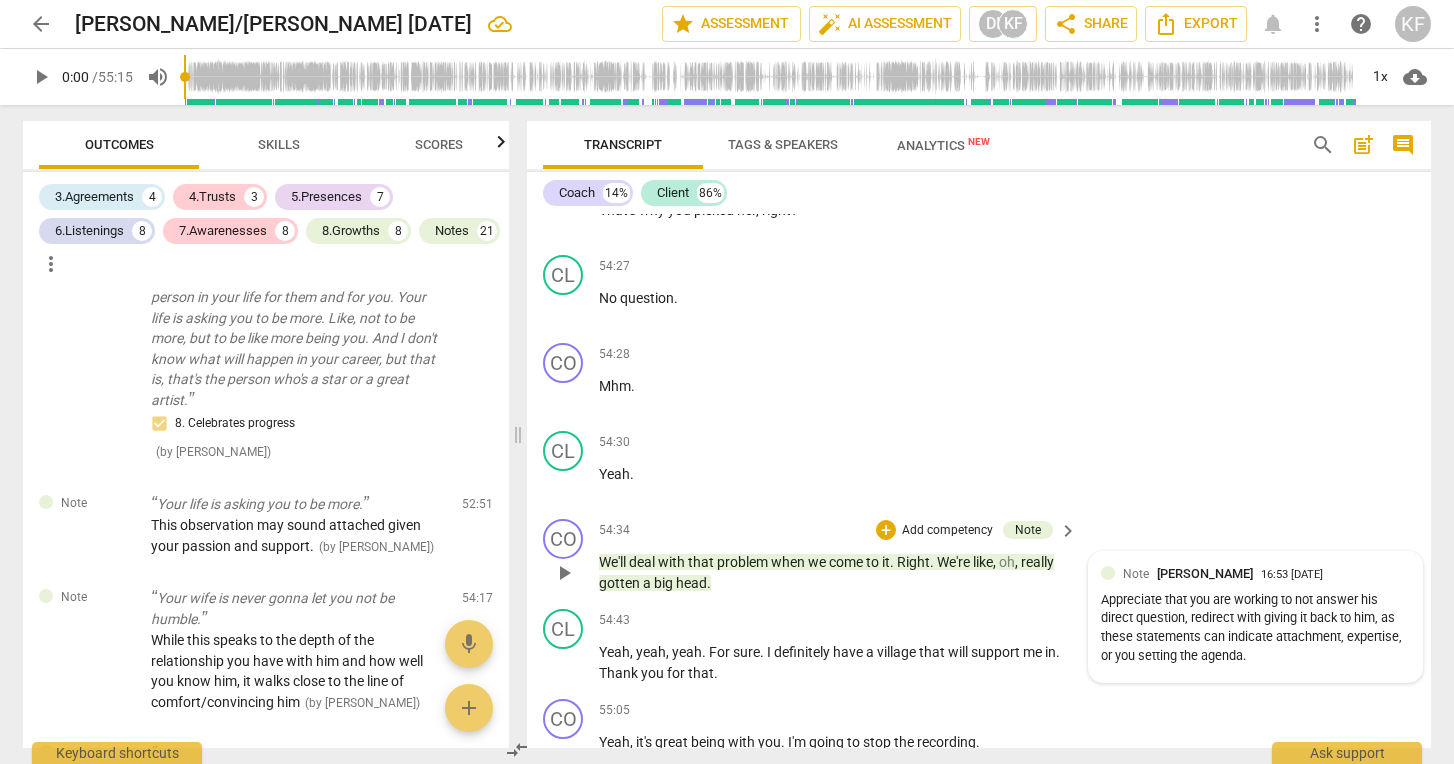 click on "Note [PERSON_NAME]" at bounding box center [1192, 573] 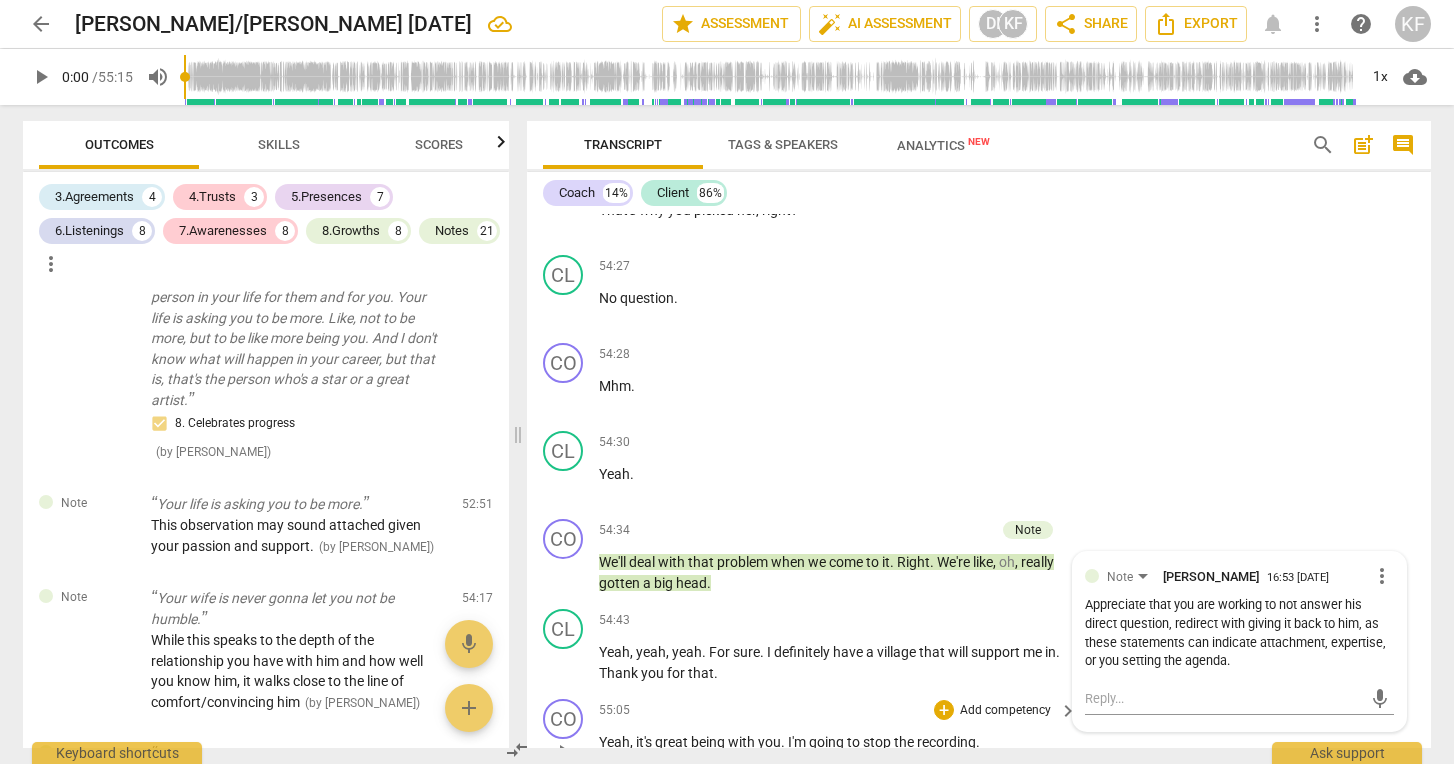scroll, scrollTop: 0, scrollLeft: 0, axis: both 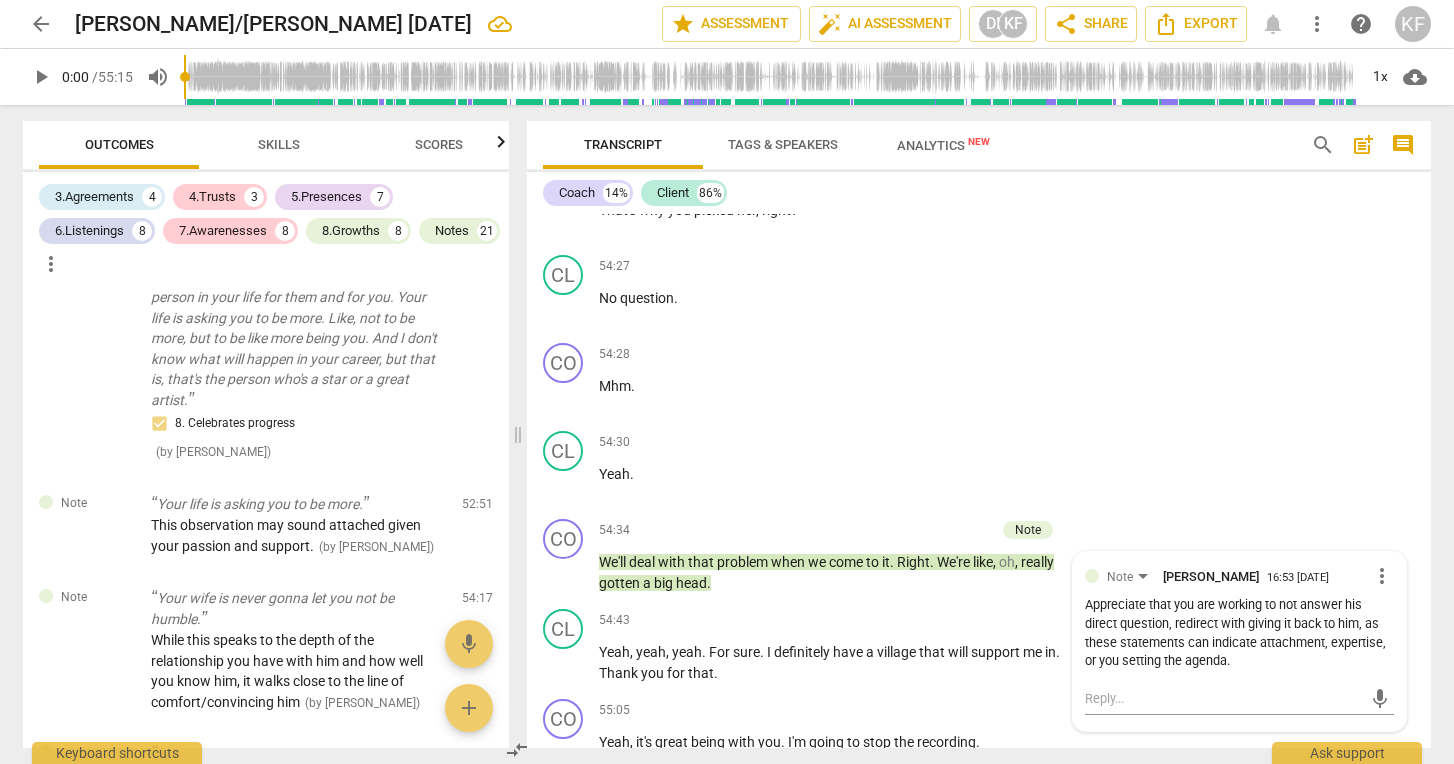 click on "Export" at bounding box center (979, 816) 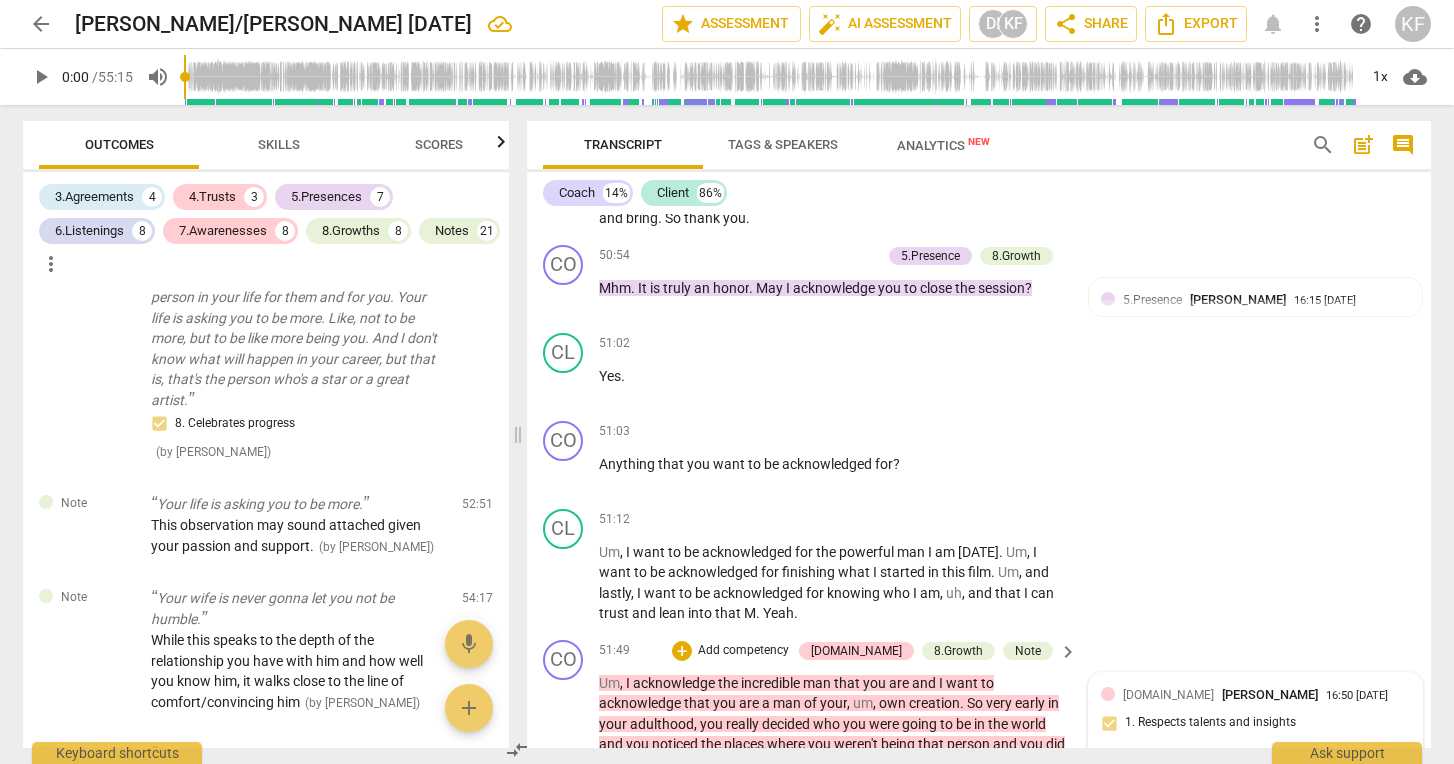 scroll, scrollTop: 12930, scrollLeft: 0, axis: vertical 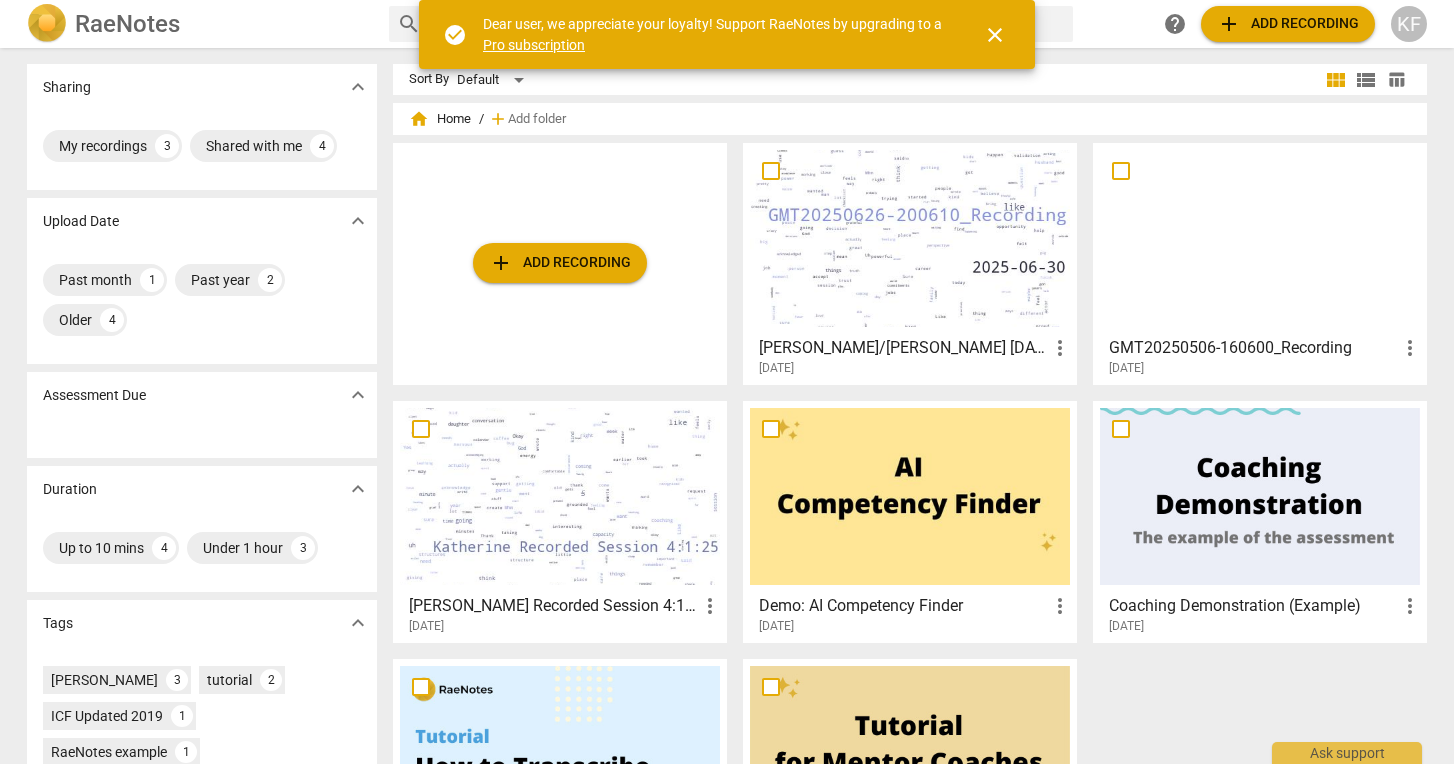 click at bounding box center [910, 238] 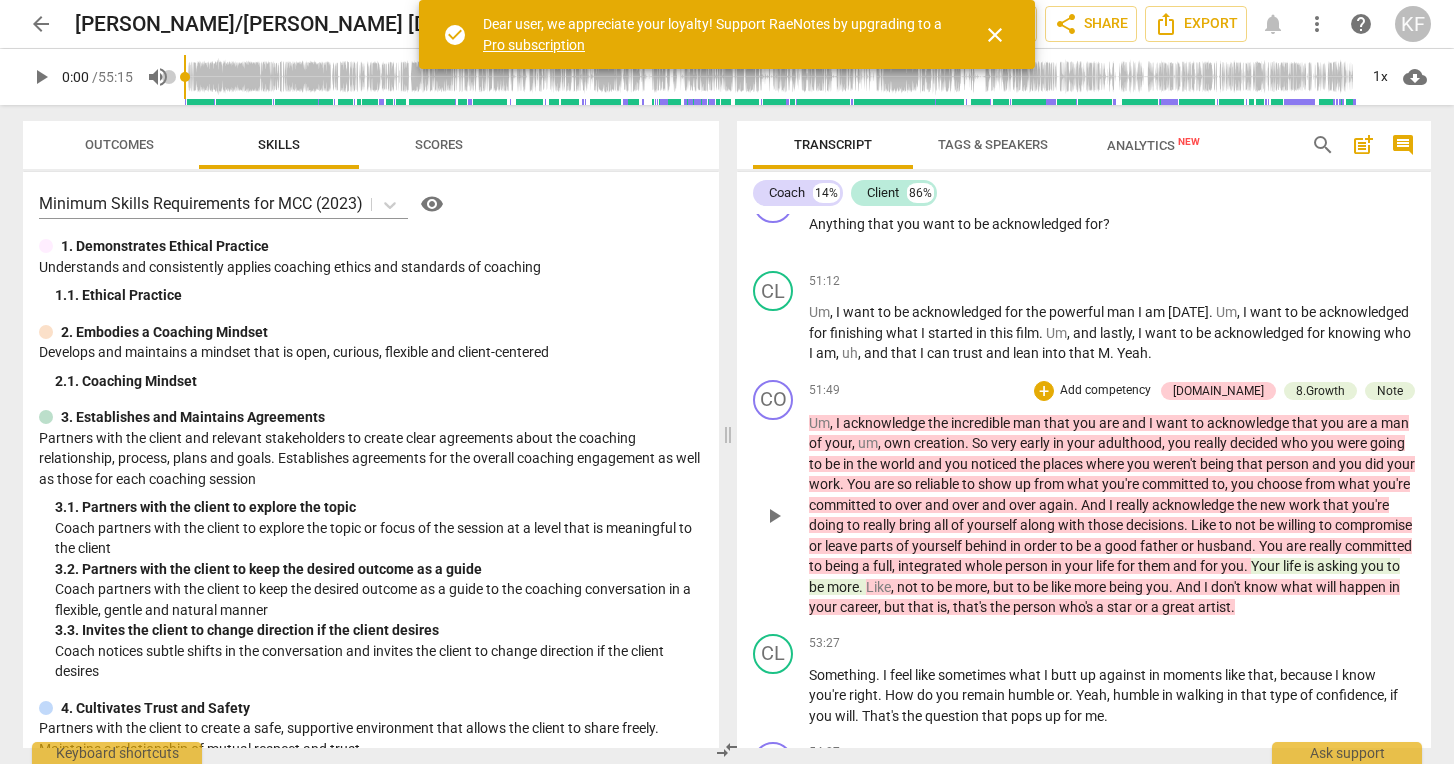 scroll, scrollTop: 11785, scrollLeft: 0, axis: vertical 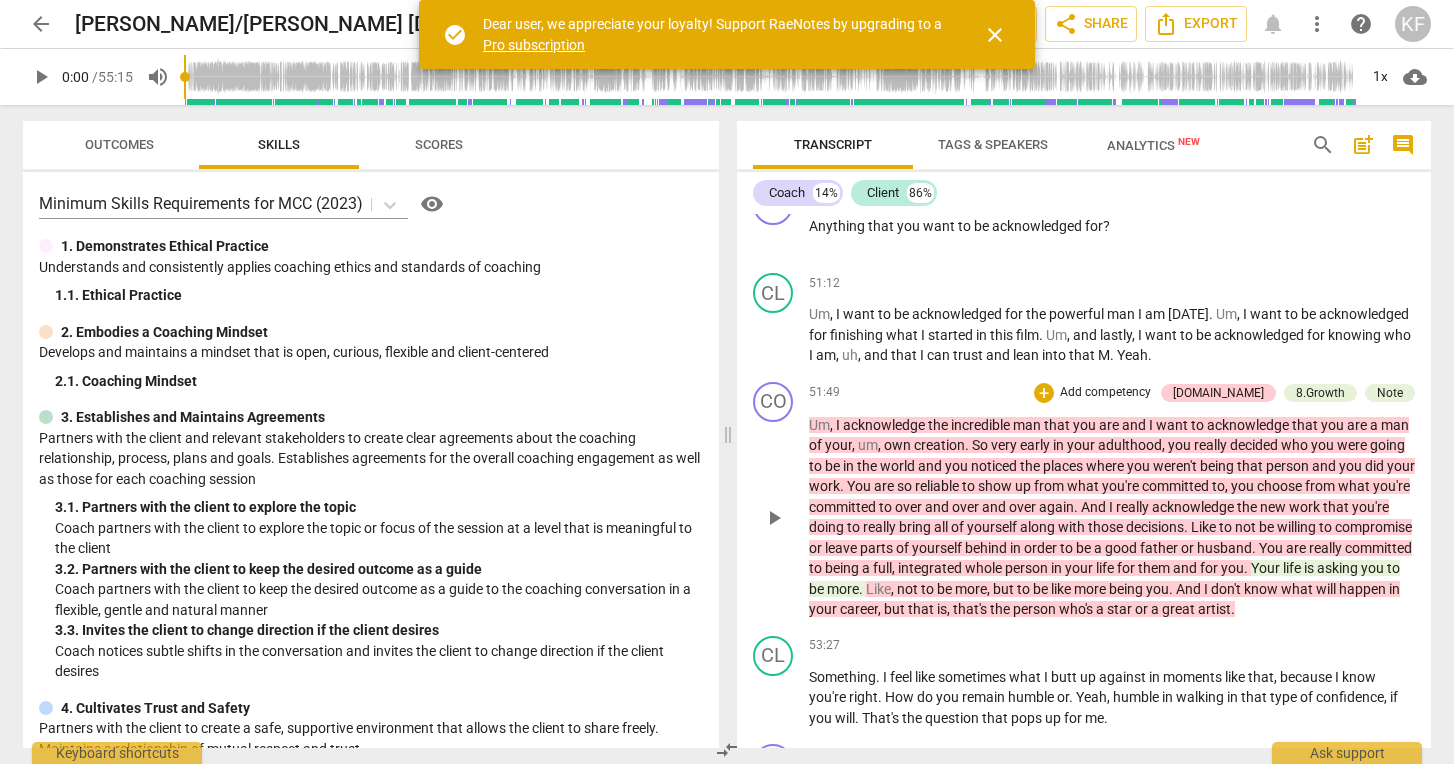 click on "you" at bounding box center (1374, 568) 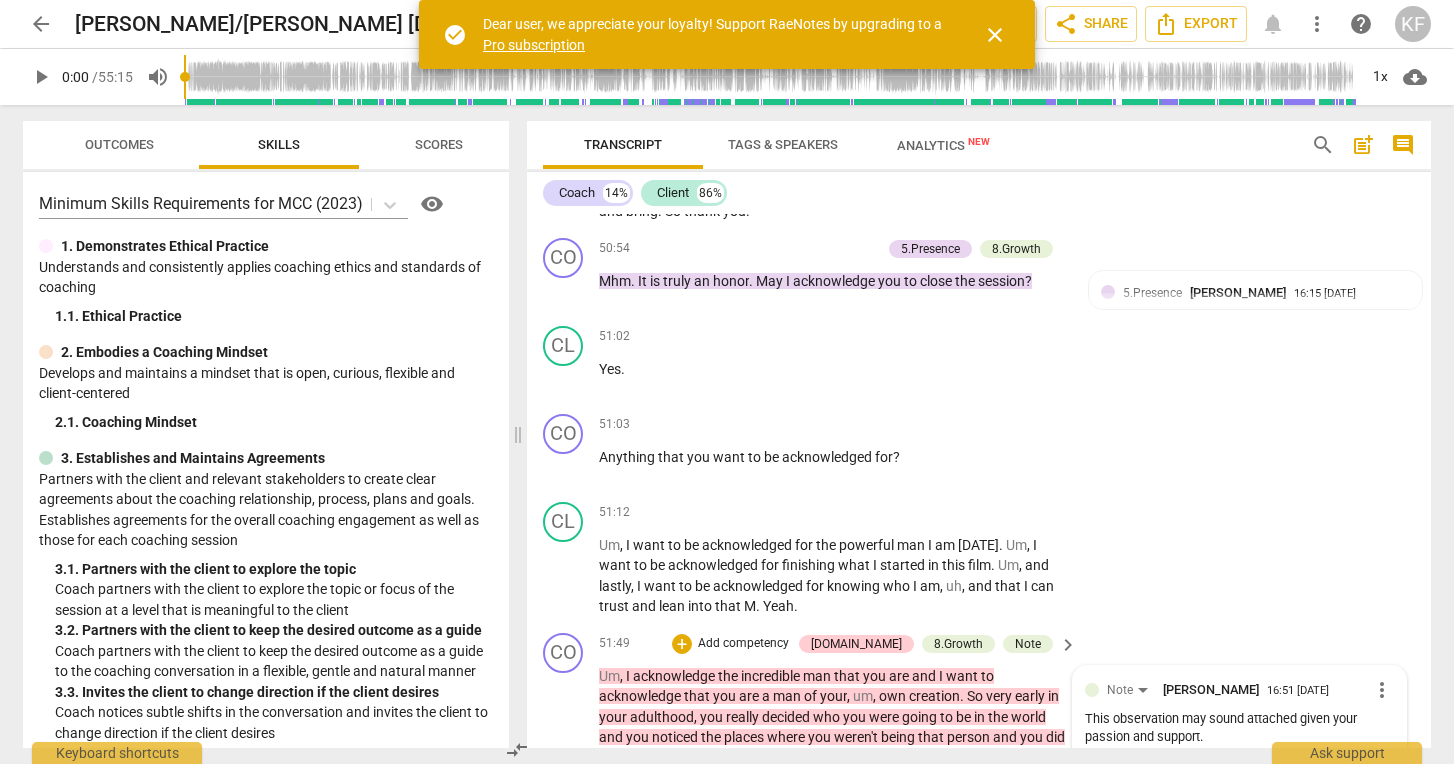 scroll, scrollTop: 13269, scrollLeft: 0, axis: vertical 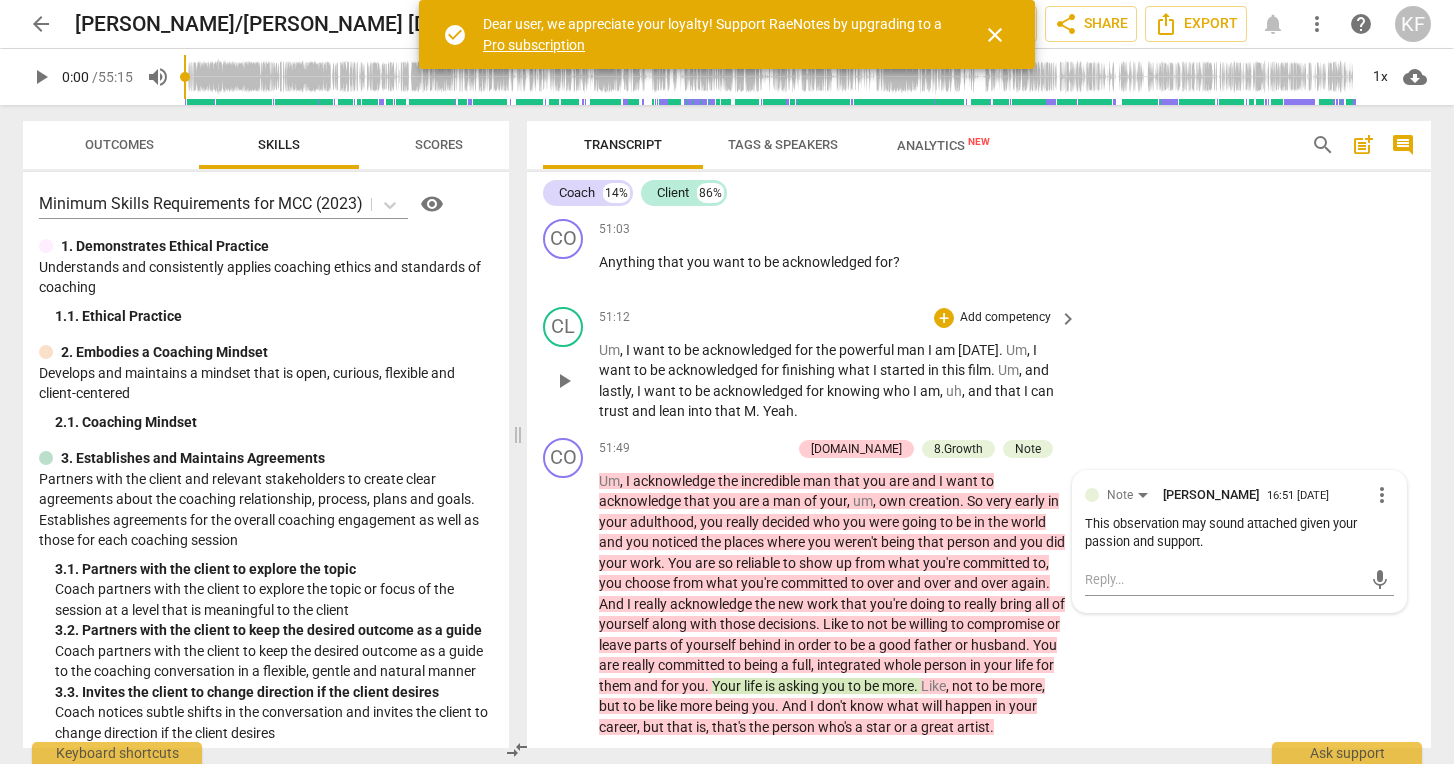 click on "CL play_arrow pause 51:12 + Add competency keyboard_arrow_right Um ,   I   want   to   be   acknowledged   for   the   powerful   man   I   am   today .   Um ,   I   want   to   be   acknowledged   for   finishing   what   I   started   in   this   film .   Um ,   and   lastly ,   I   want   to   be   acknowledged   for   knowing   who   I   am ,   uh ,   and   that   I   can   trust   and   lean   into   that   M .   Yeah ." at bounding box center (979, 364) 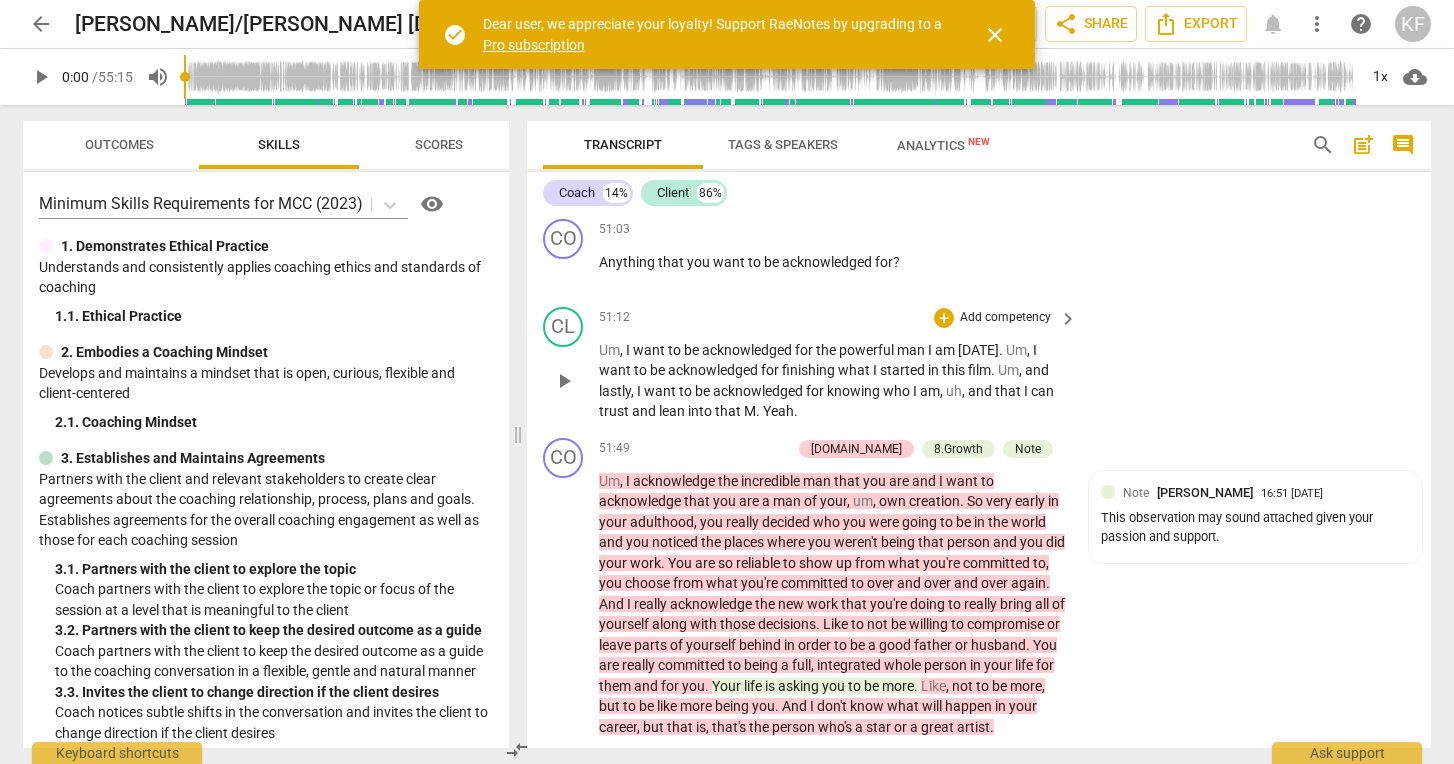 scroll, scrollTop: 0, scrollLeft: 0, axis: both 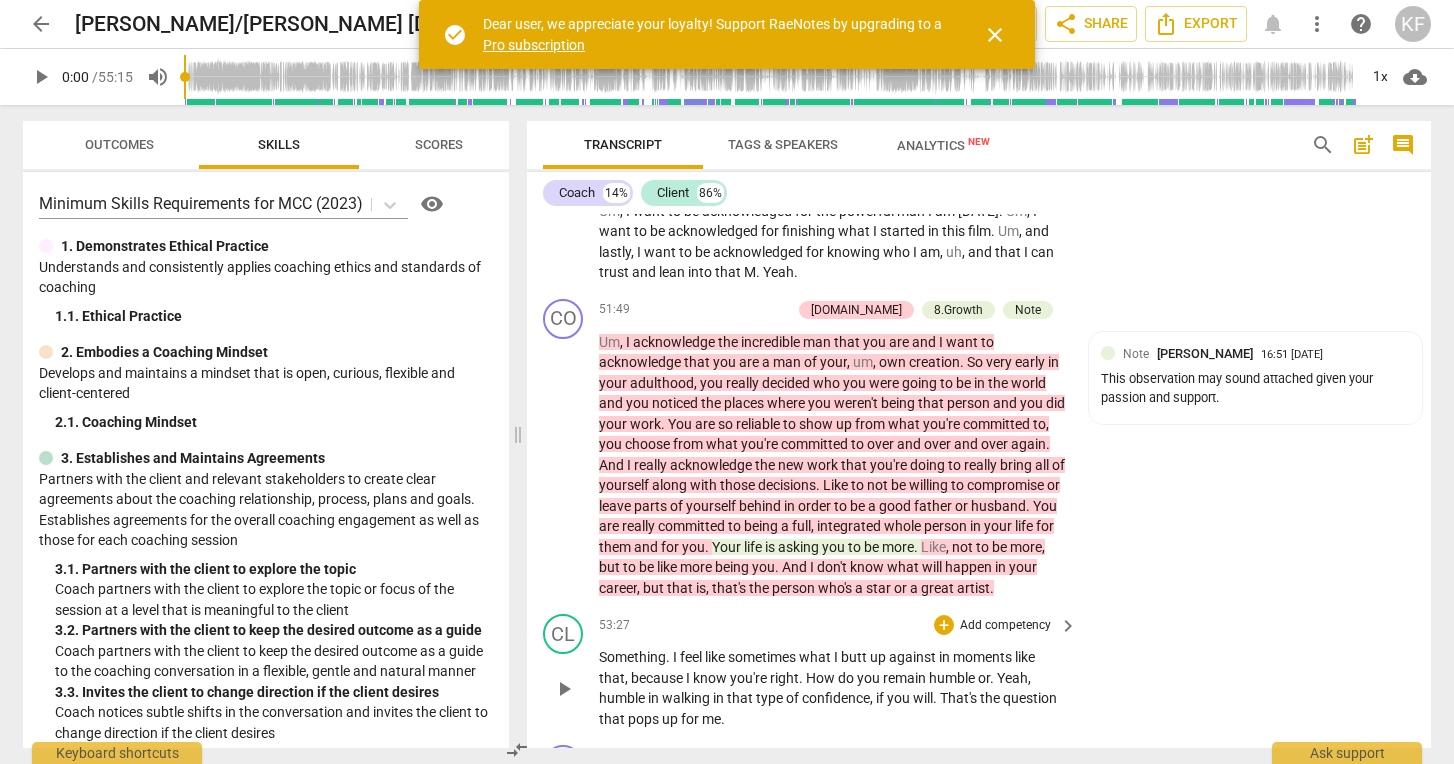 click on "Something .   I   feel   like   sometimes   what   I   butt   up   against   in   moments   like   that ,   because   I   know   you're   right .   How   do   you   remain   humble   or .   Yeah ,   humble   in   walking   in   that   type   of   confidence ,   if   you   will .   That's   the   question   that   pops   up   for   me ." at bounding box center (833, 688) 